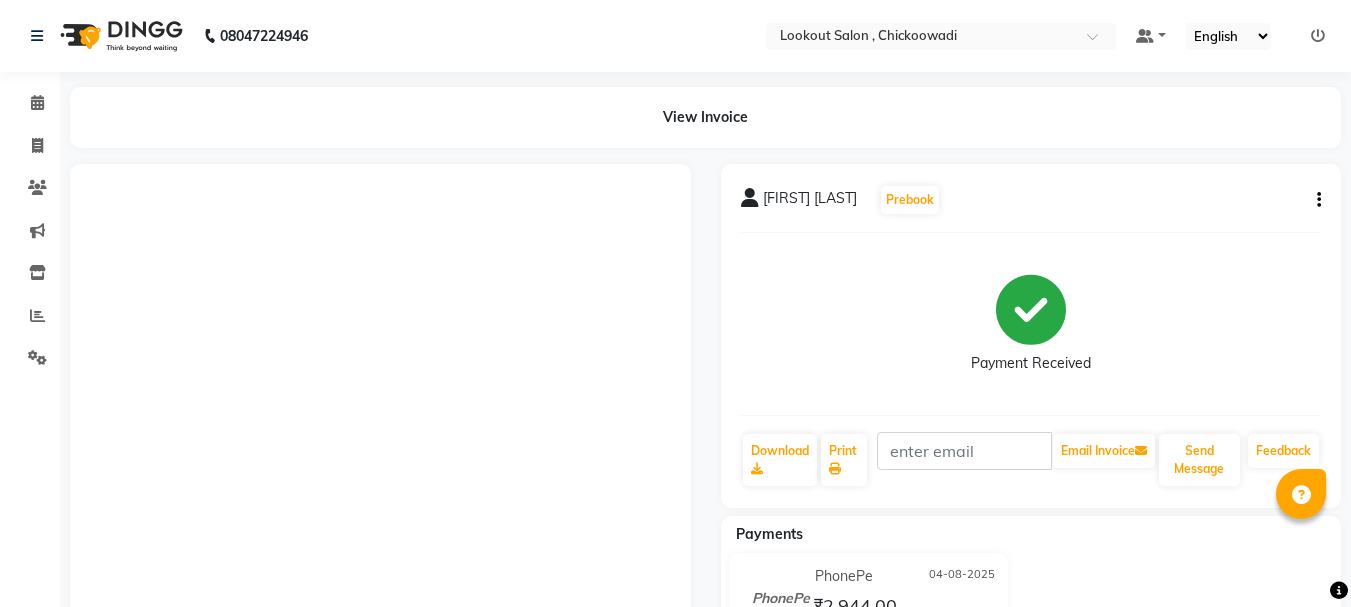 scroll, scrollTop: 0, scrollLeft: 0, axis: both 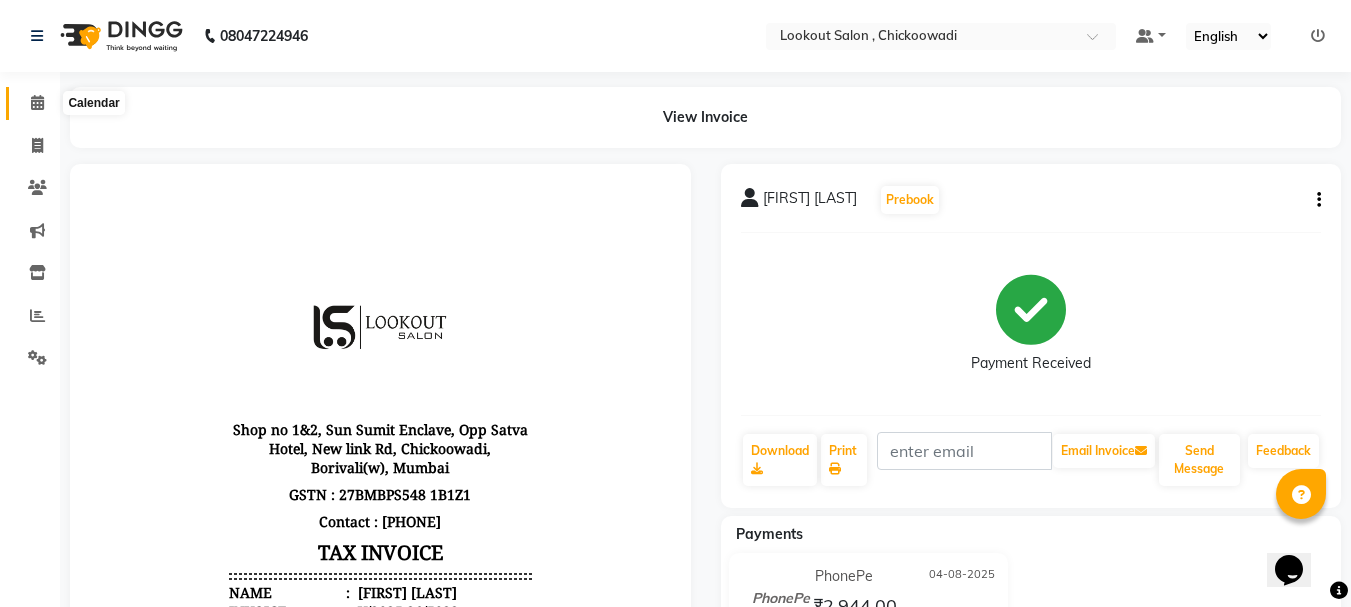 click 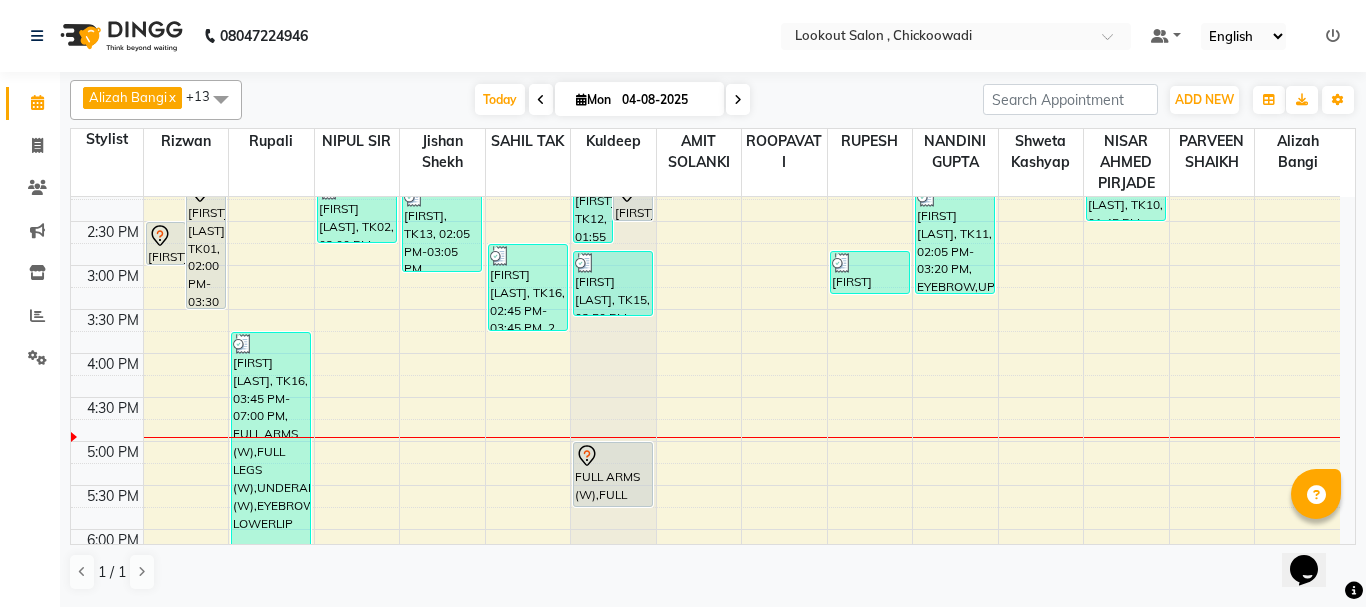 scroll, scrollTop: 700, scrollLeft: 0, axis: vertical 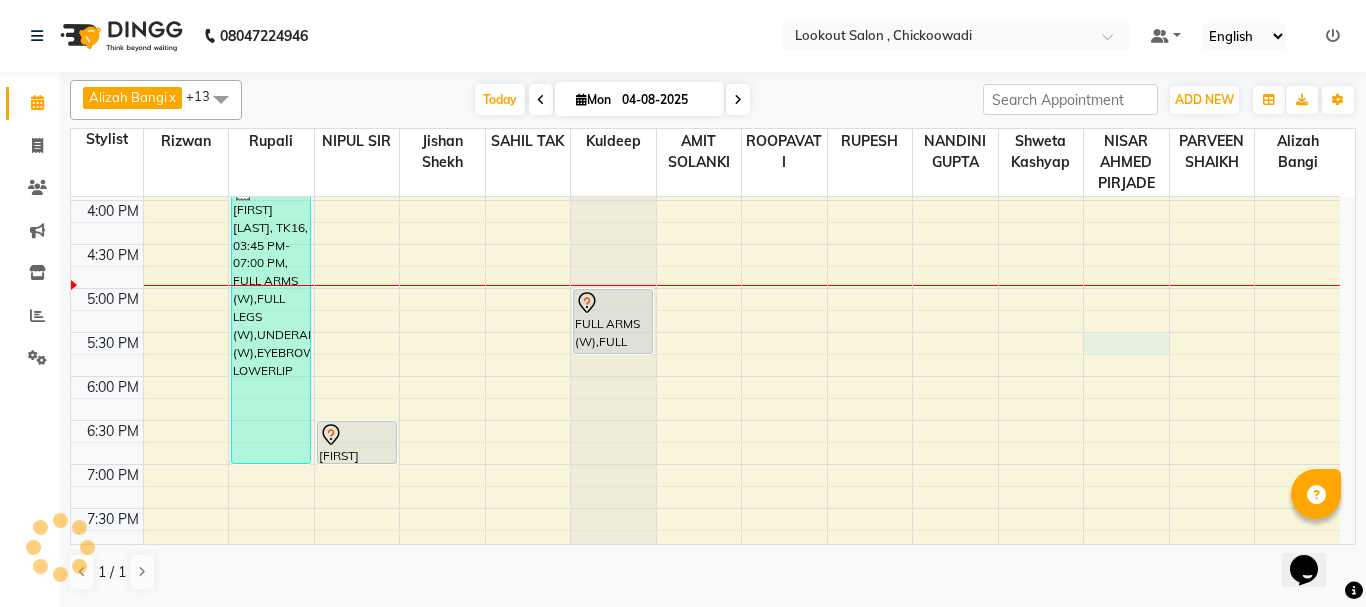click on "8:00 AM 8:30 AM 9:00 AM 9:30 AM 10:00 AM 10:30 AM 11:00 AM 11:30 AM 12:00 PM 12:30 PM 1:00 PM 1:30 PM 2:00 PM 2:30 PM 3:00 PM 3:30 PM 4:00 PM 4:30 PM 5:00 PM 5:30 PM 6:00 PM 6:30 PM 7:00 PM 7:30 PM 8:00 PM 8:30 PM 9:00 PM 9:30 PM 10:00 PM 10:30 PM 11:00 PM 11:30 PM     [FIRST] [LAST], TK11, 11:50 AM-02:05 PM, GLOBAL COLOR - UPTO WAIST,HAIRCUT WITH SENIOR STYLIST (F)             [FIRST] [LAST], TK01, 02:00 PM-03:30 PM, BALAYAGE -  BELOW SHOULDER             [FIRST] [LAST], TK01, 02:30 PM-03:00 PM, OLAPLEX/ K18 UPTO SHOULDER     [FIRST] [LAST], TK16, 03:45 PM-07:00 PM, FULL ARMS (W),FULL LEGS (W),UNDERARM (W),EYEBROW,UPPERLIP/ LOWERLIP     [FIRST] [LAST], TK02, 02:00 PM-02:45 PM, HAIRCUT WITH ART DIRECTOR (F)             [FIRST] [LAST], TK09, 06:30 PM-07:00 PM, HAIRCUT WITH ART DIRECTOR     [FIRST] [LAST], TK08, 10:20 AM-11:30 AM, HAIRCUT WITH WASH STYLIST (M),BEARD CRAFTING             [FIRST] [LAST], TK03, 11:00 AM-12:00 PM, GLOBAL COLOR -  BELOW SHOULDER     [FIRST] [LAST], TK05, 11:30 AM-12:00 PM, HAIRCUT WITH SENIOR STYLIST(M)" at bounding box center [705, 200] 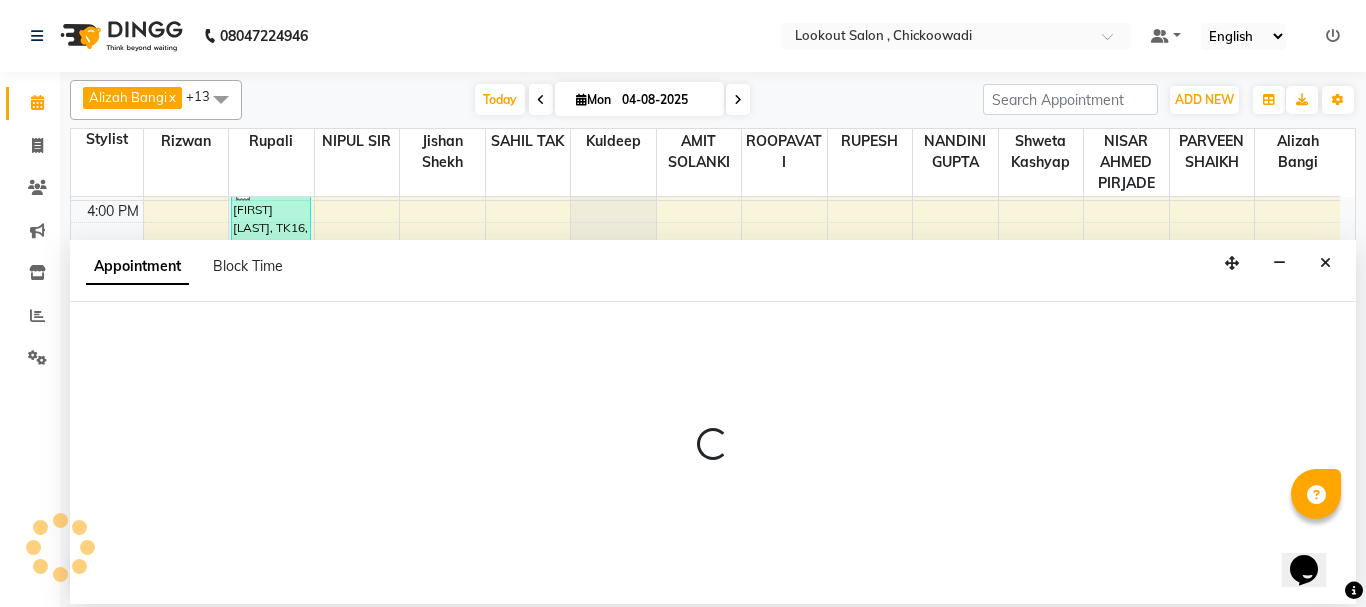 select on "75452" 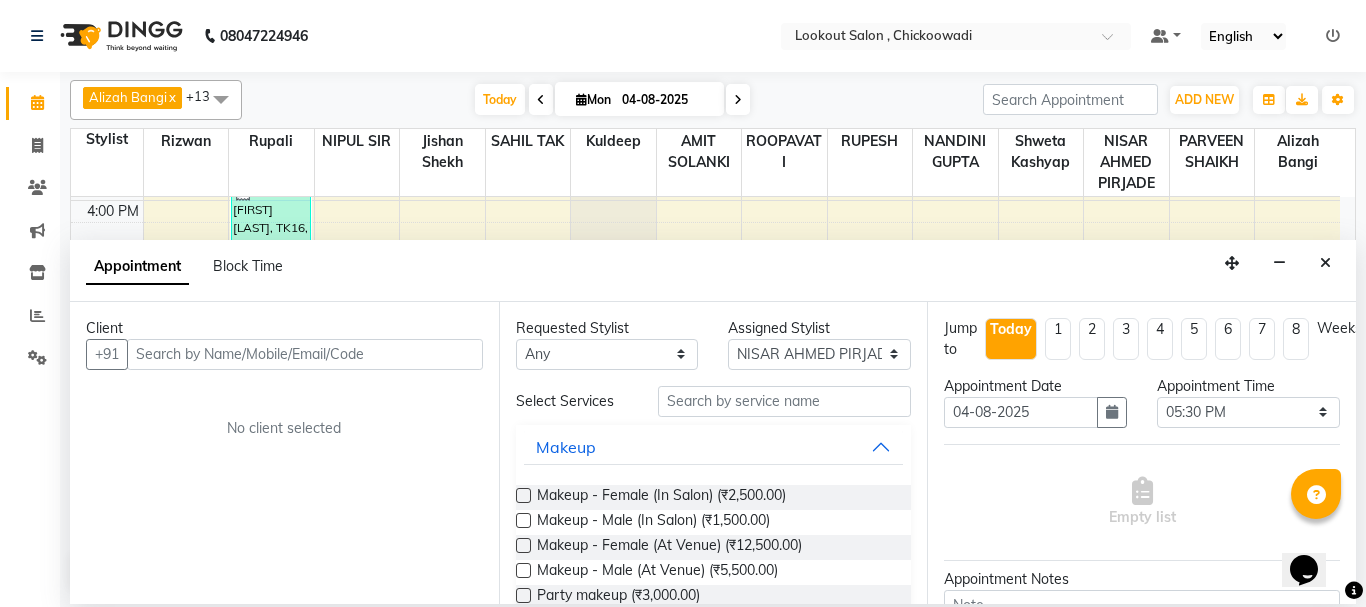click at bounding box center [305, 354] 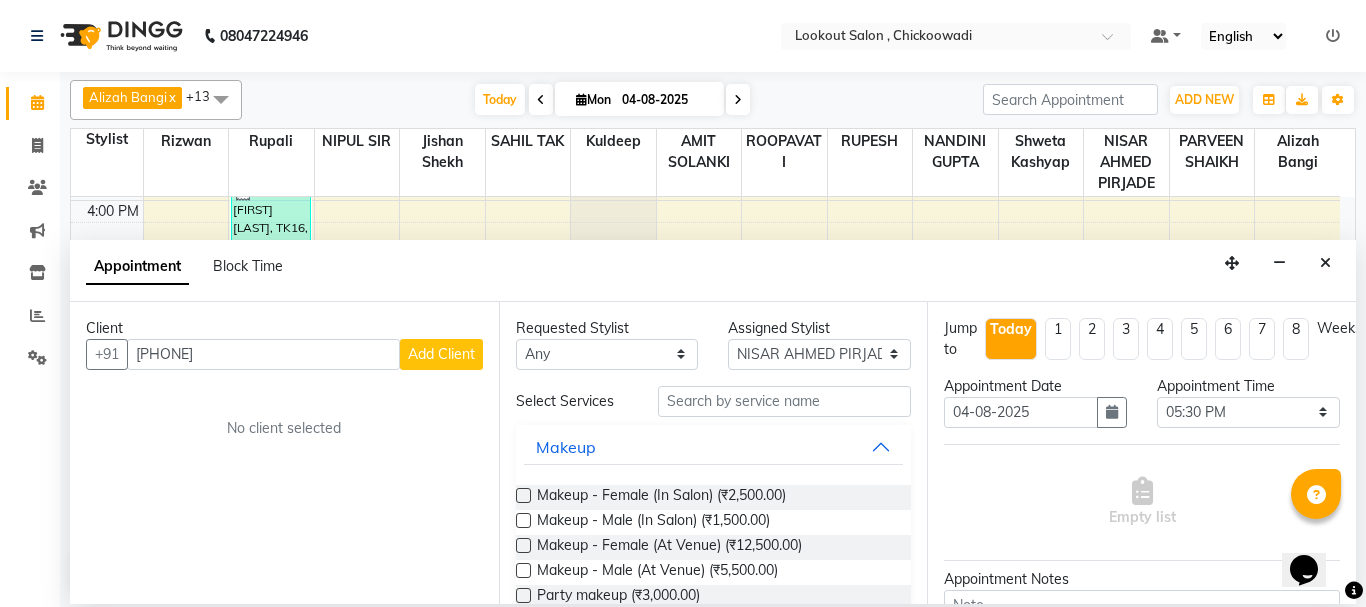 type on "[PHONE]" 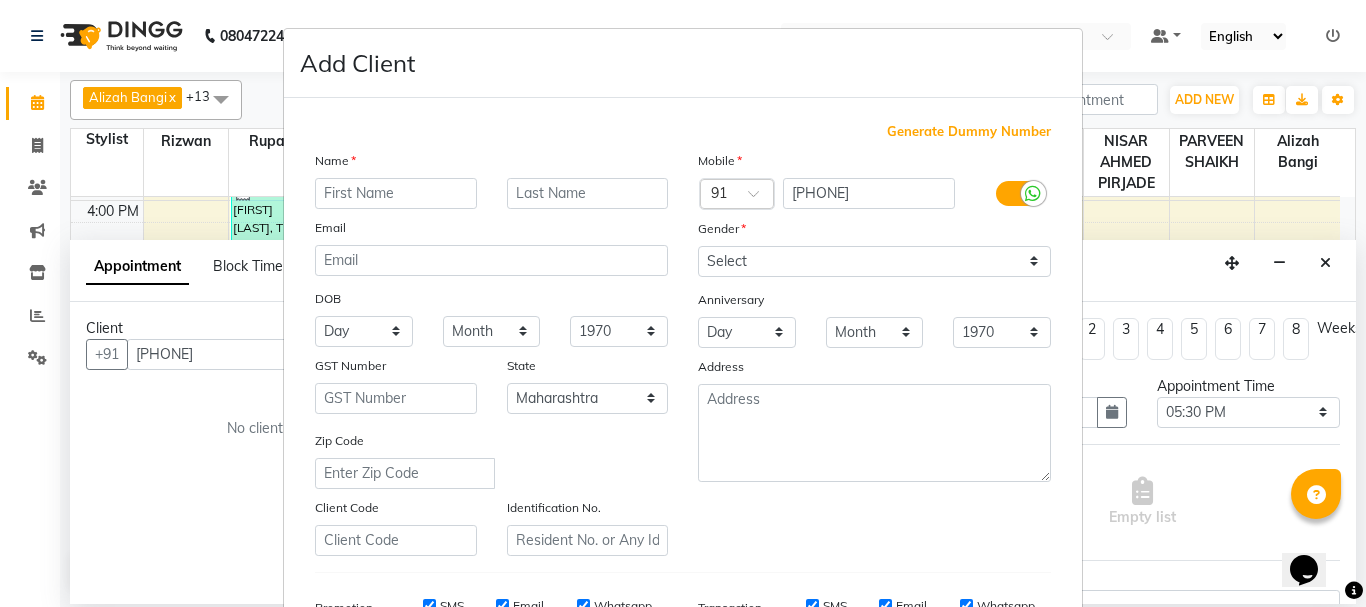 click at bounding box center [396, 193] 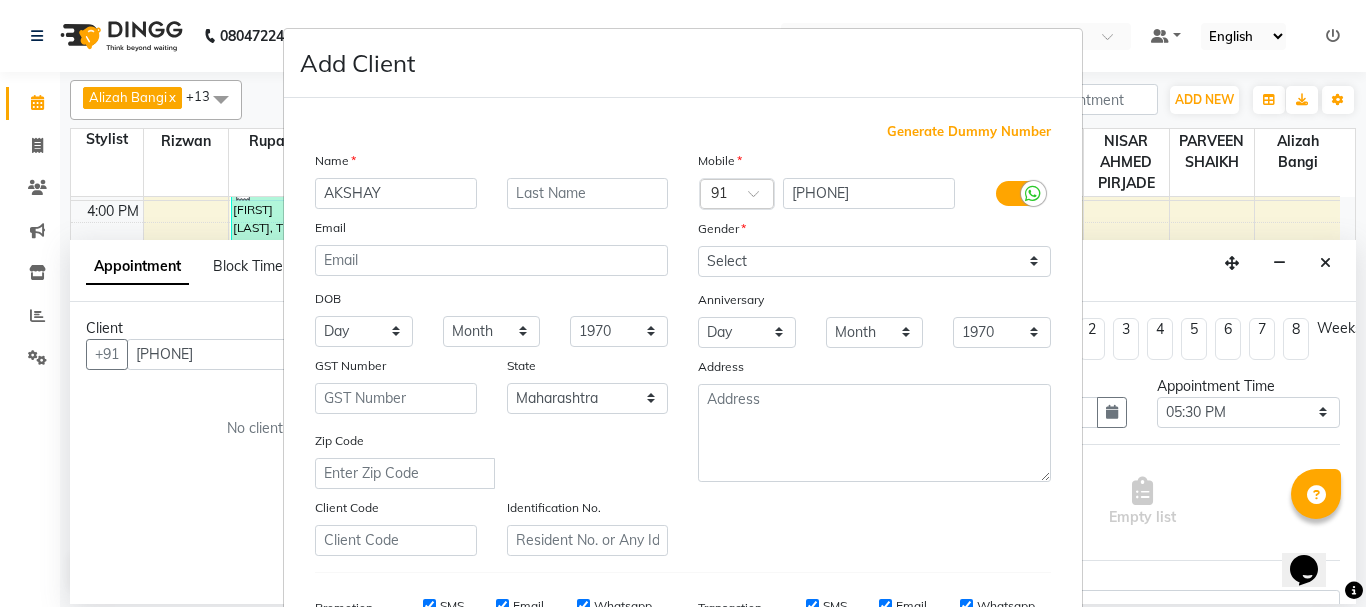 type on "AKSHAY" 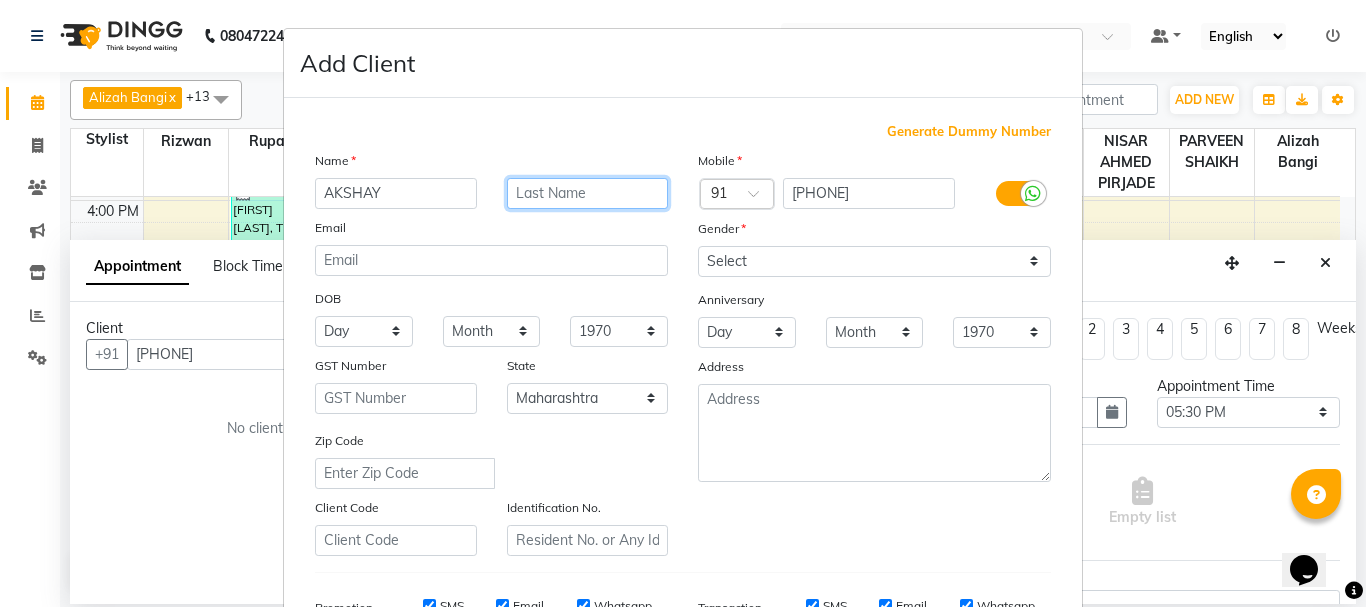 click at bounding box center [588, 193] 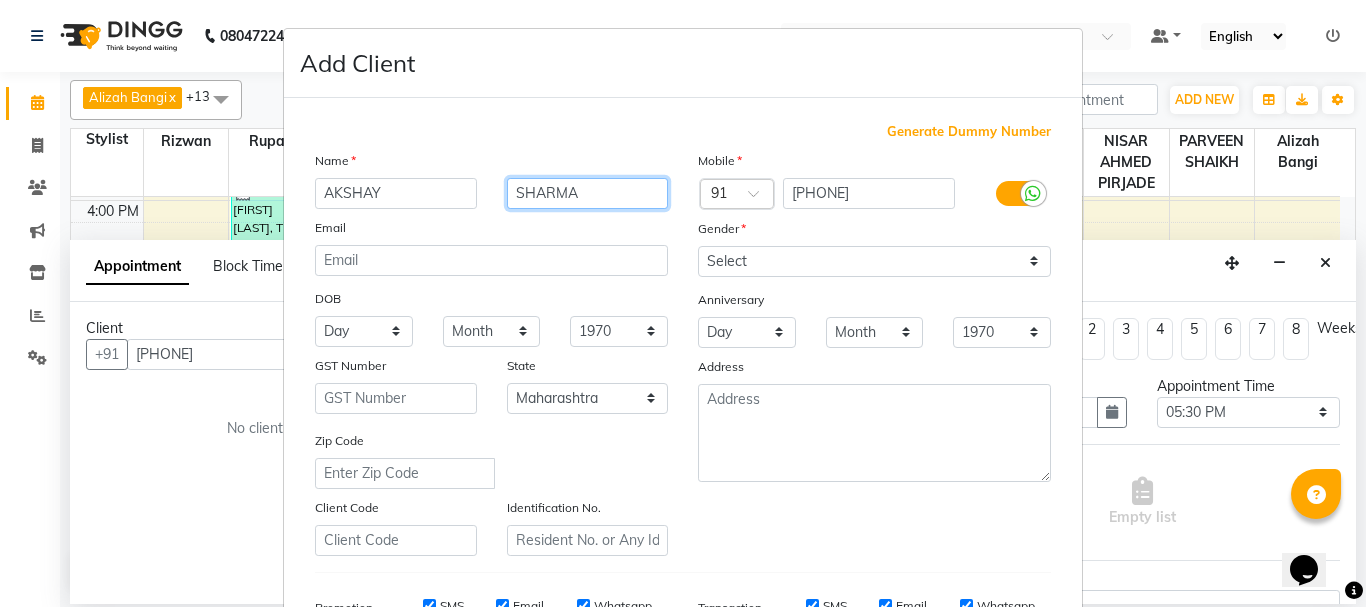 type on "SHARMA" 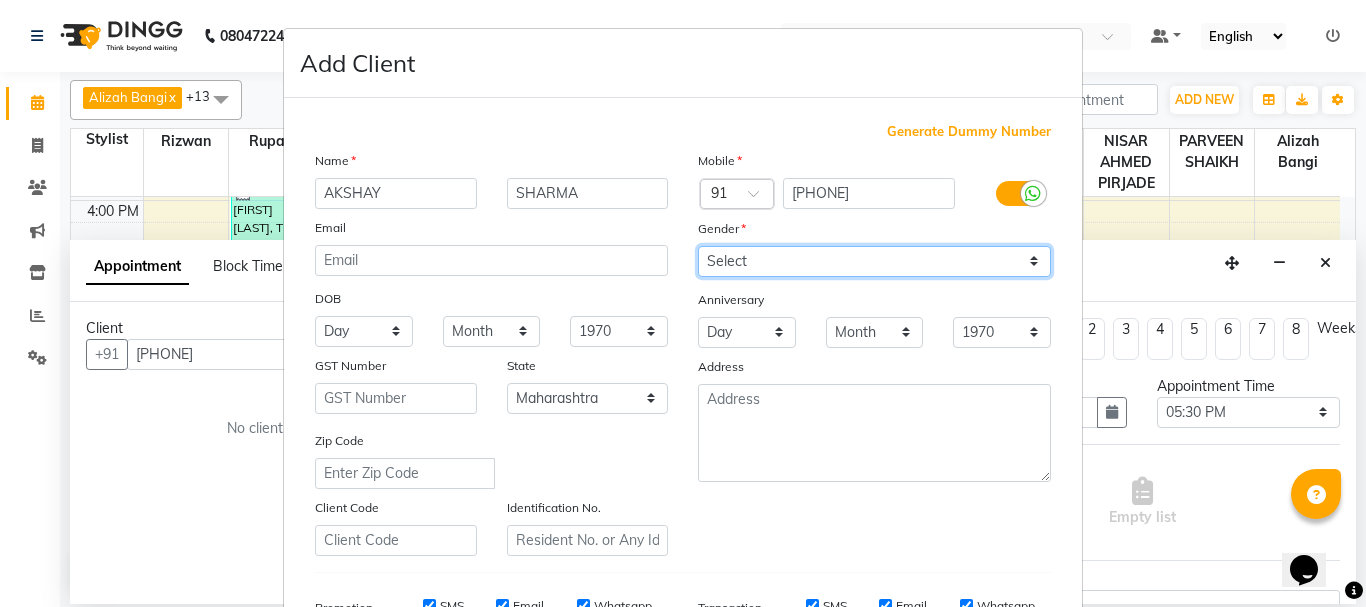 click on "Select Male Female Other Prefer Not To Say" at bounding box center (874, 261) 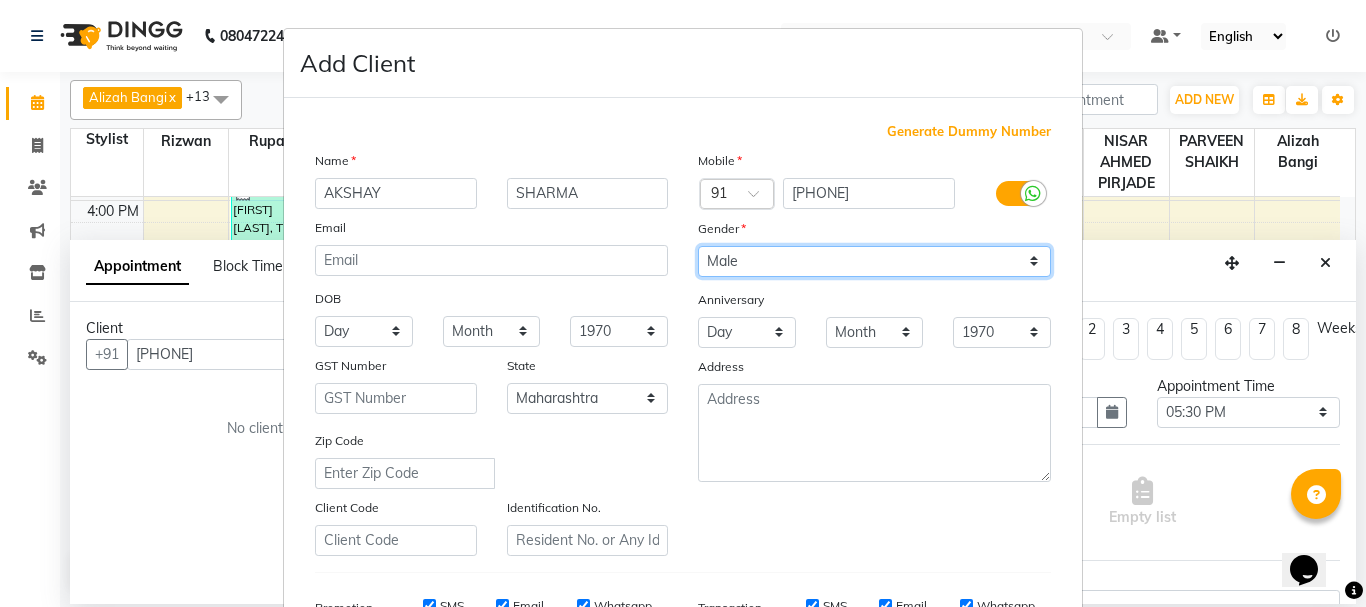 click on "Select Male Female Other Prefer Not To Say" at bounding box center (874, 261) 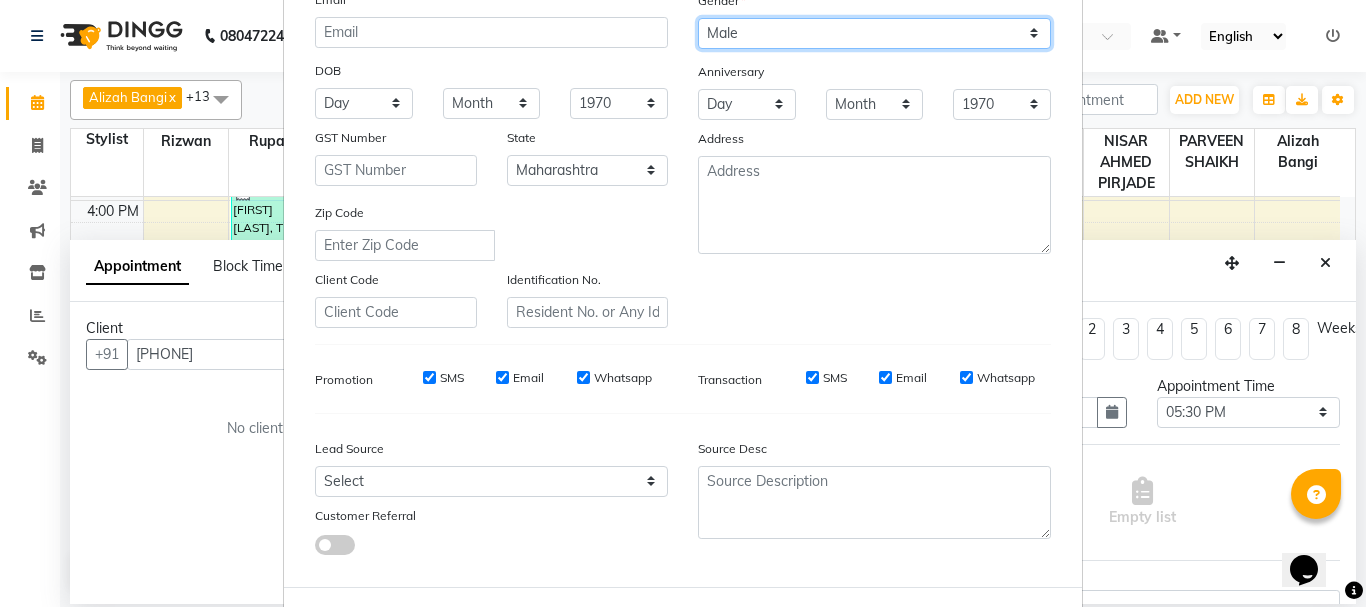 scroll, scrollTop: 316, scrollLeft: 0, axis: vertical 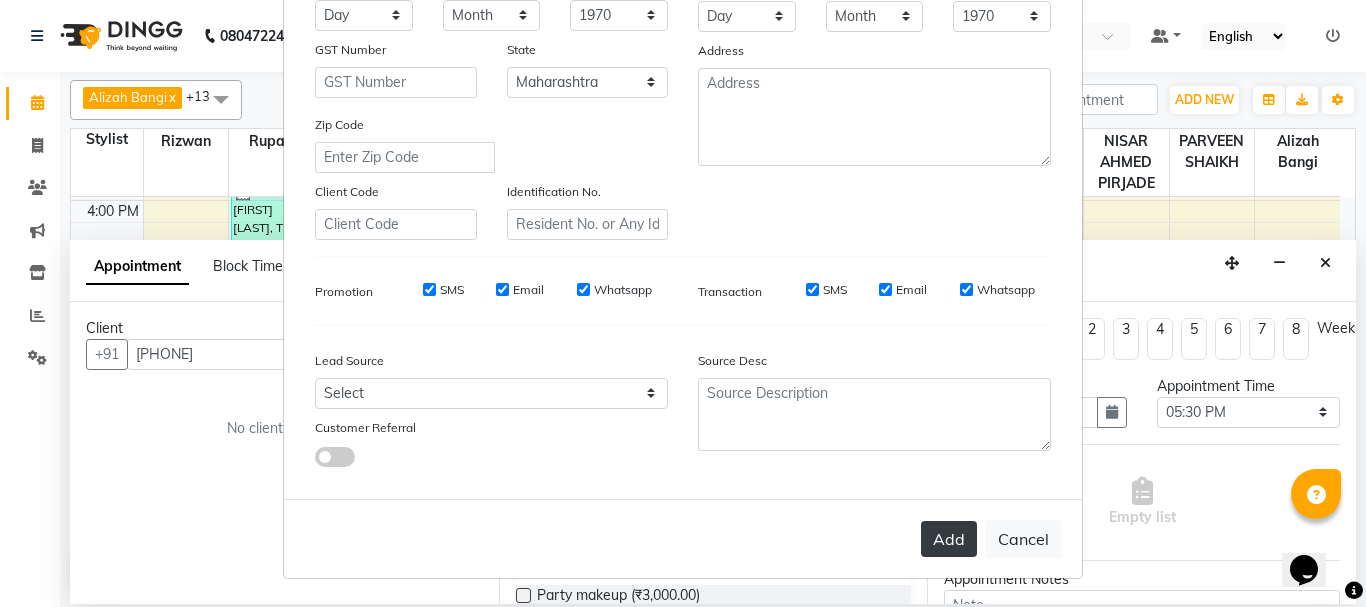 click on "Add" at bounding box center [949, 539] 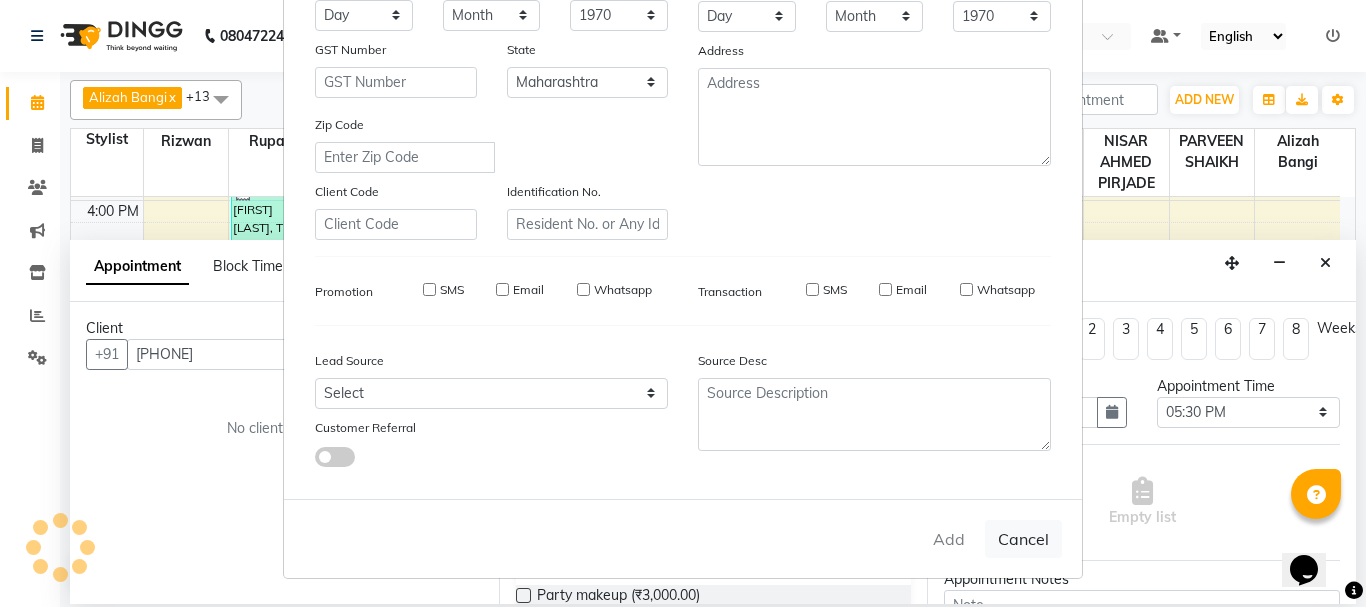 type 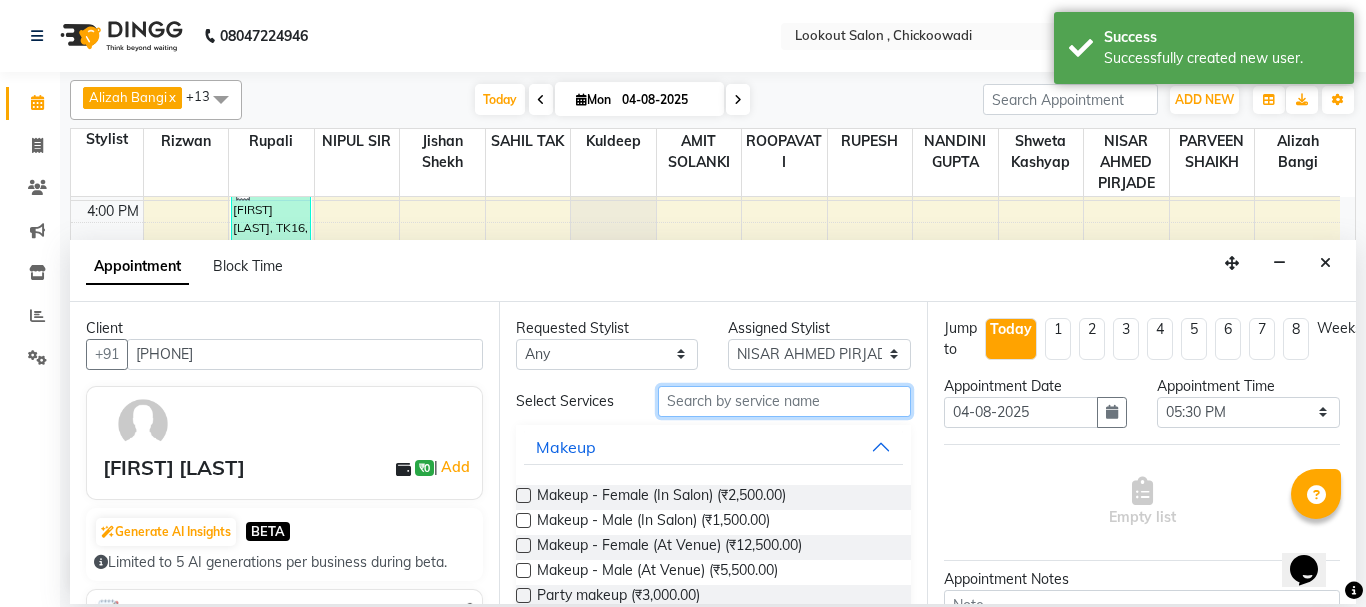click at bounding box center (785, 401) 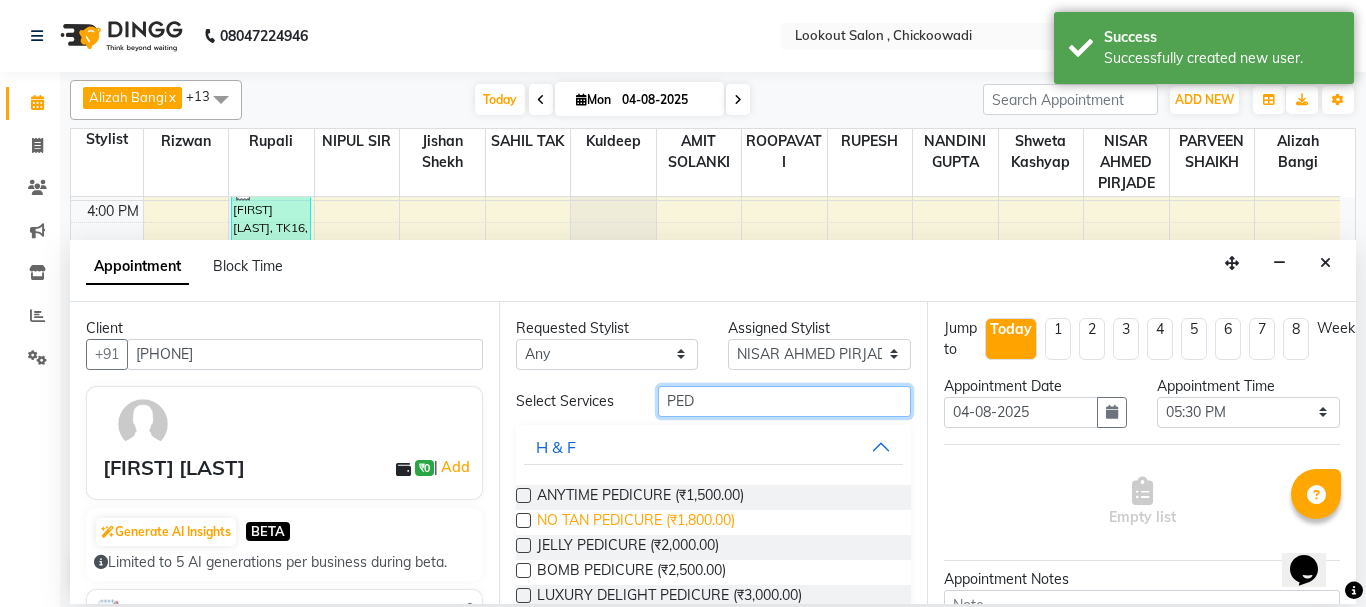 type on "PED" 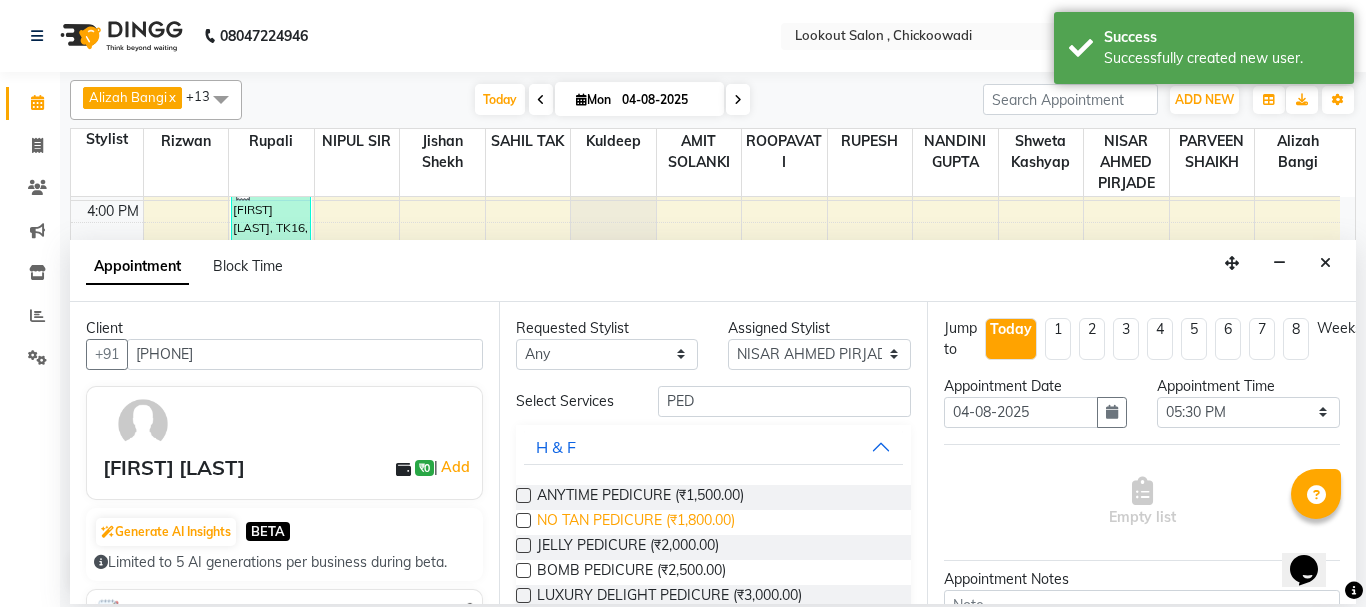 click on "NO TAN PEDICURE (₹1,800.00)" at bounding box center [636, 522] 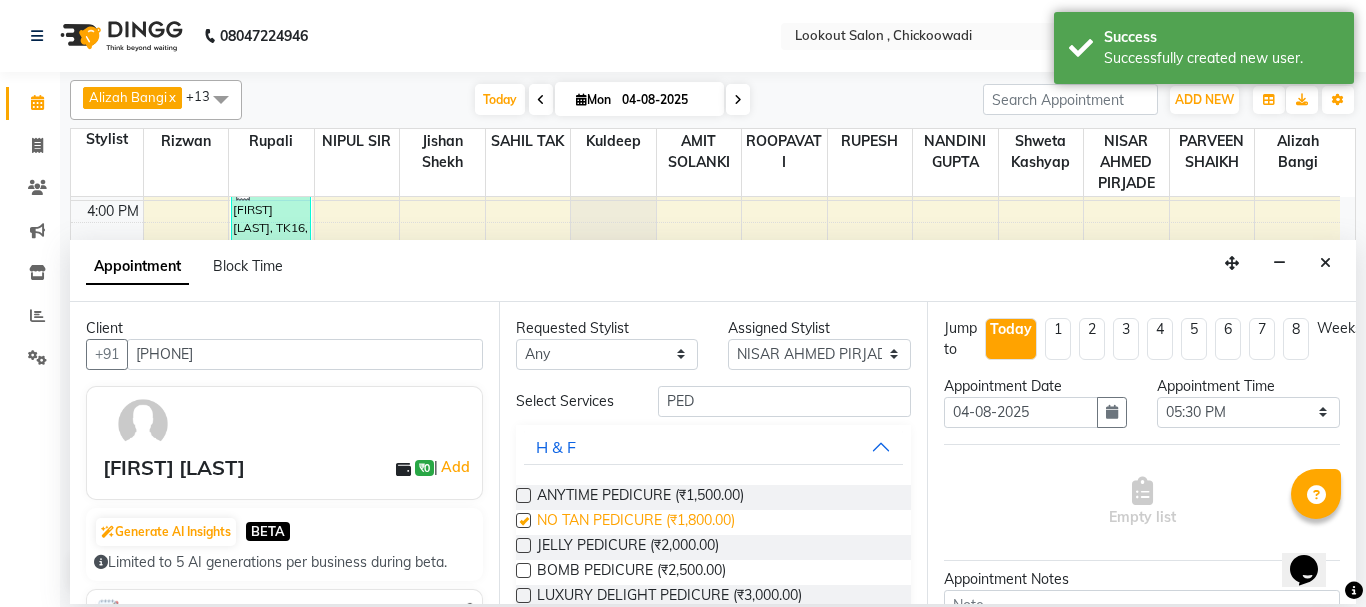 checkbox on "false" 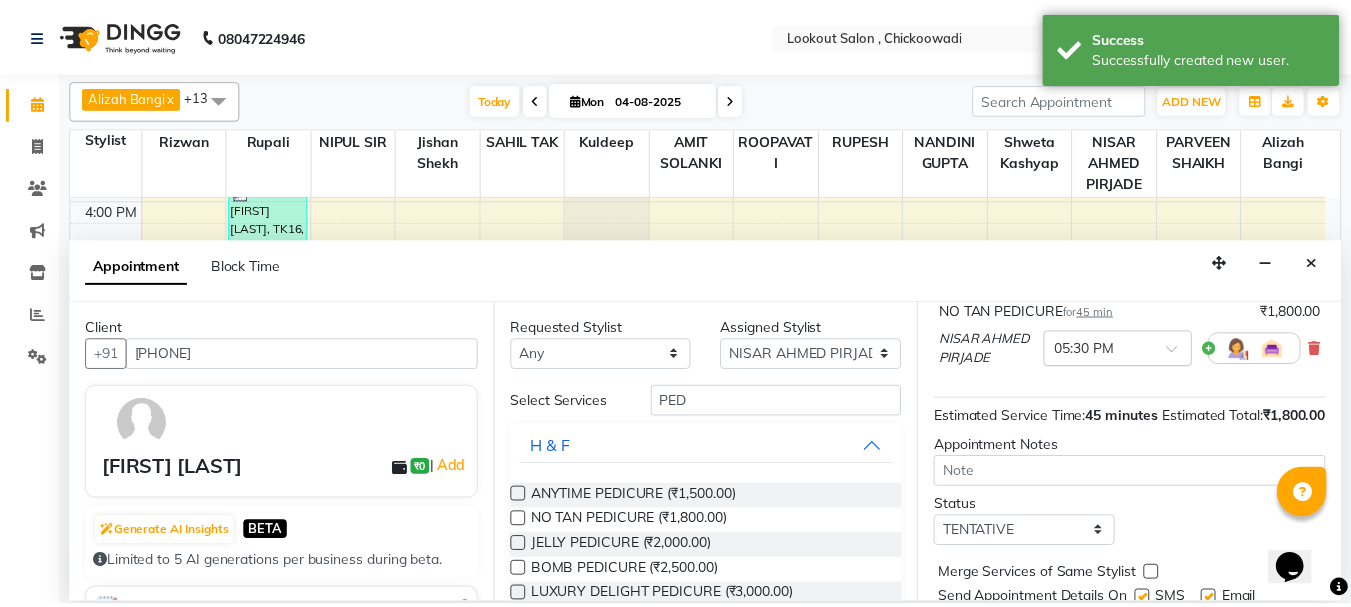 scroll, scrollTop: 282, scrollLeft: 0, axis: vertical 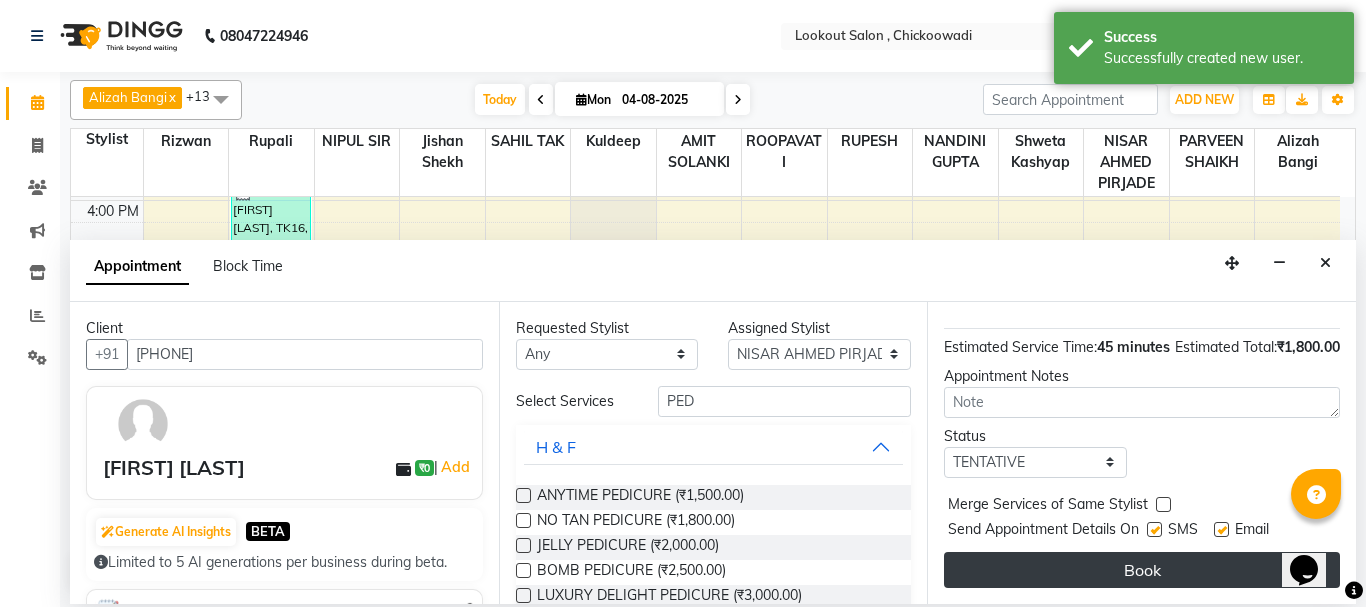 click on "Book" at bounding box center [1142, 570] 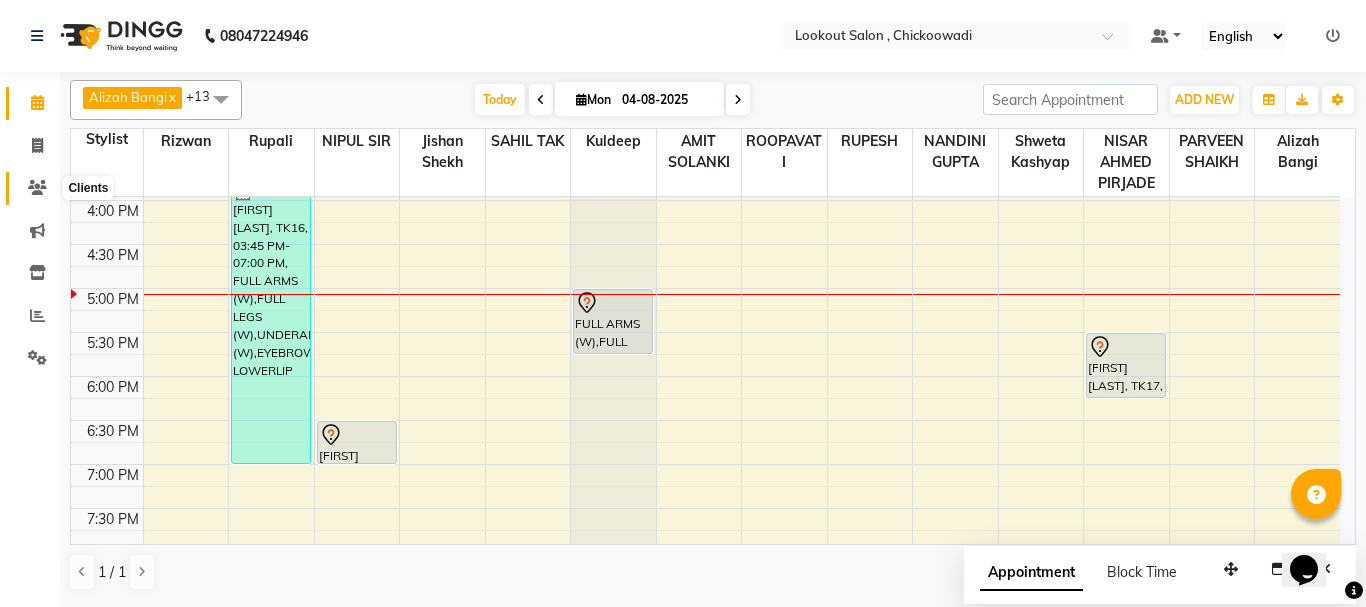 drag, startPoint x: 38, startPoint y: 184, endPoint x: 86, endPoint y: 184, distance: 48 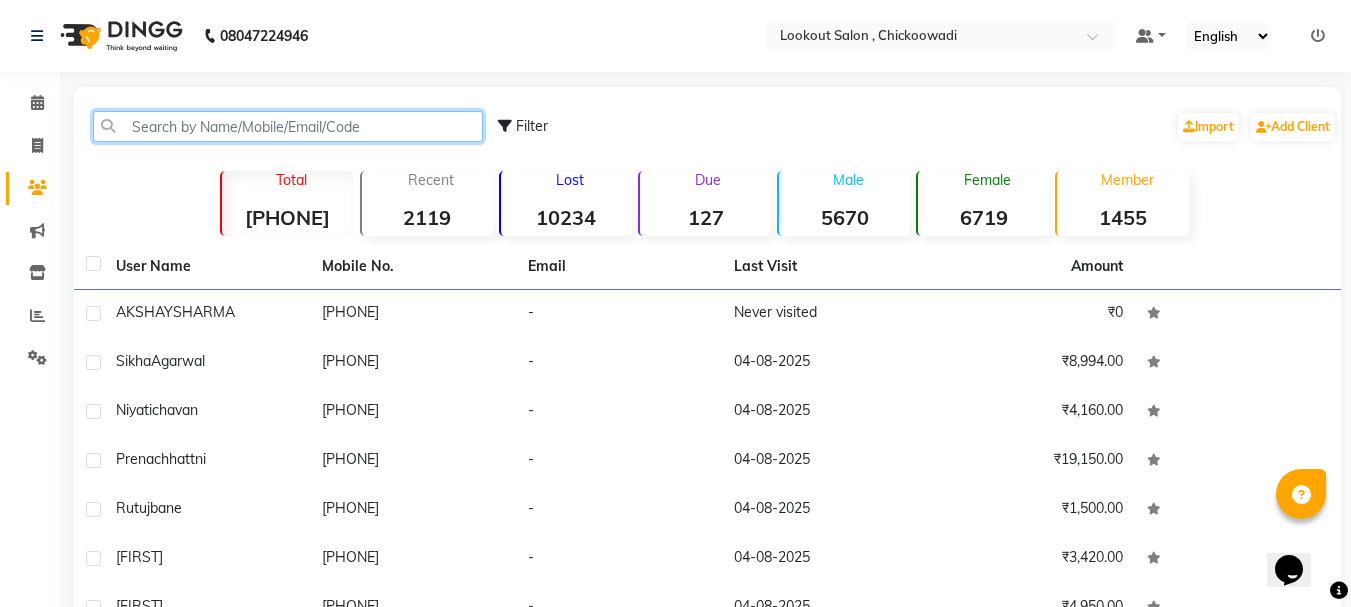click 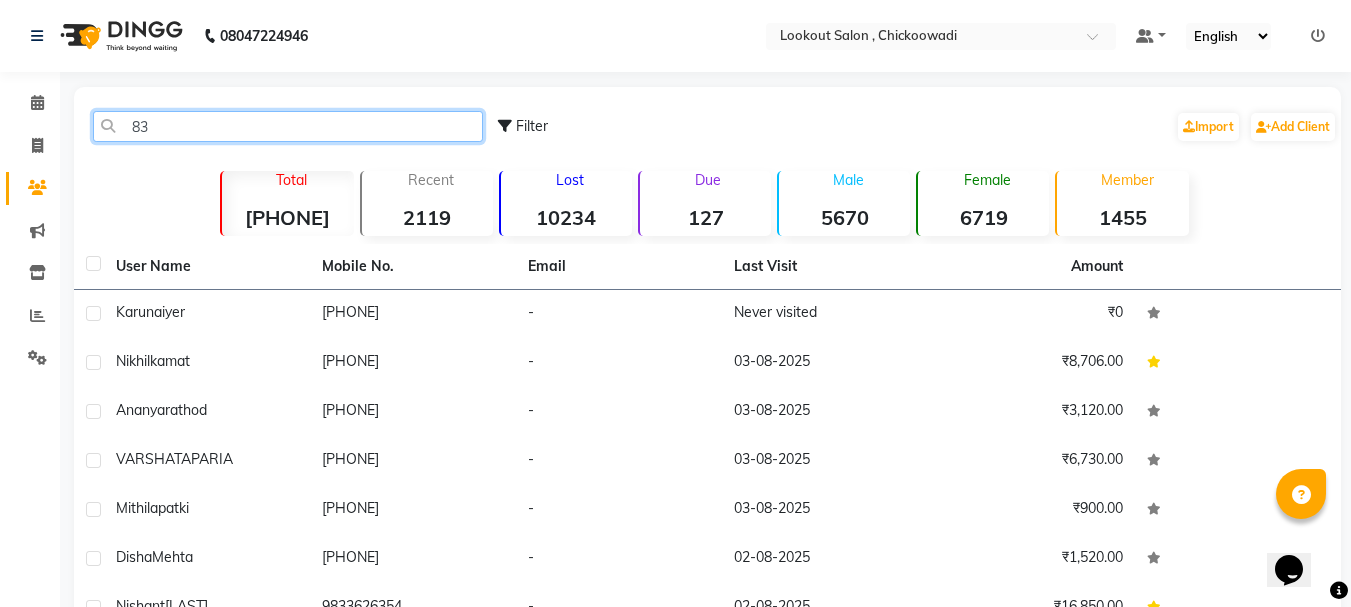 type on "8" 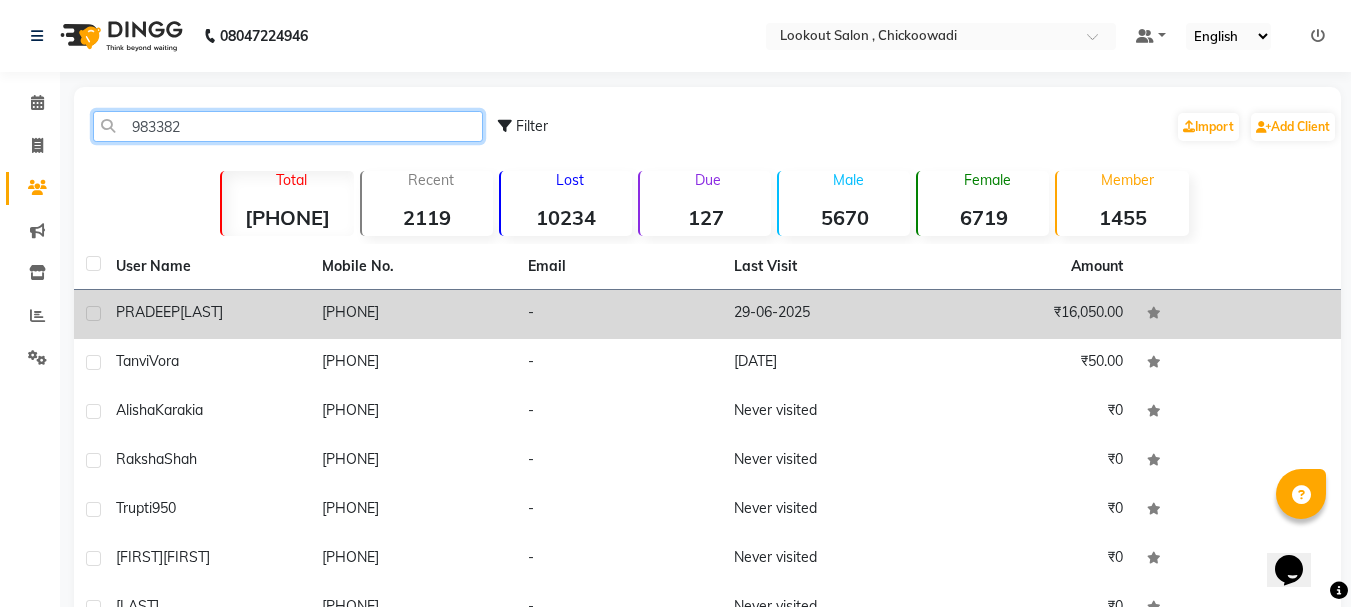type on "983382" 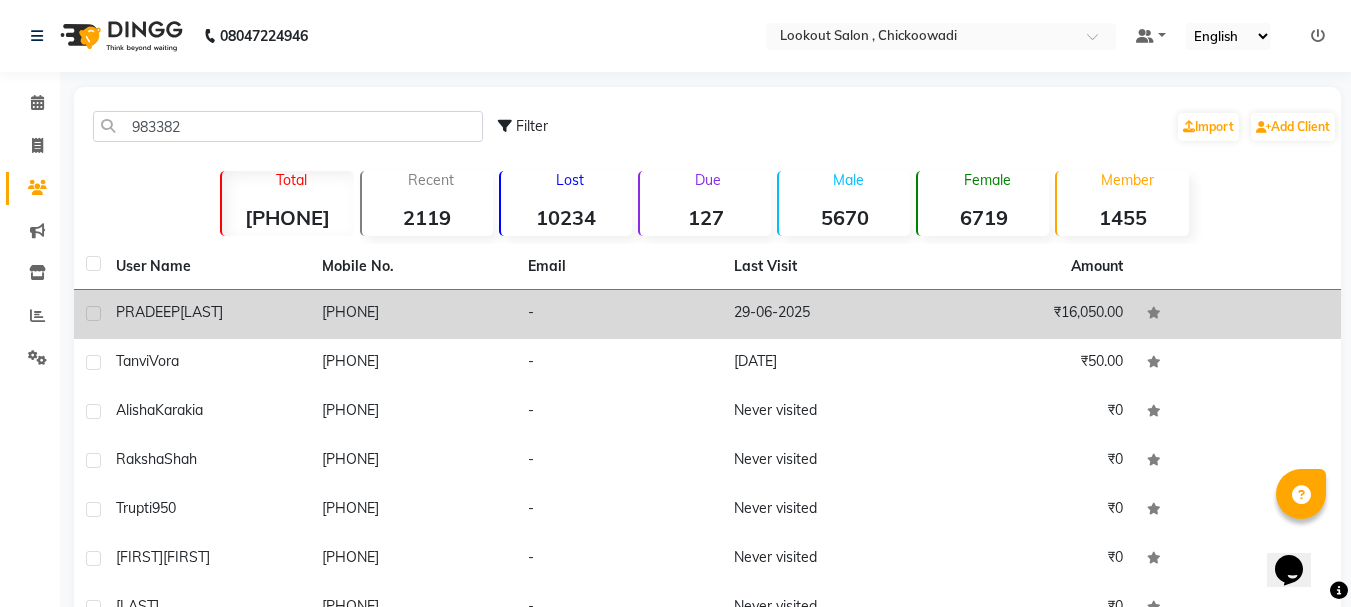 click on "[FIRST] [LAST]" 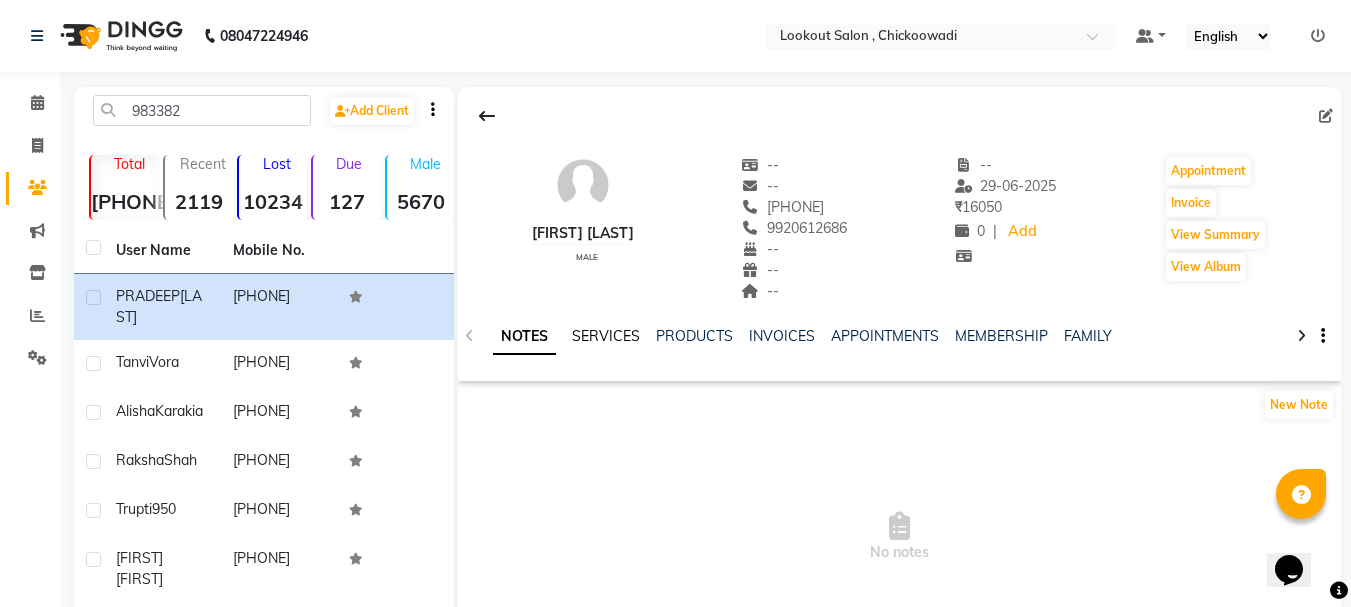 click on "SERVICES" 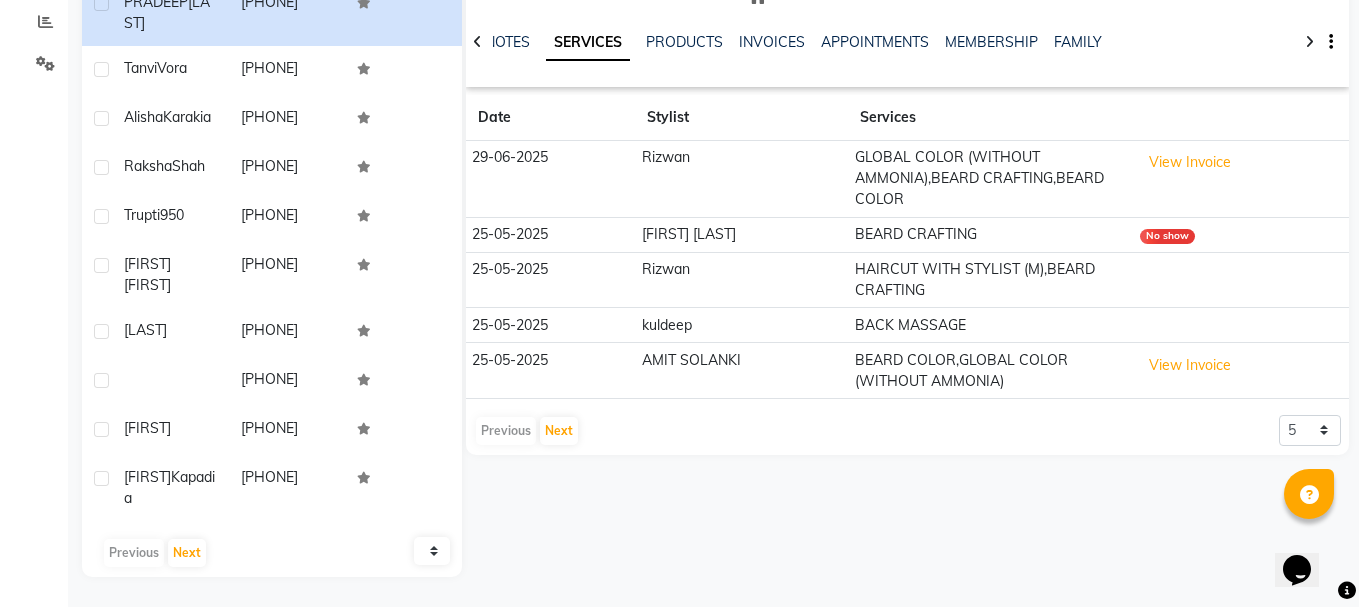 scroll, scrollTop: 0, scrollLeft: 0, axis: both 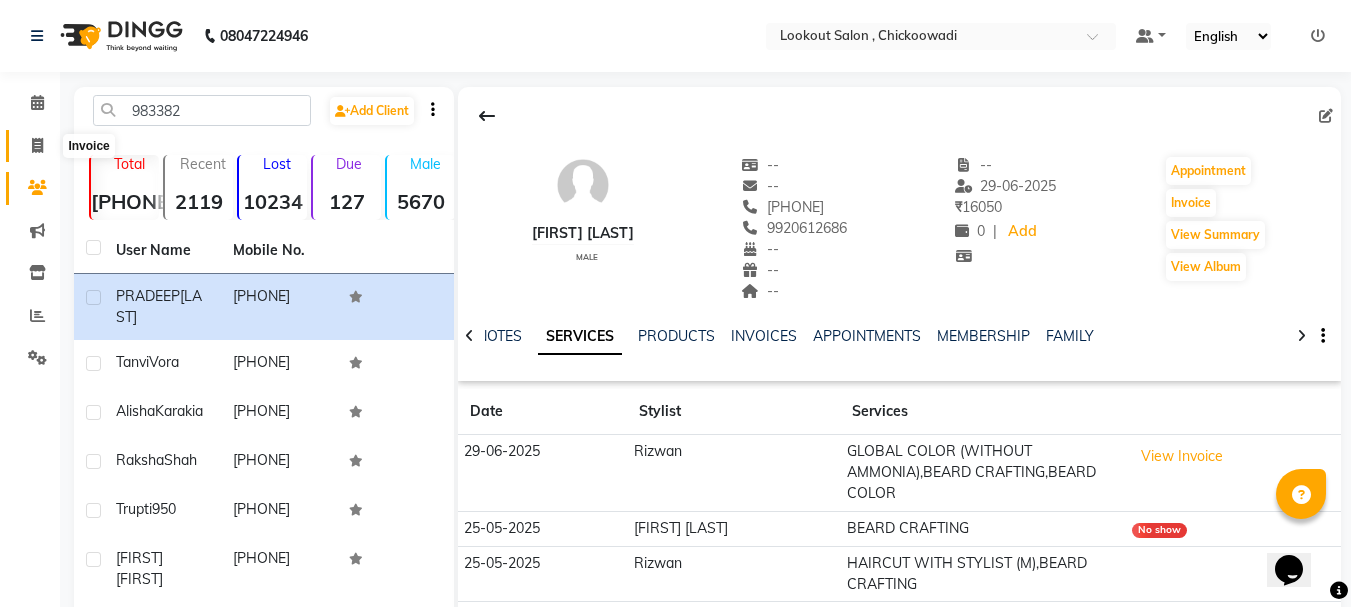 click 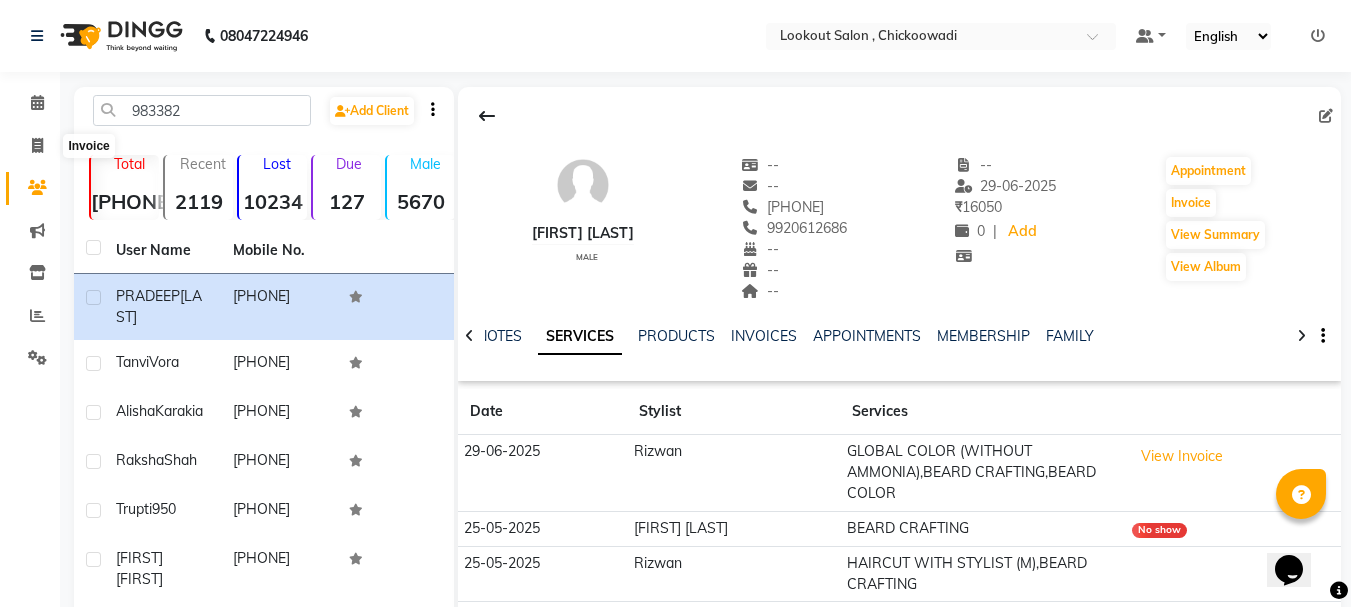 select on "service" 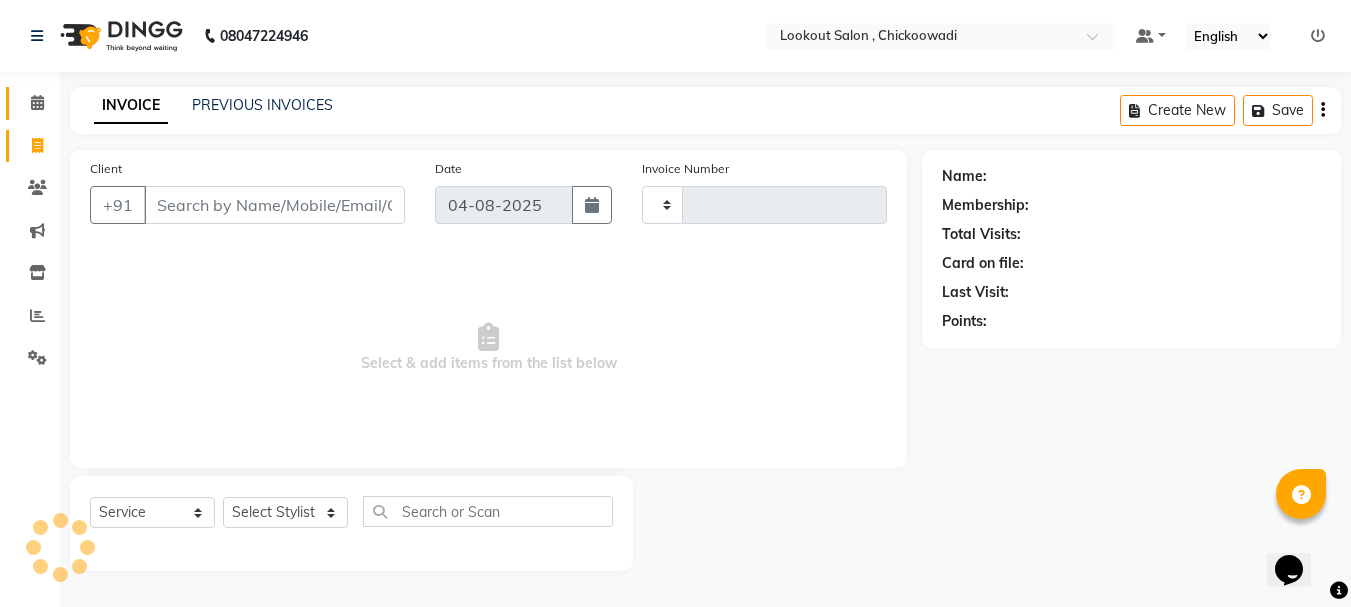 type on "5026" 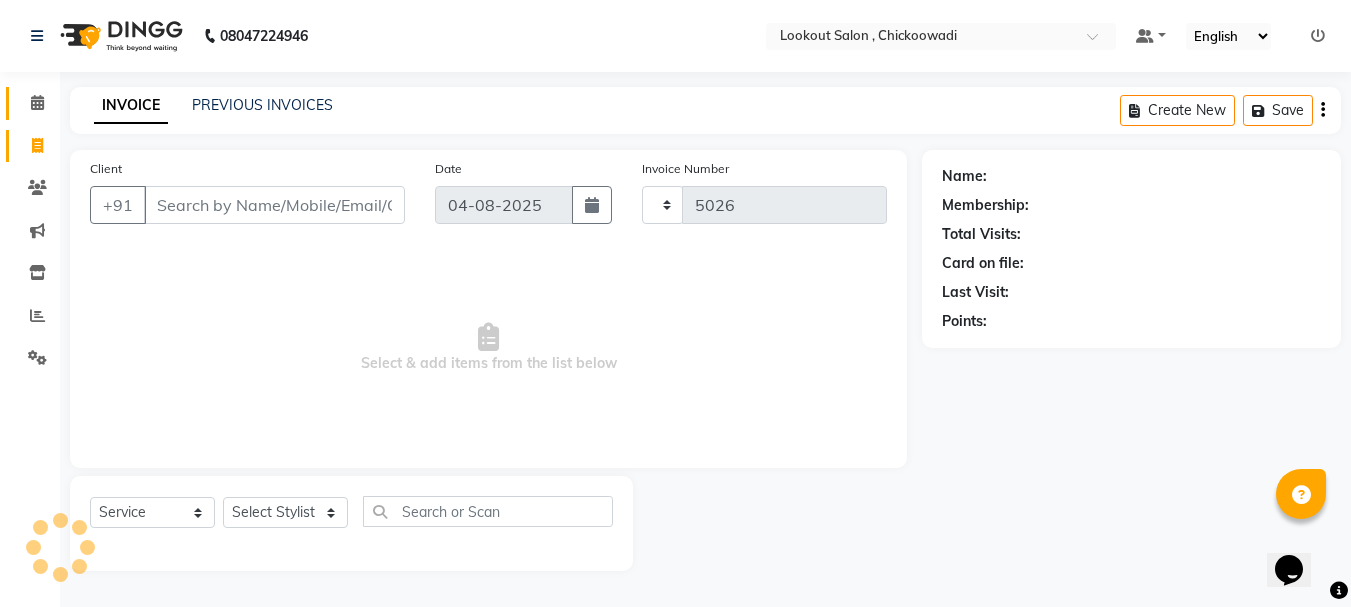 select on "151" 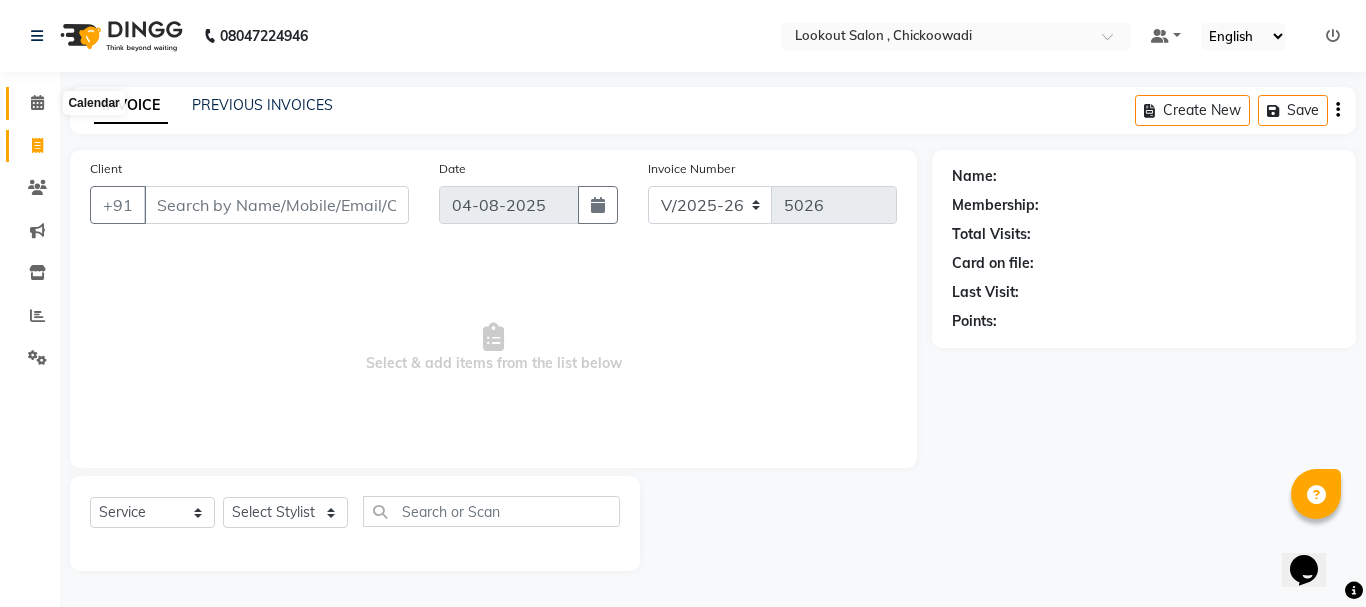 click 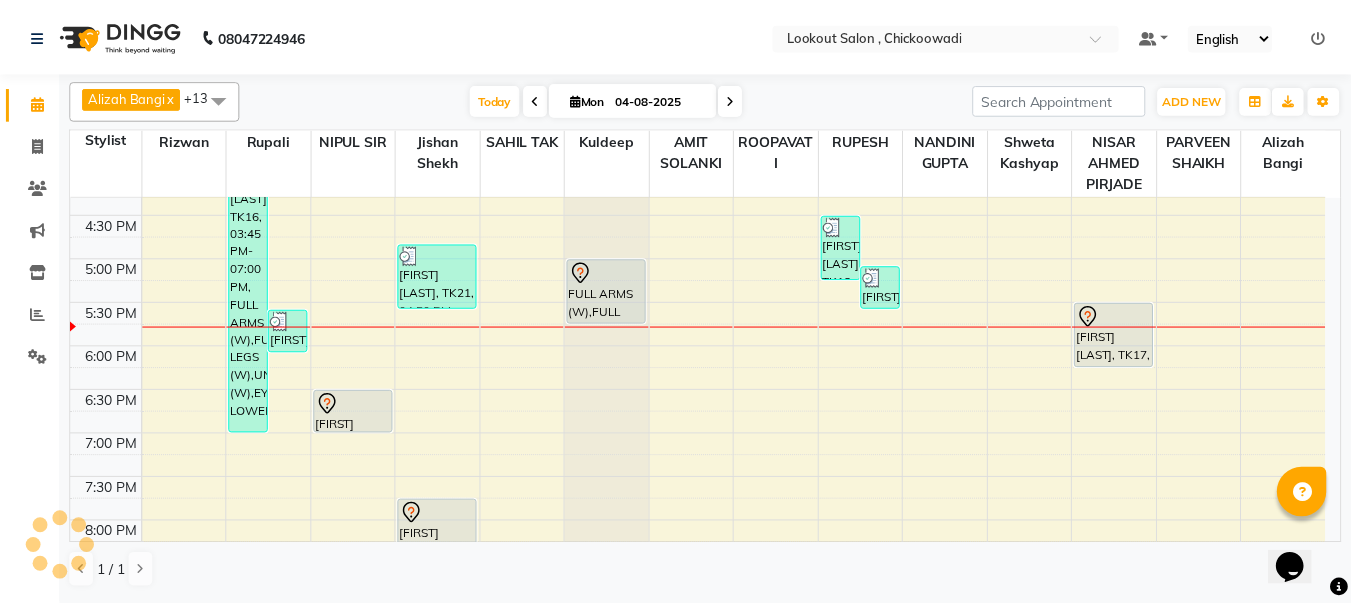 scroll, scrollTop: 652, scrollLeft: 0, axis: vertical 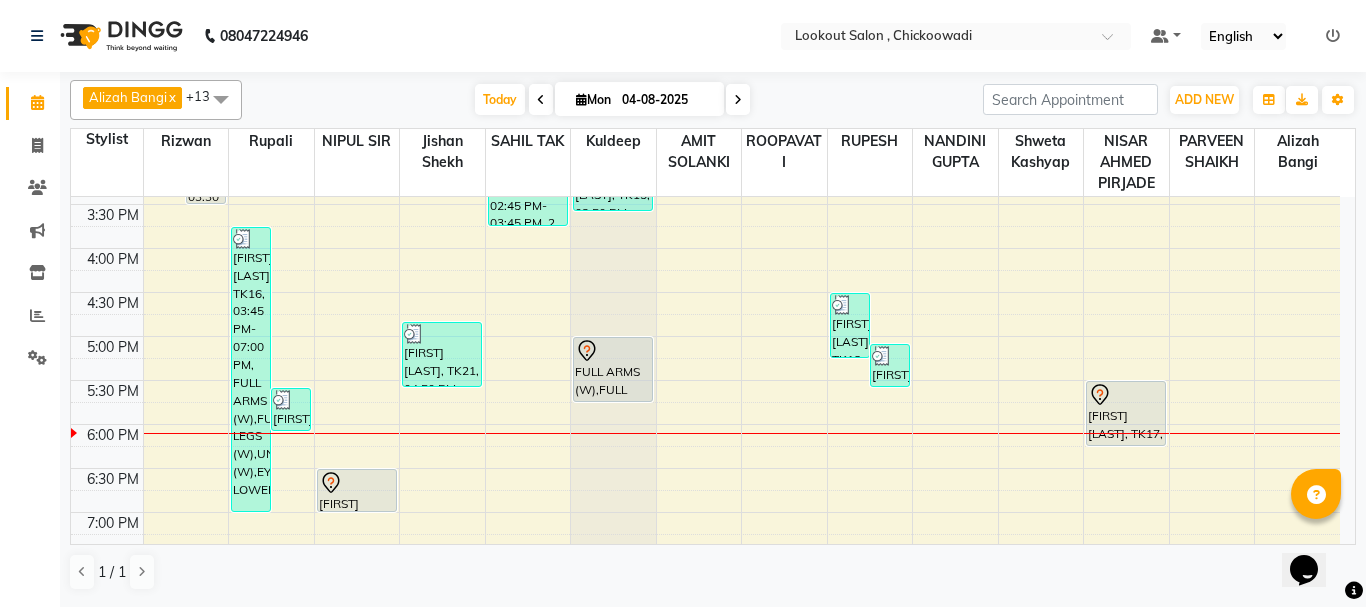 drag, startPoint x: 1106, startPoint y: 398, endPoint x: 834, endPoint y: 73, distance: 423.803 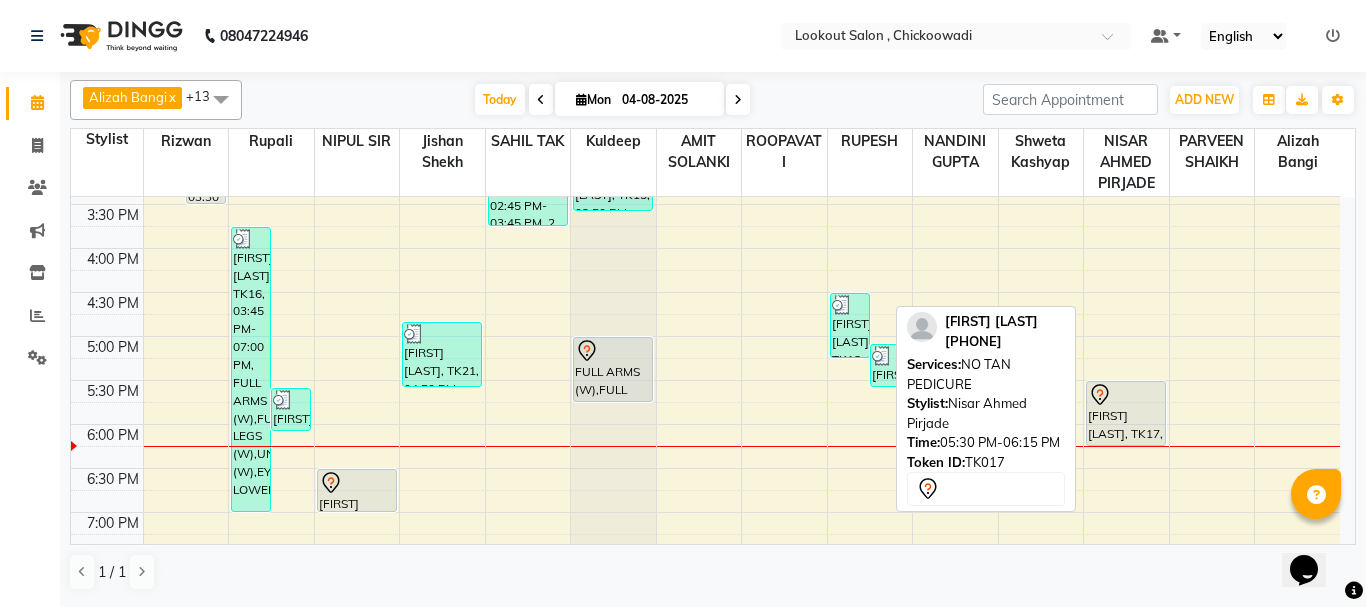 click on "[FIRST] [LAST], TK17, 05:30 PM-06:15 PM, NO TAN PEDICURE" at bounding box center (1126, 413) 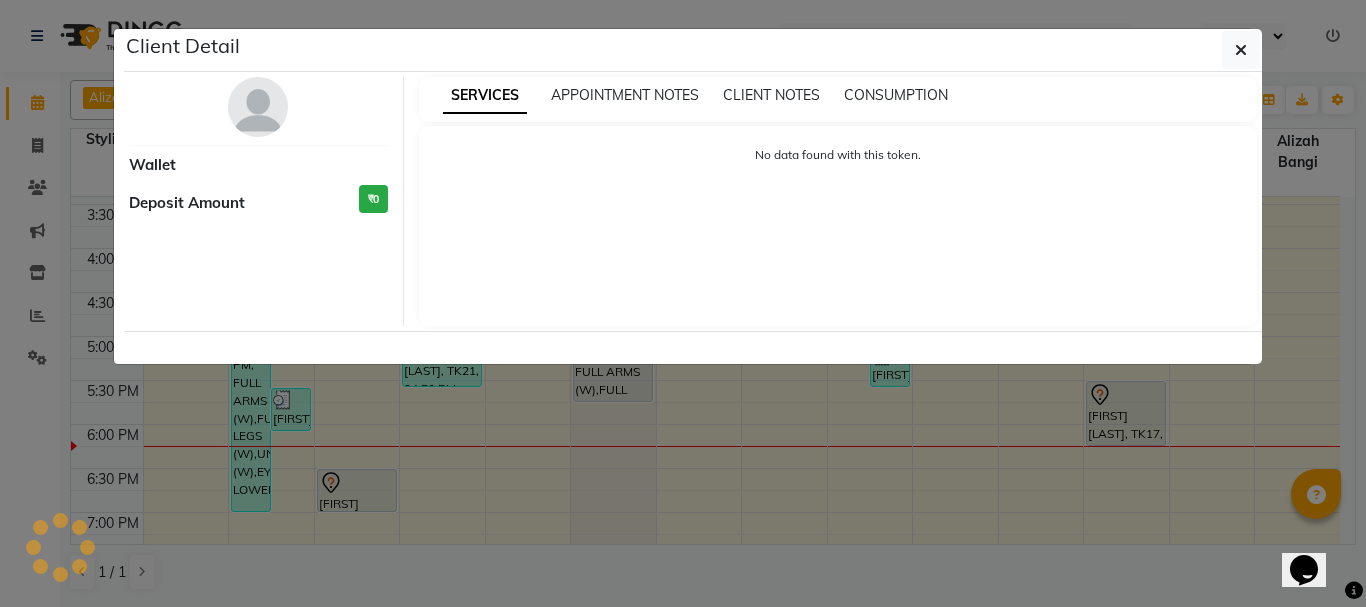 select on "7" 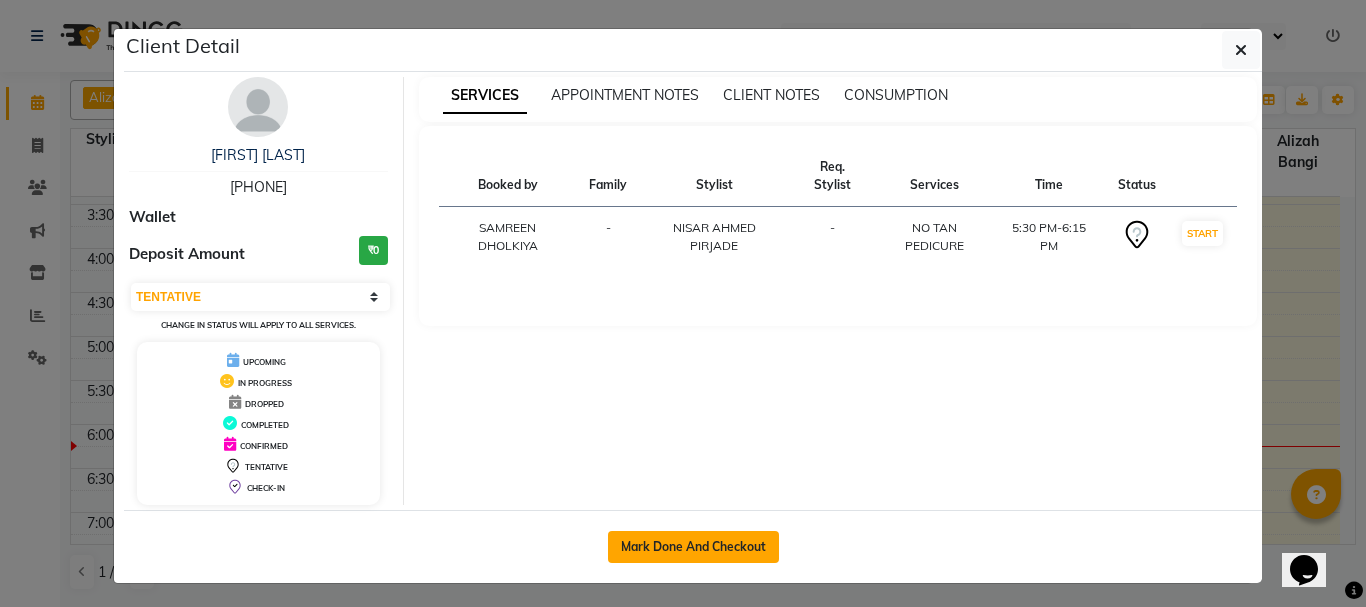 click on "Mark Done And Checkout" 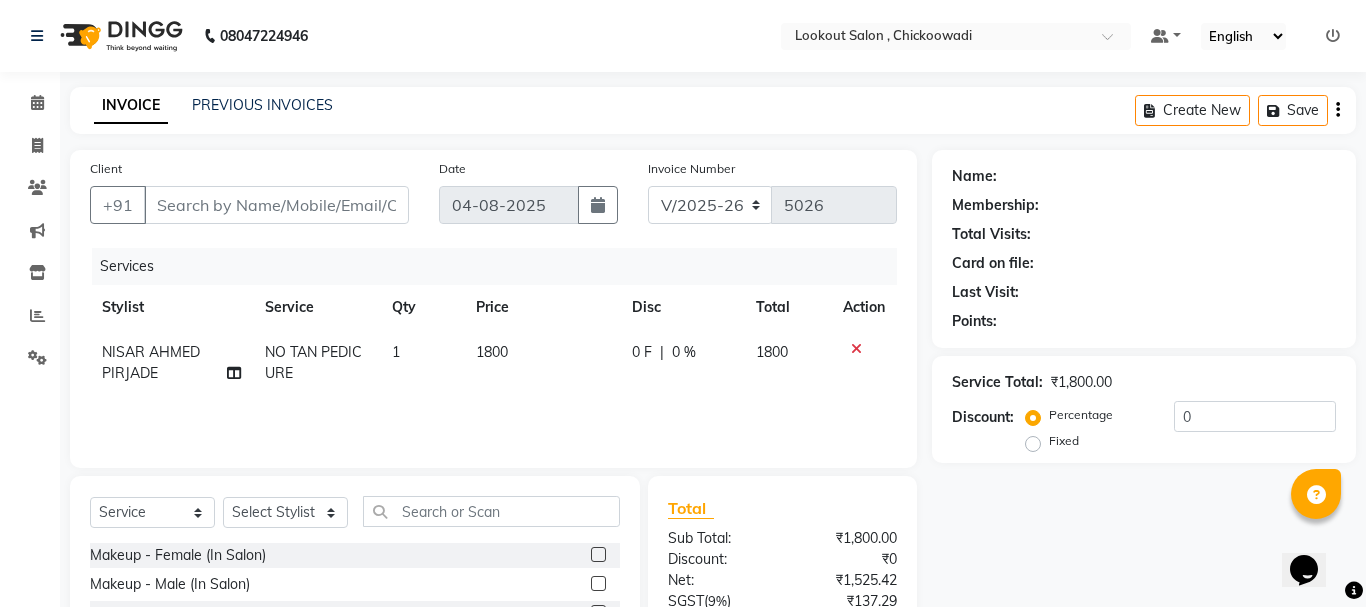 type on "[PHONE]" 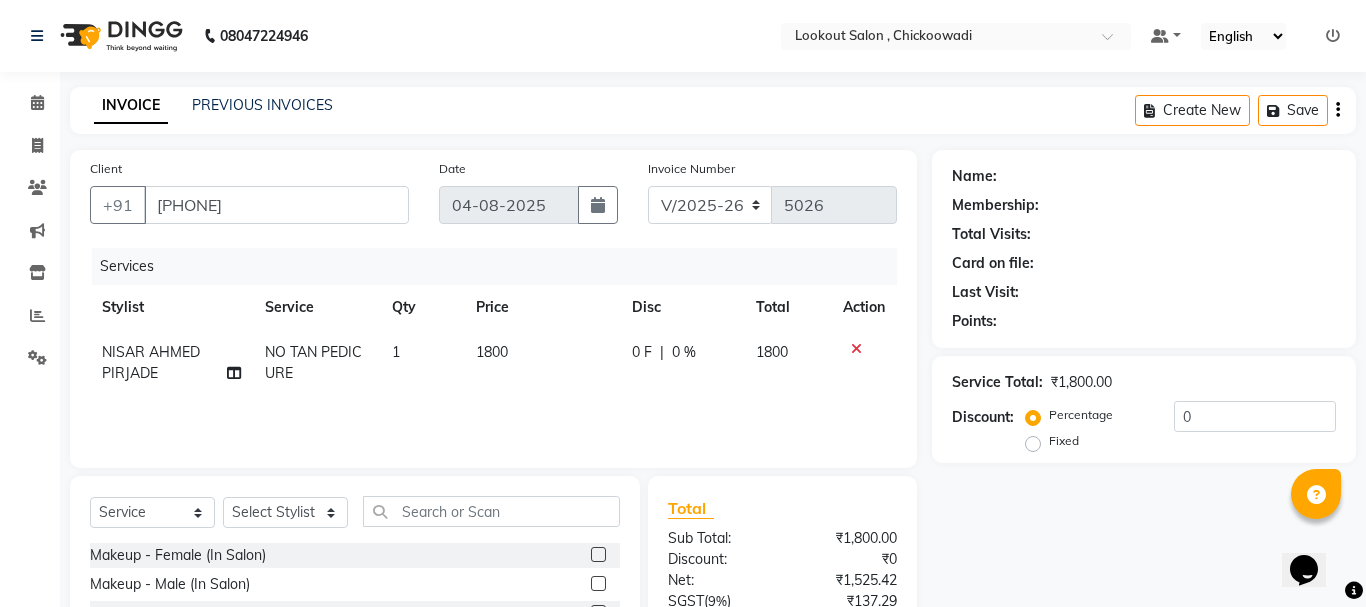 select on "75452" 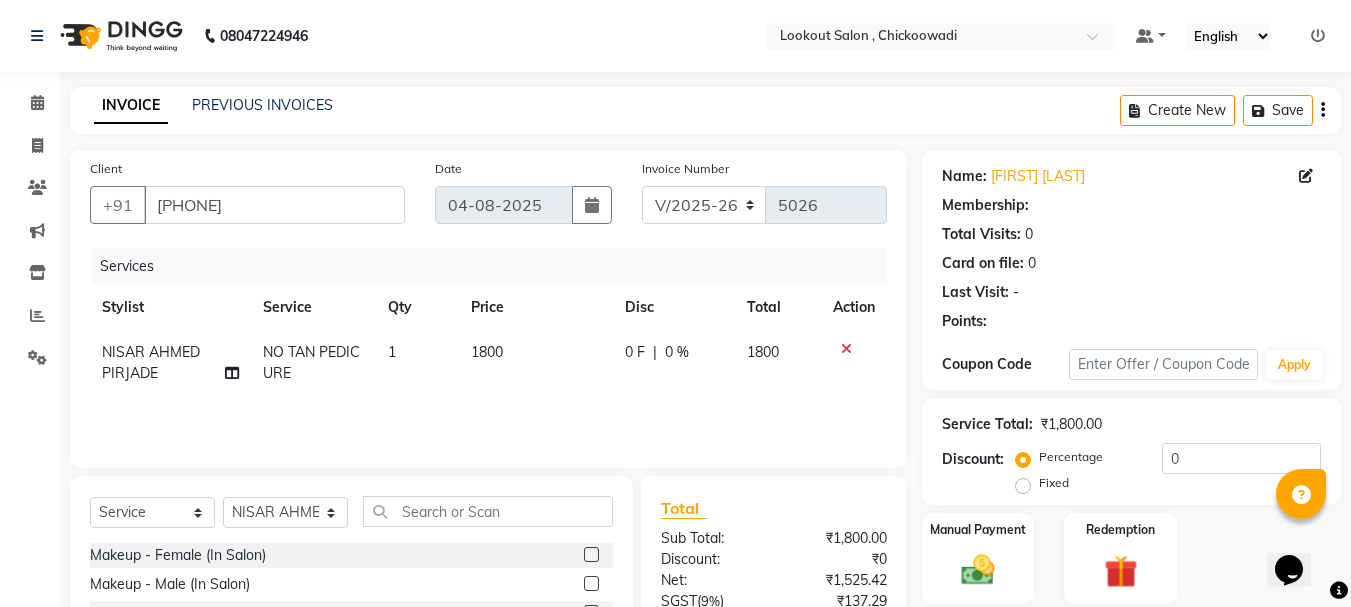 click on "NO TAN PEDICURE" 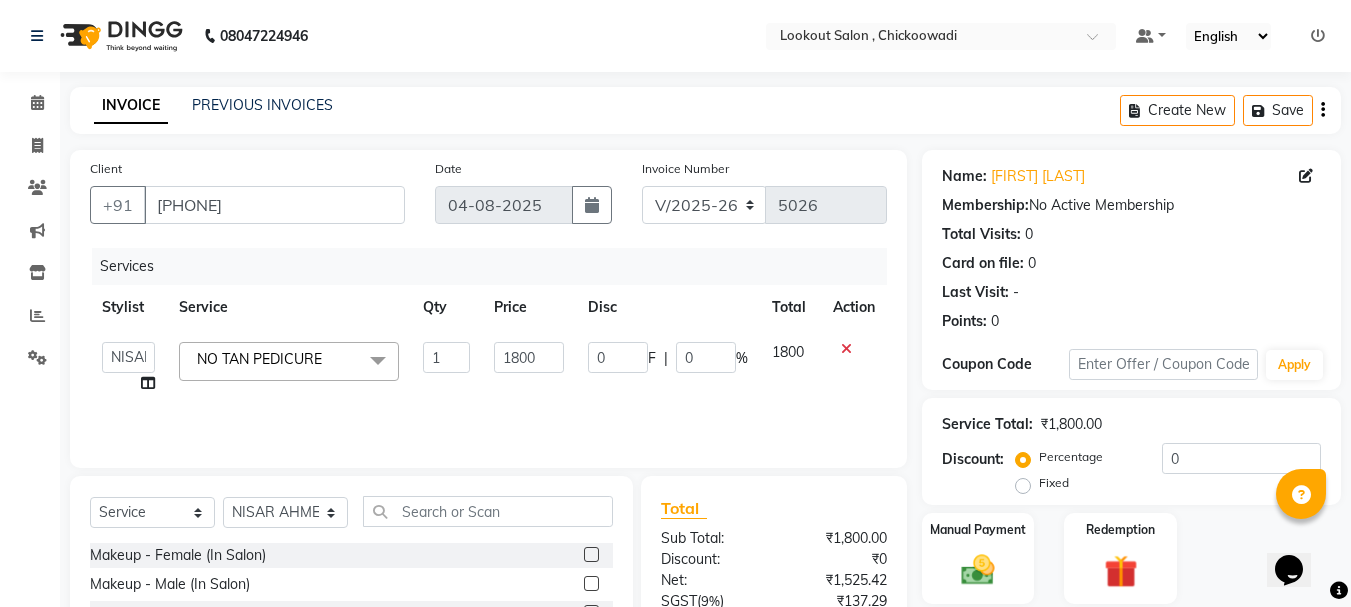 click 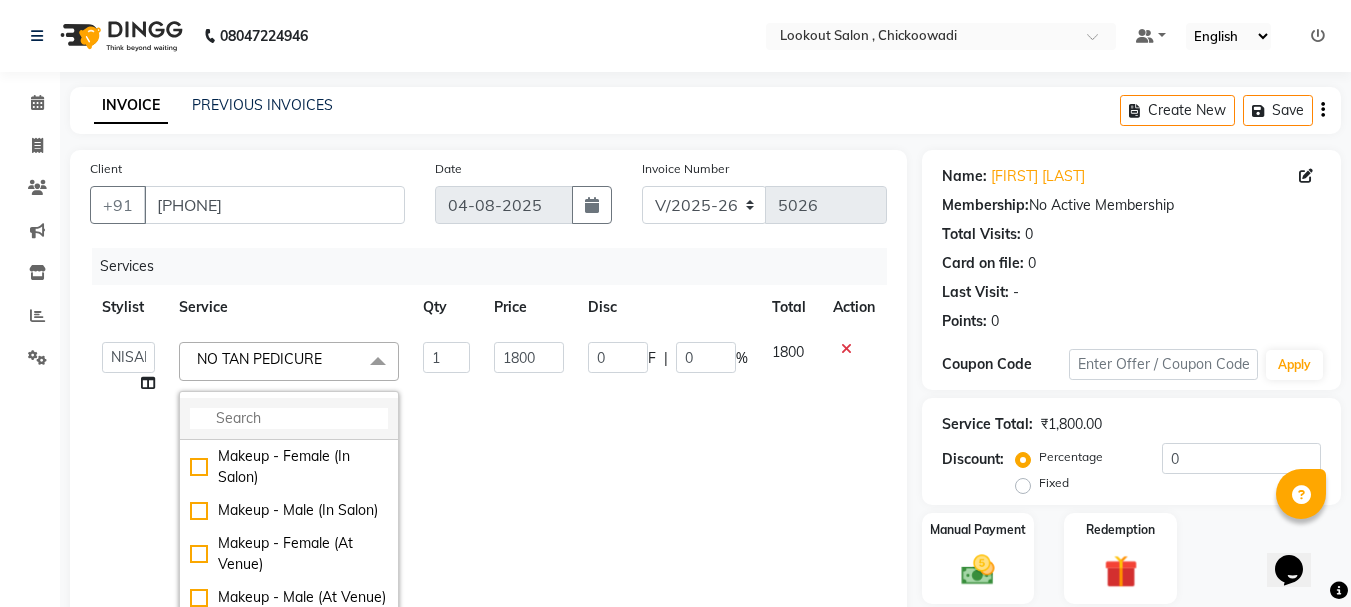 click 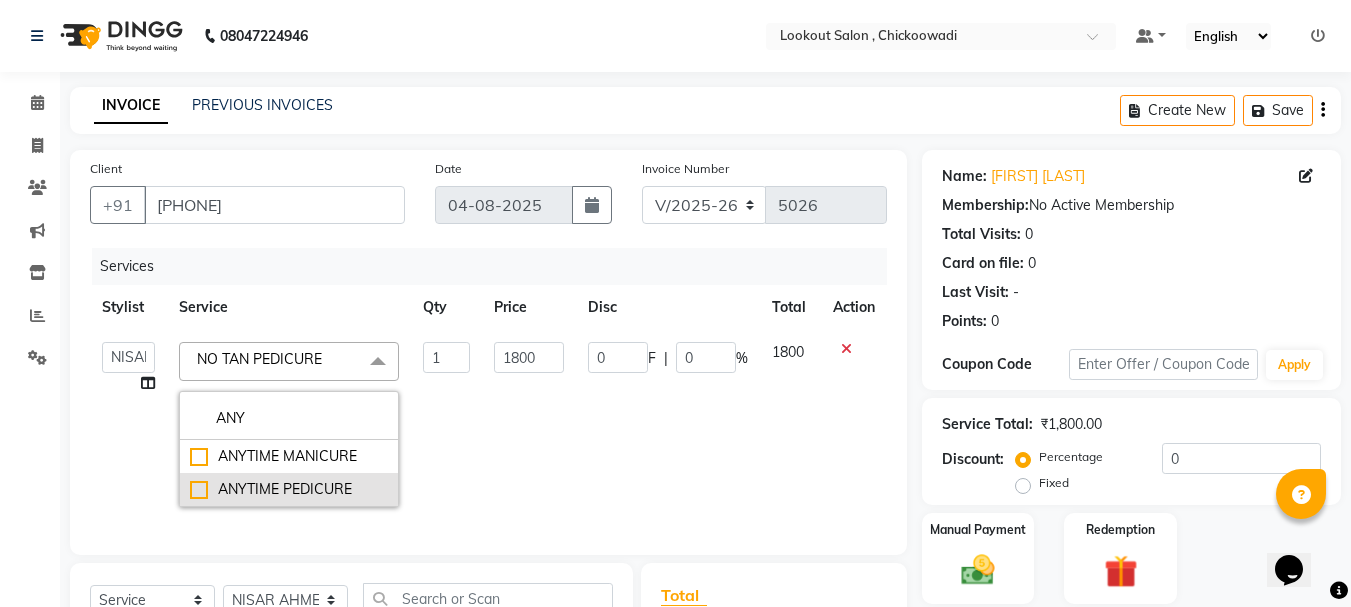 type on "ANY" 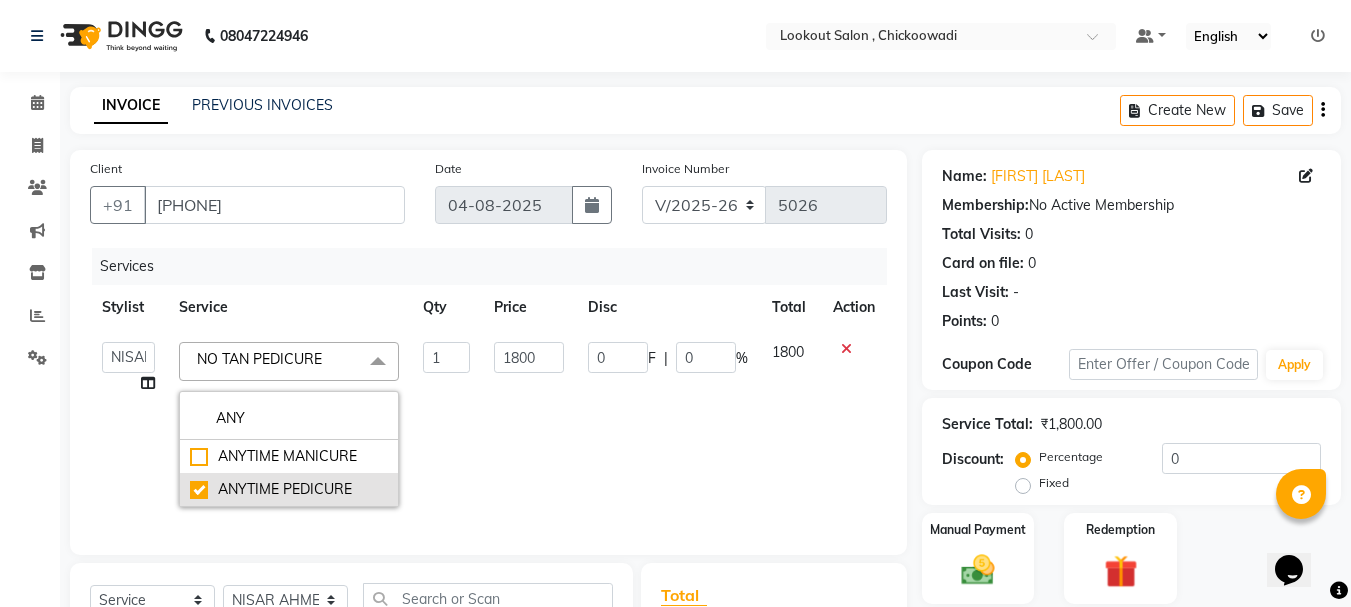 checkbox on "true" 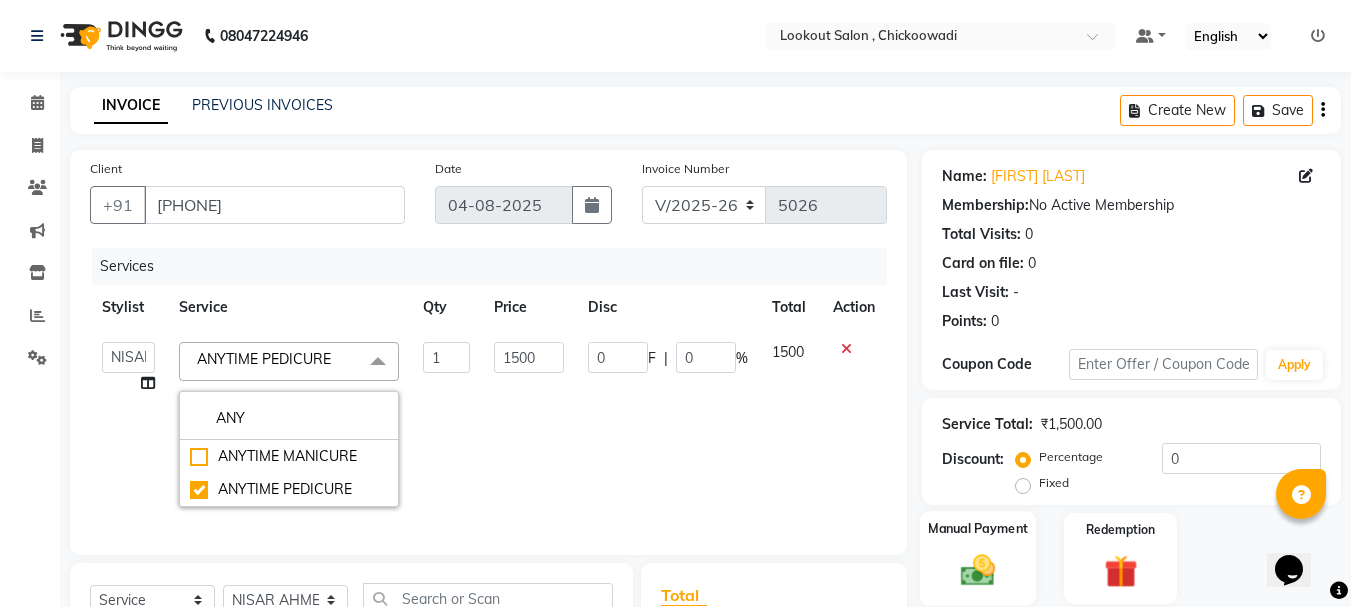 click on "Manual Payment" 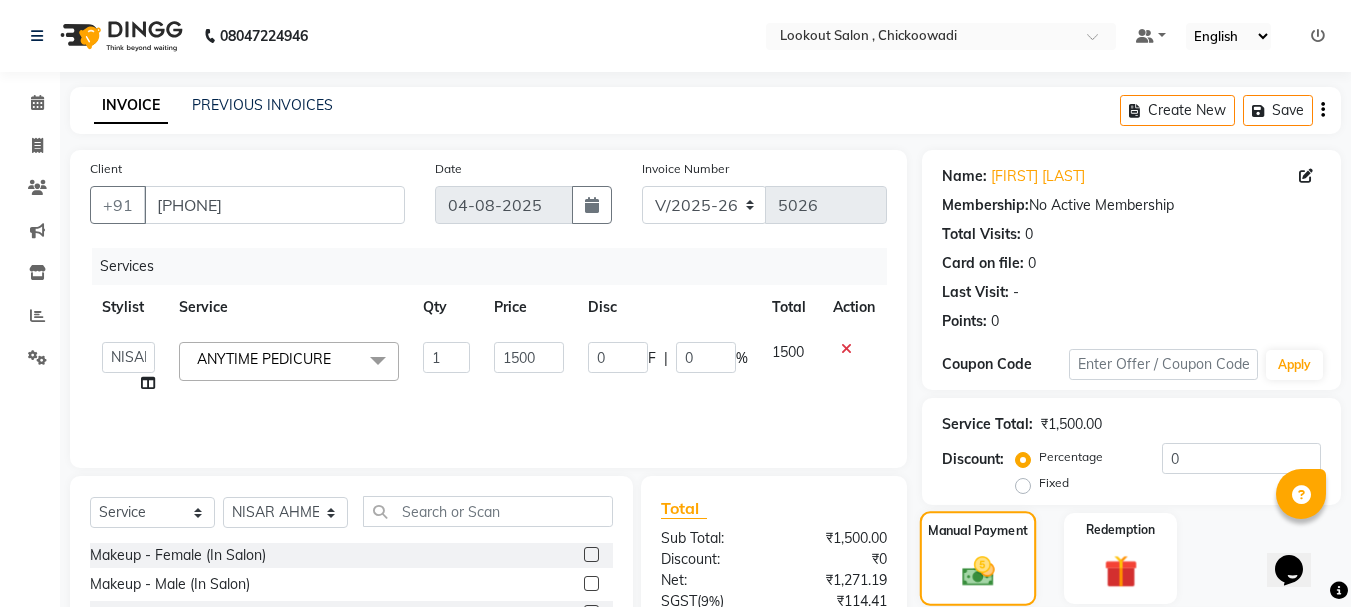 scroll, scrollTop: 100, scrollLeft: 0, axis: vertical 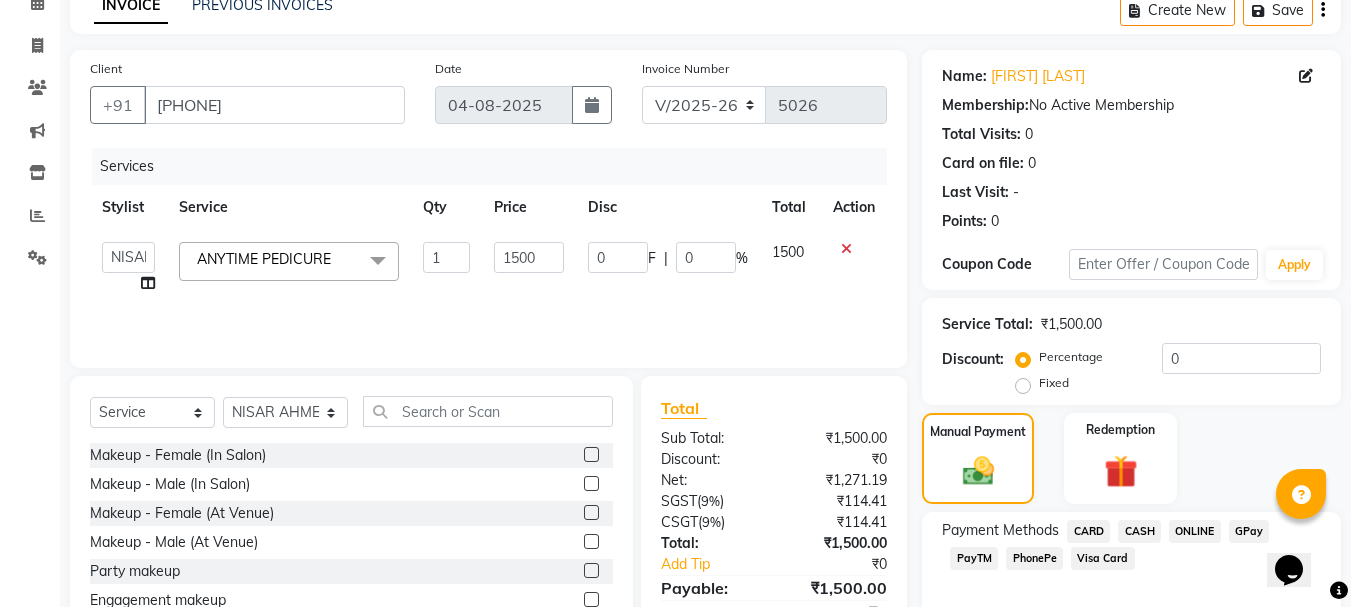 click on "CASH" 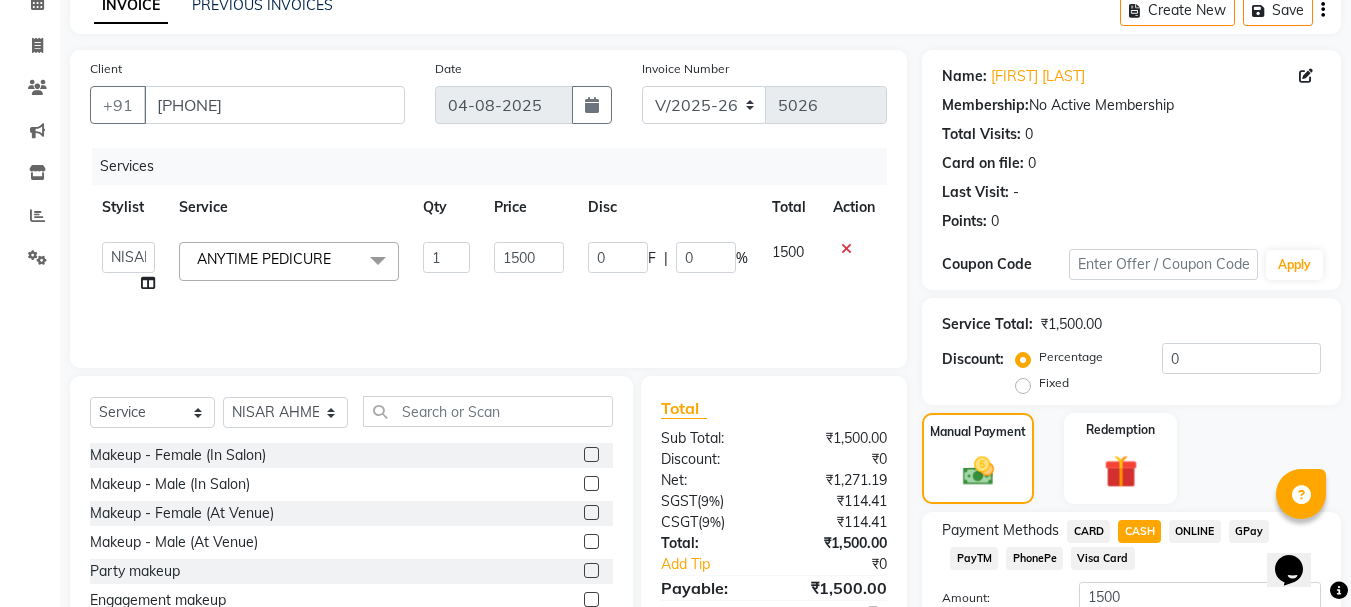 scroll, scrollTop: 200, scrollLeft: 0, axis: vertical 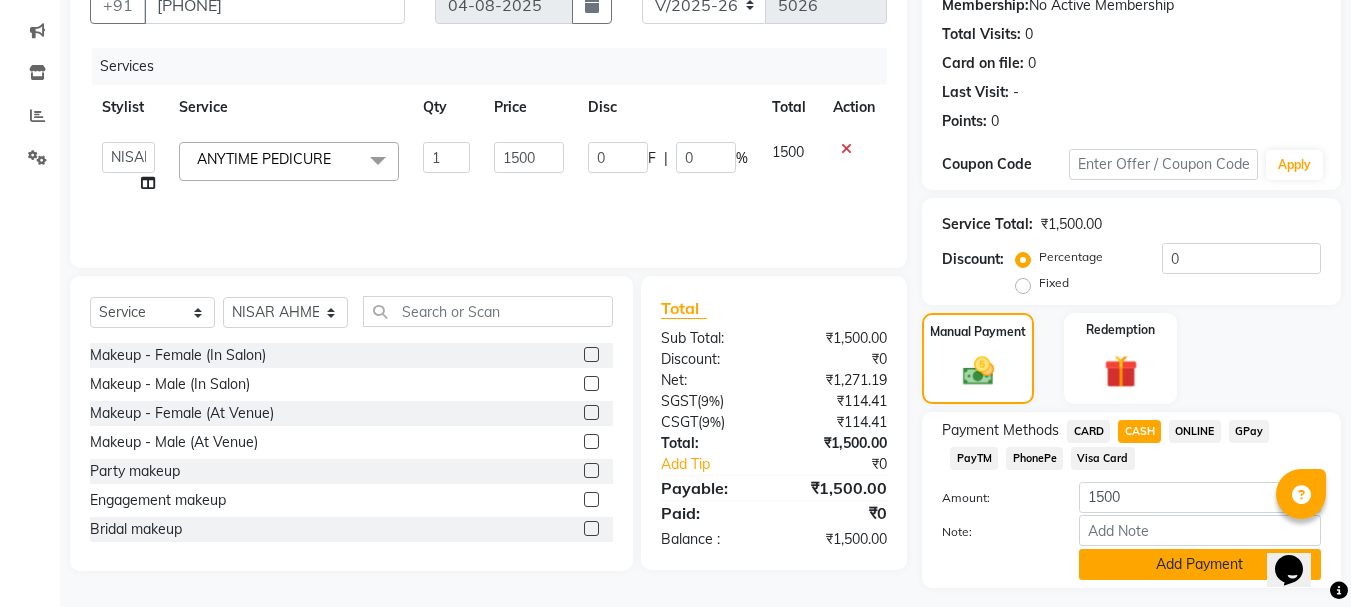 click on "Add Payment" 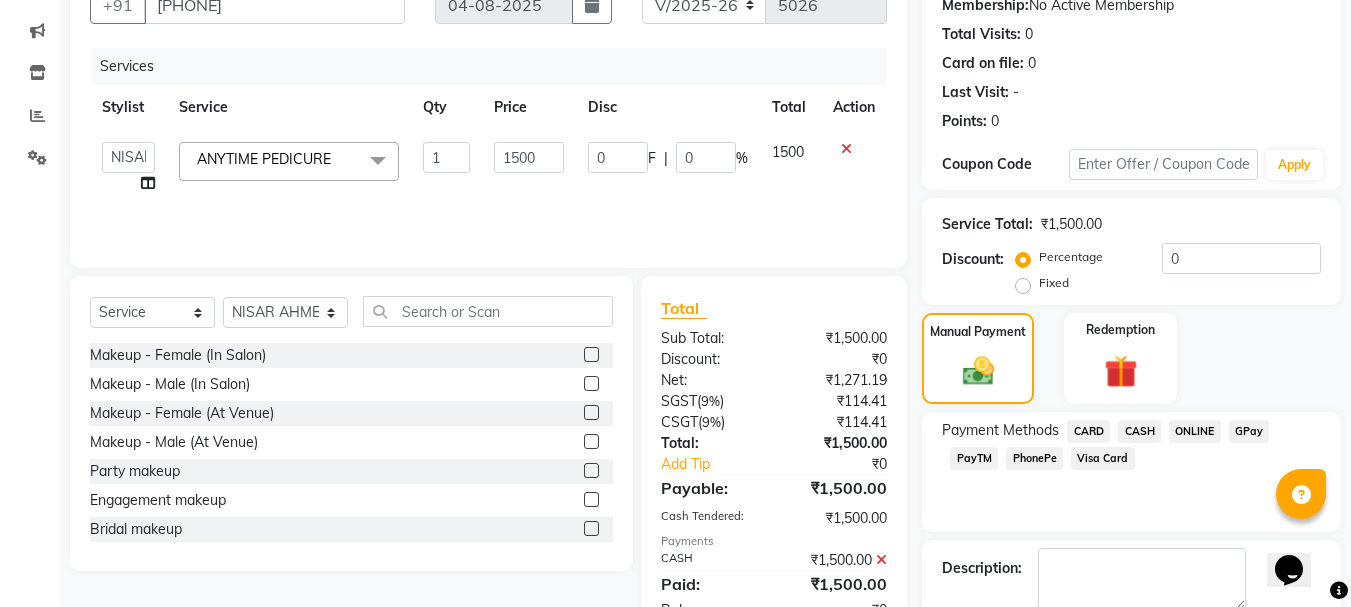 scroll, scrollTop: 309, scrollLeft: 0, axis: vertical 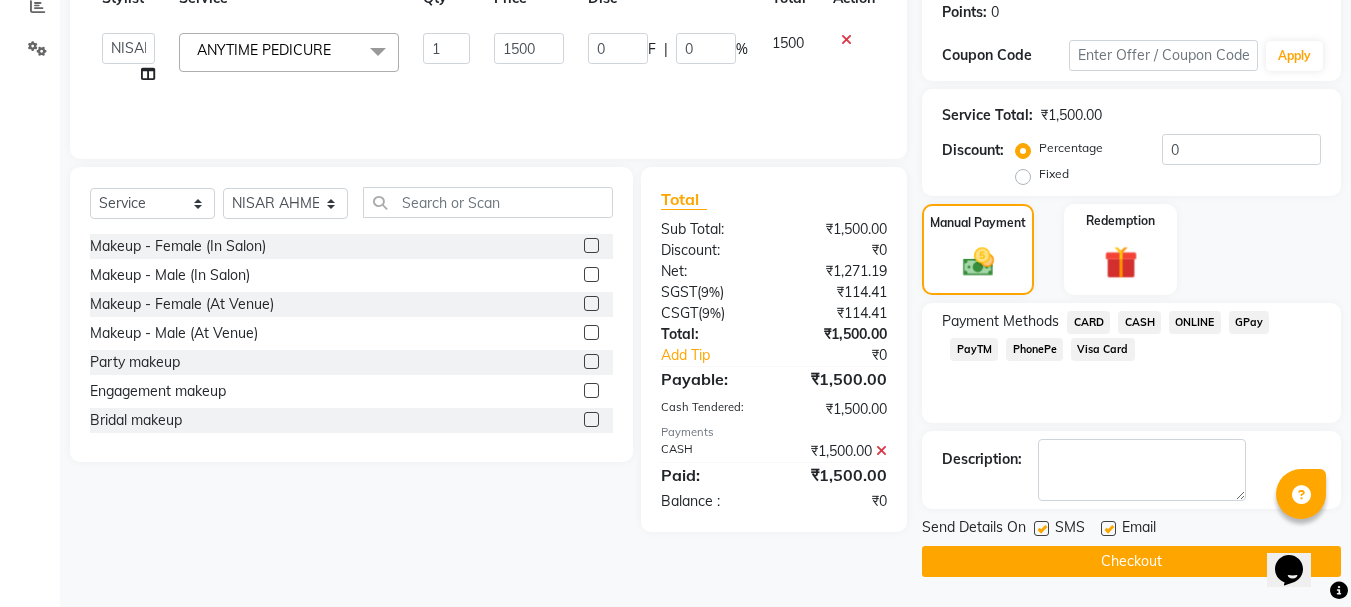 click on "Checkout" 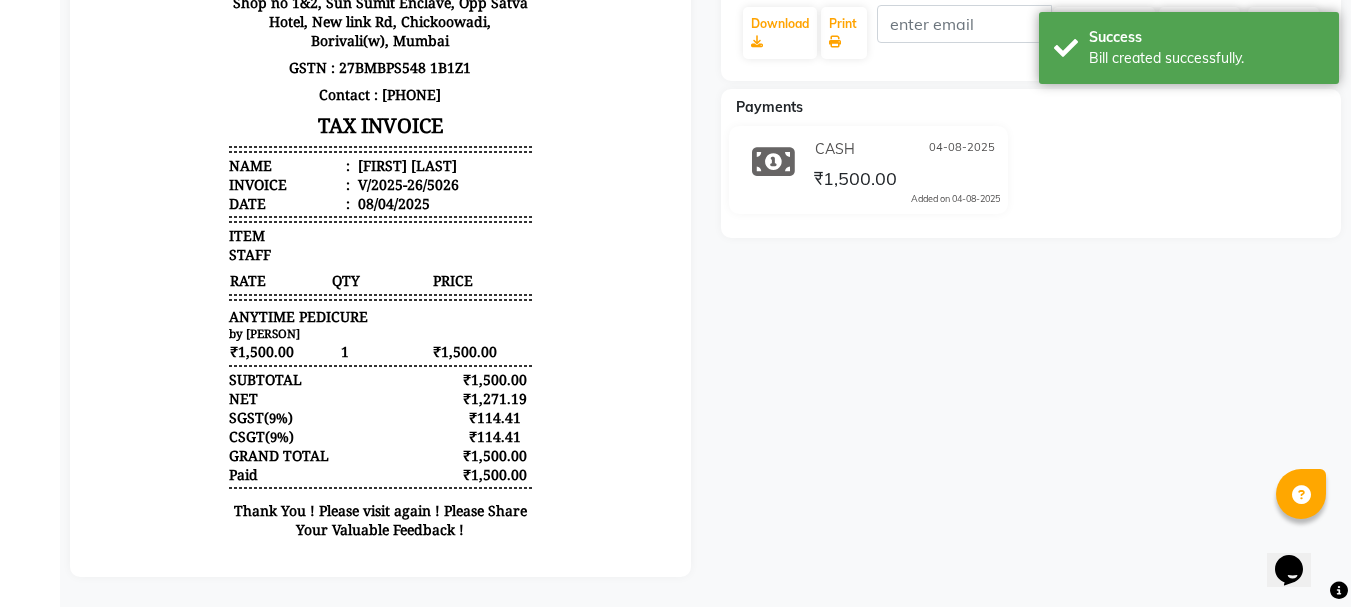 scroll, scrollTop: 42, scrollLeft: 0, axis: vertical 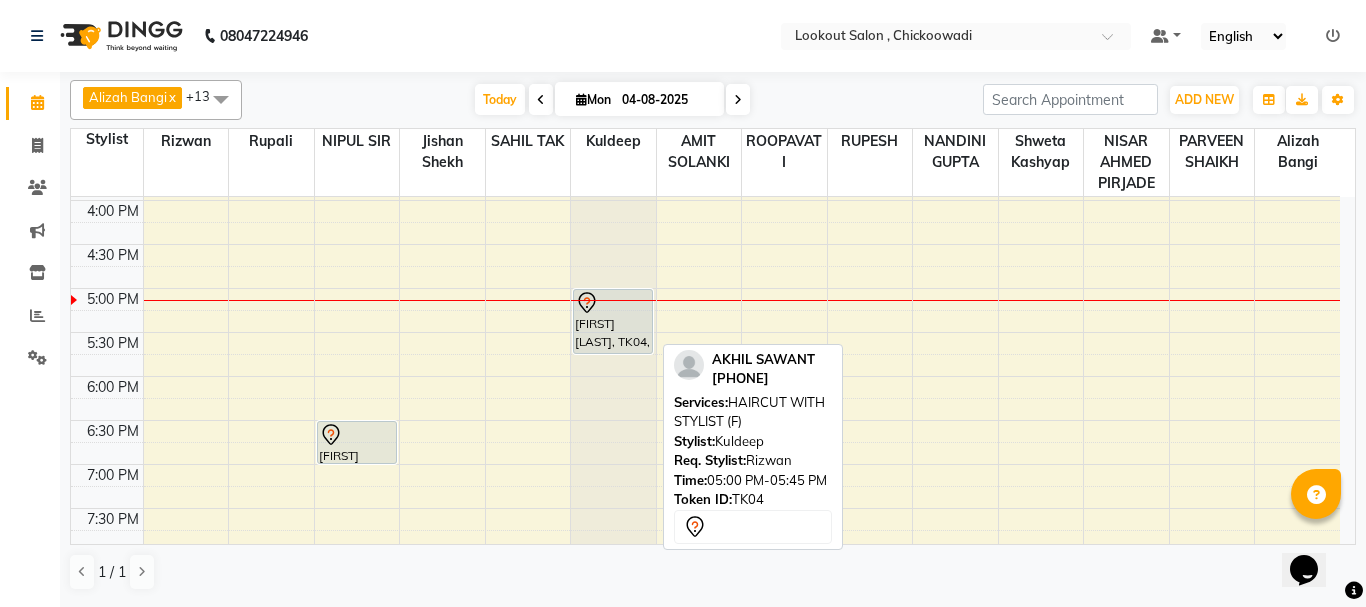 click on "[FIRST] [LAST], TK04, 05:00 PM-05:45 PM, HAIRCUT WITH STYLIST (F)" at bounding box center (613, 321) 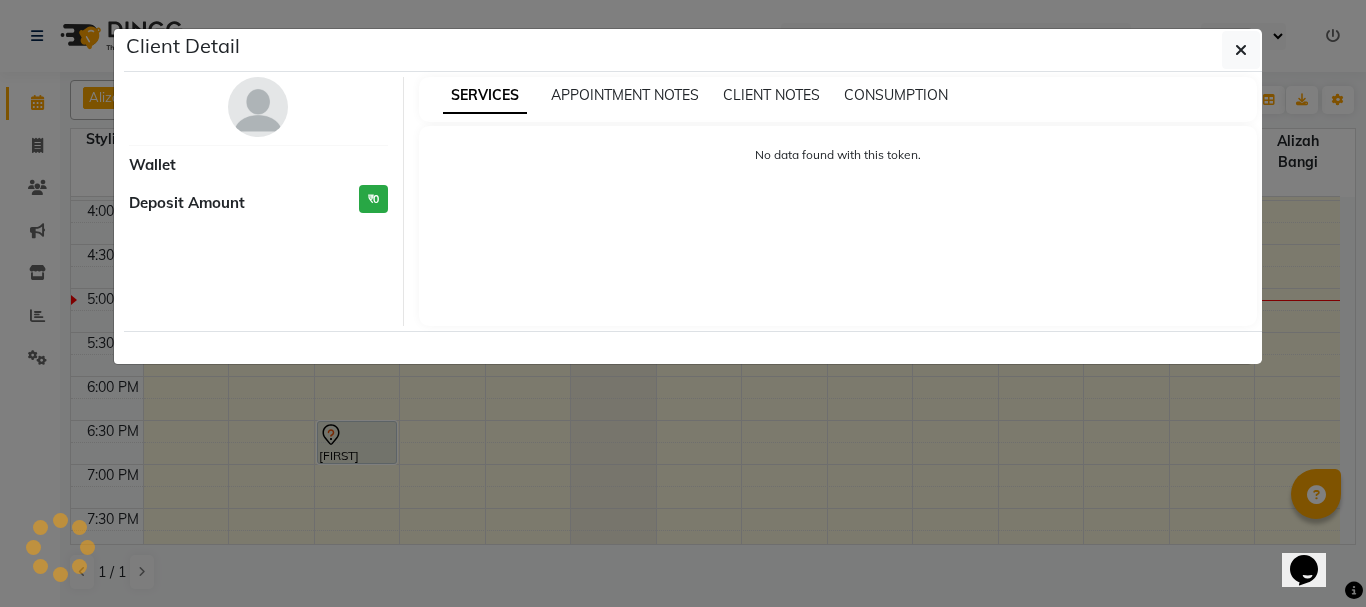 select on "7" 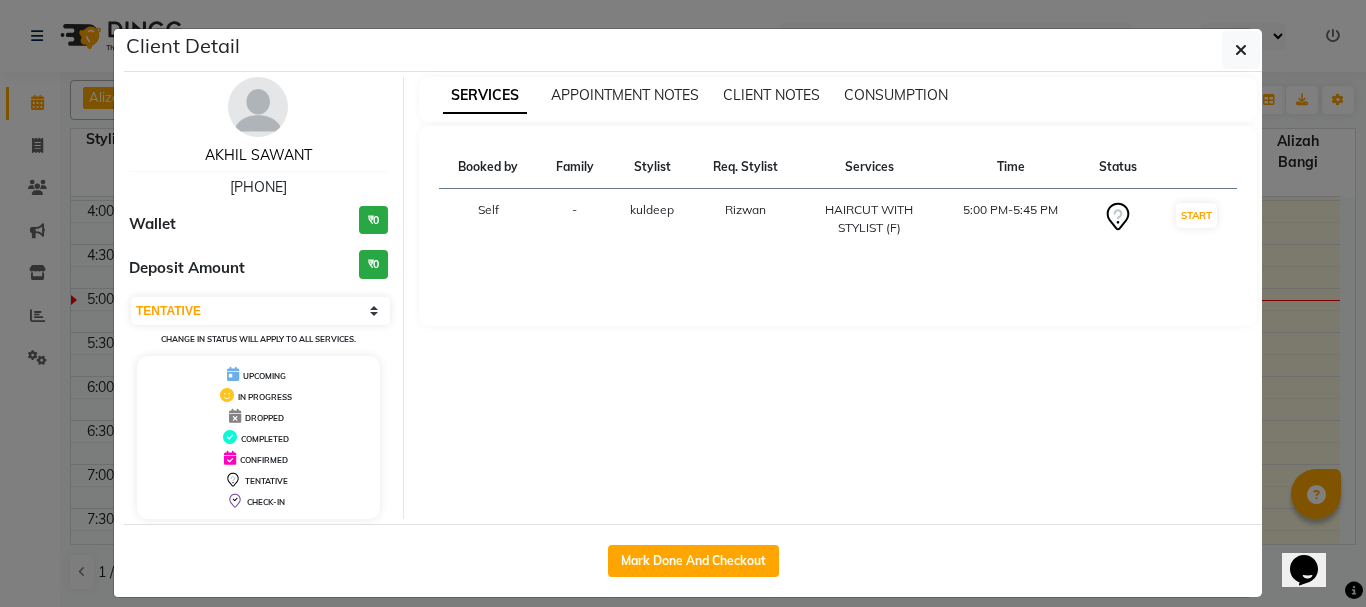 click on "AKHIL SAWANT" at bounding box center [258, 155] 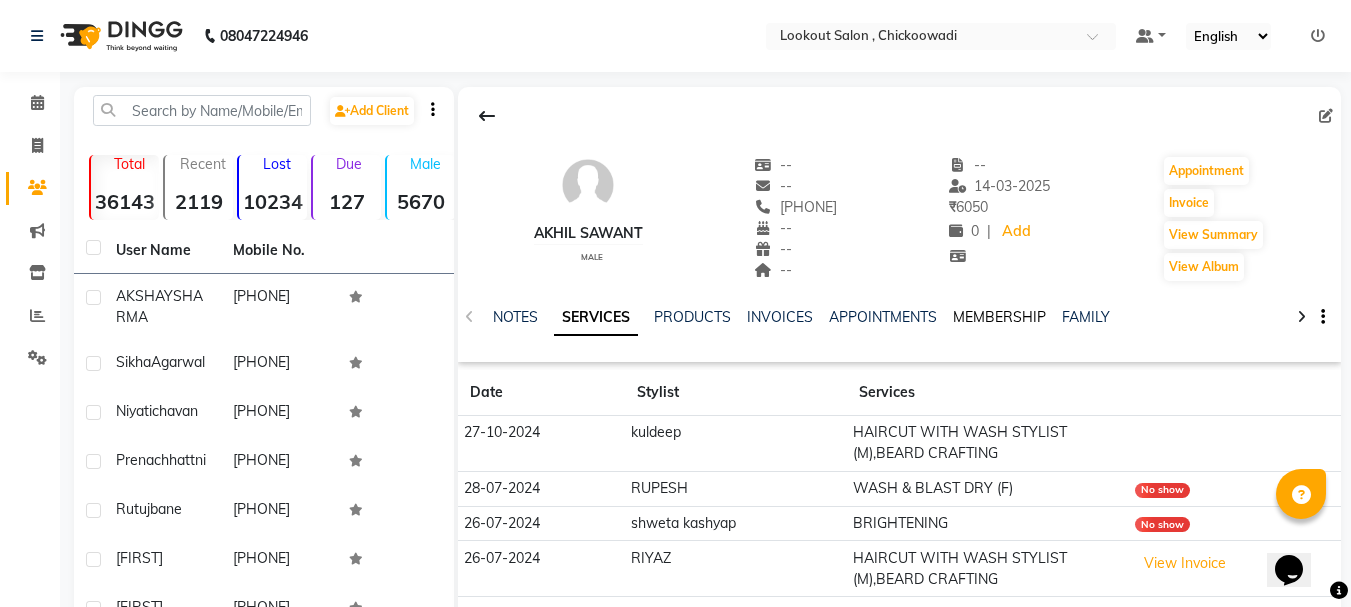 click on "MEMBERSHIP" 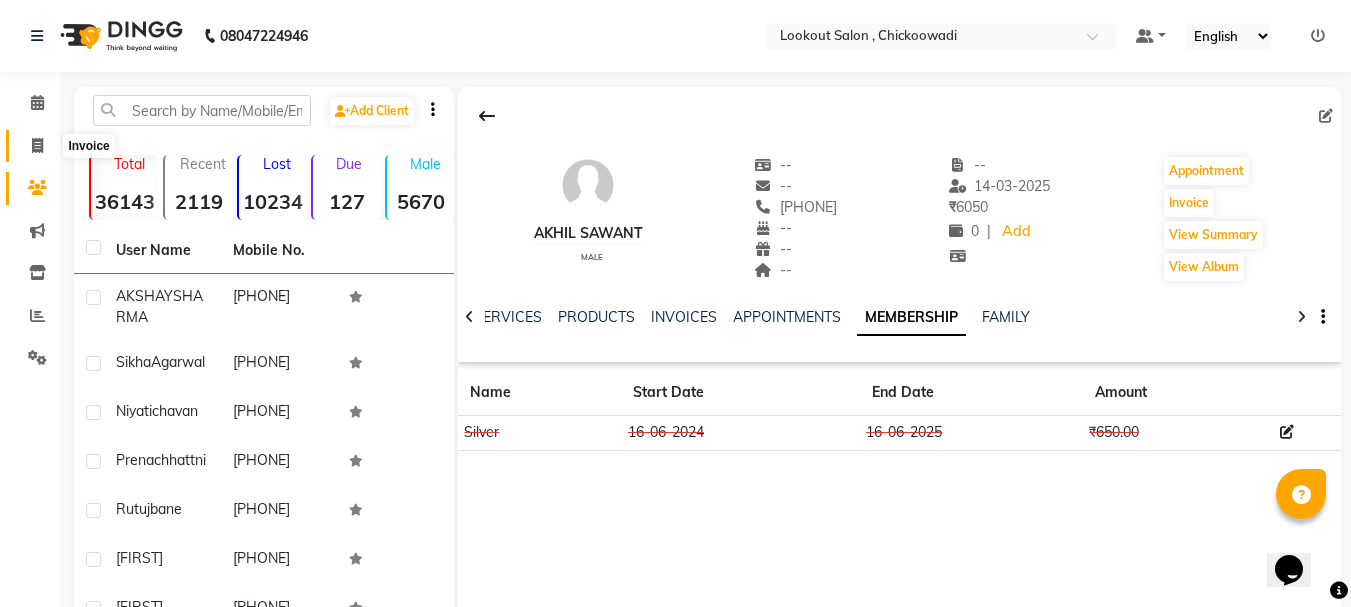 click 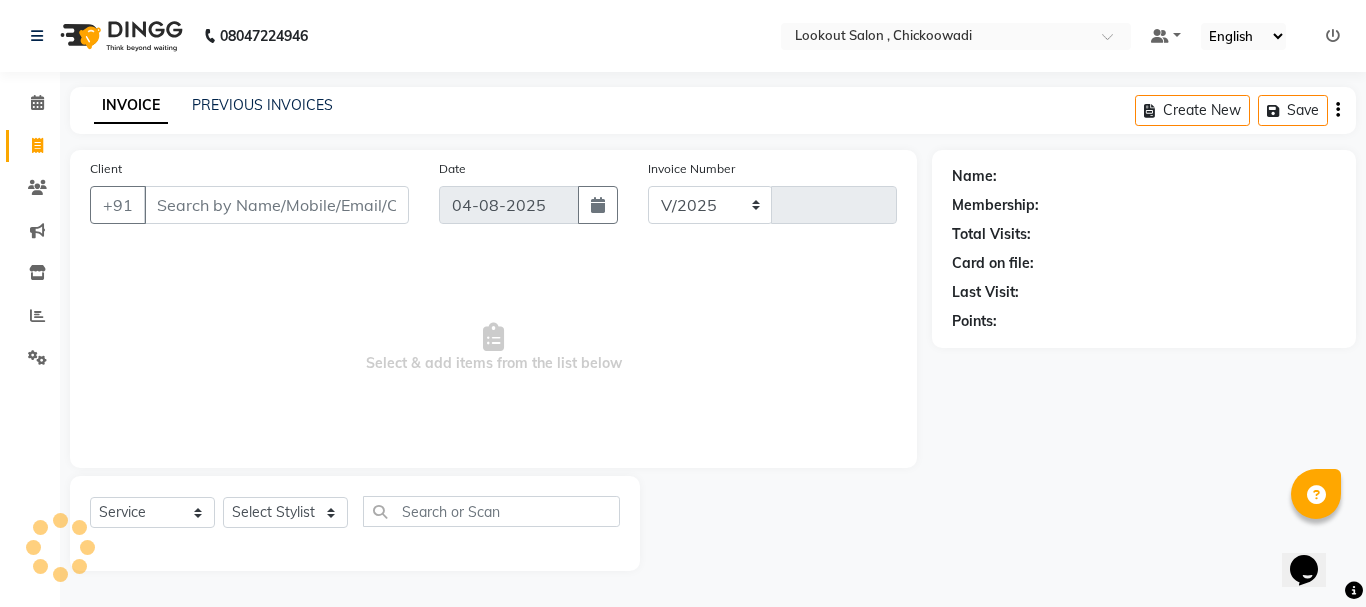 select on "151" 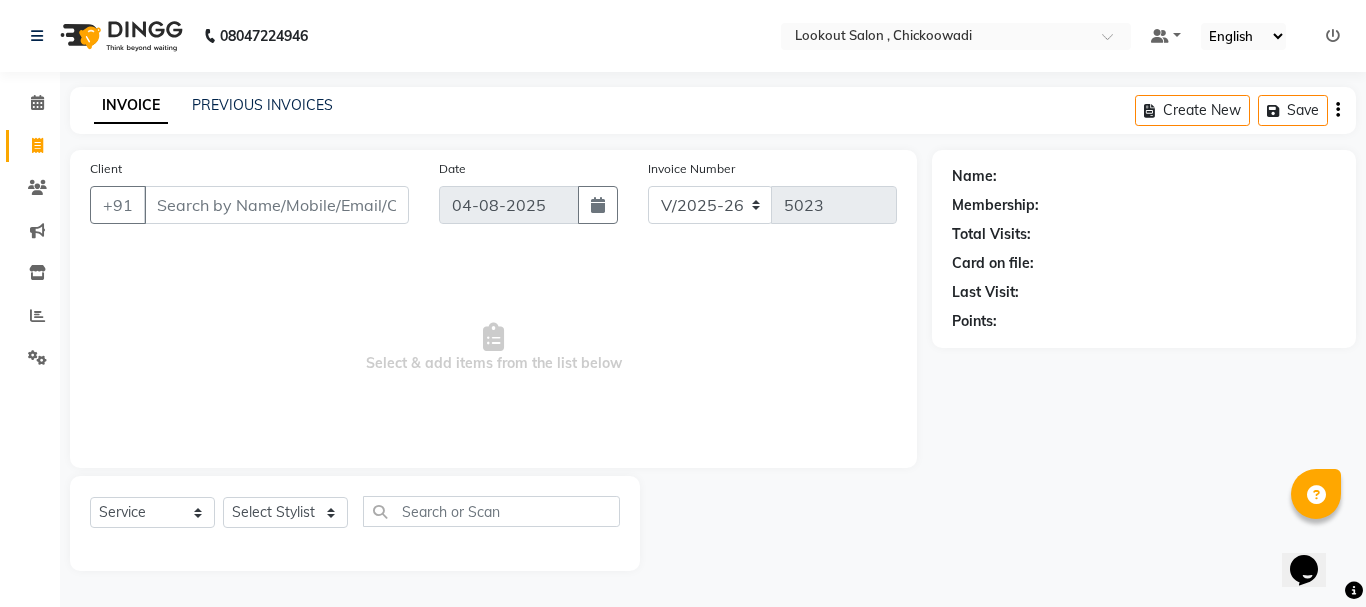 click on "Client" at bounding box center [276, 205] 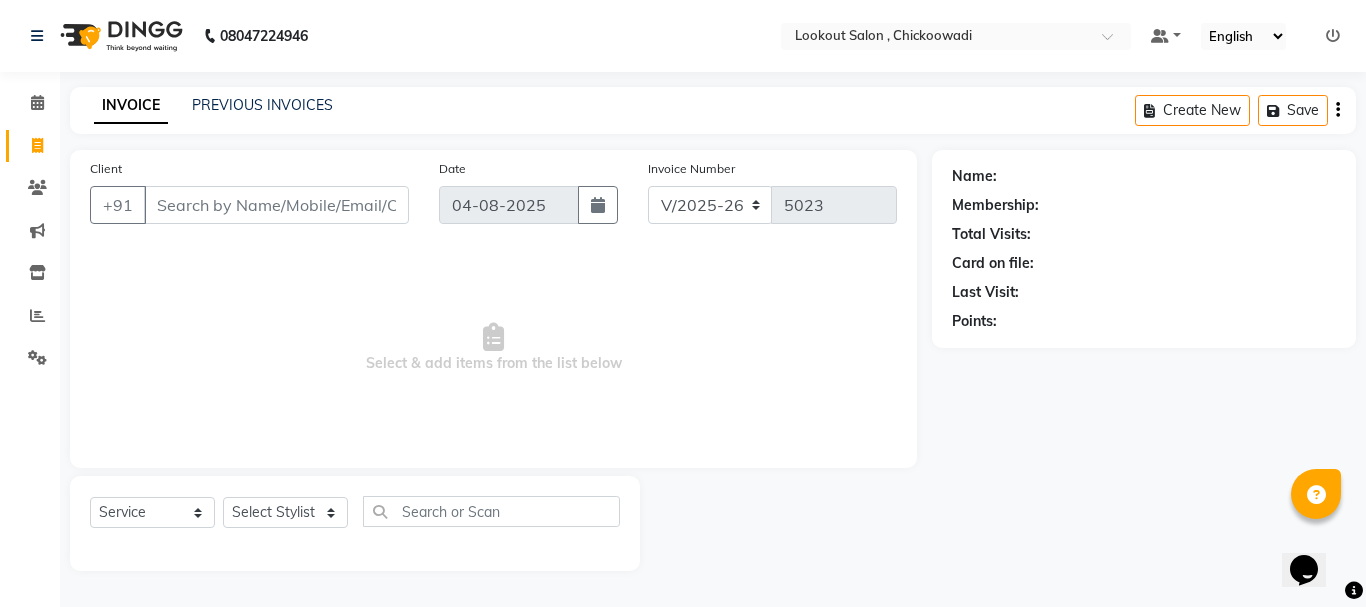 type on "8" 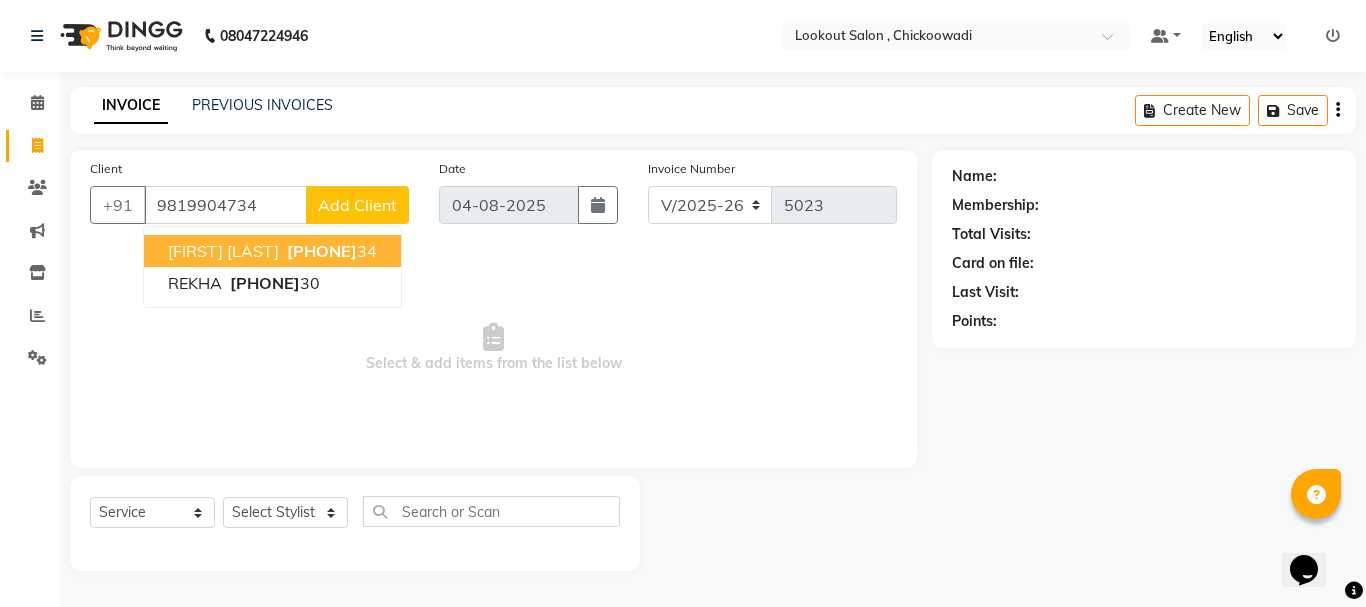 type on "9819904734" 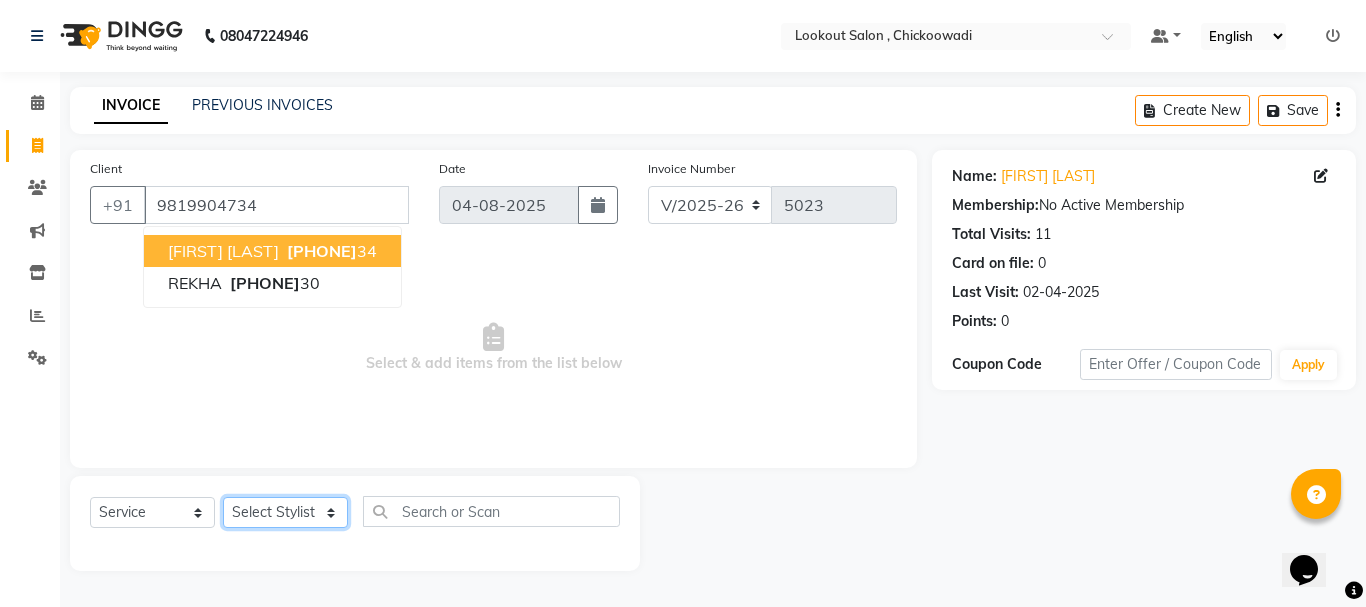click on "Select Stylist Alizah Bangi AMIT SOLANKI jishan shekh kuldeep MANDAR GOSAVI NANDINI GUPTA NIPUL SIR NISAR AHMED PIRJADE PARVEEN SHAIKH Rizwan ROOPAVATI Rupali  RUPESH SADAF SHAIKH SAHIL TAK SAMREEN DHOLKIYA shweta kashyap" 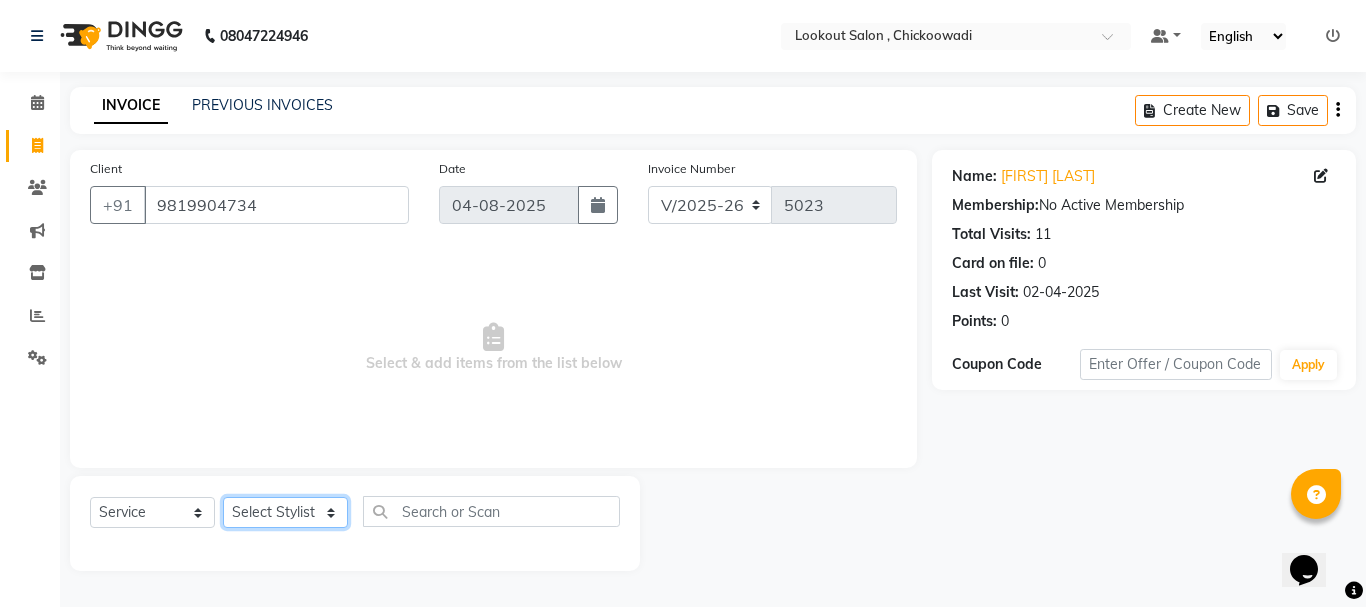 select on "24828" 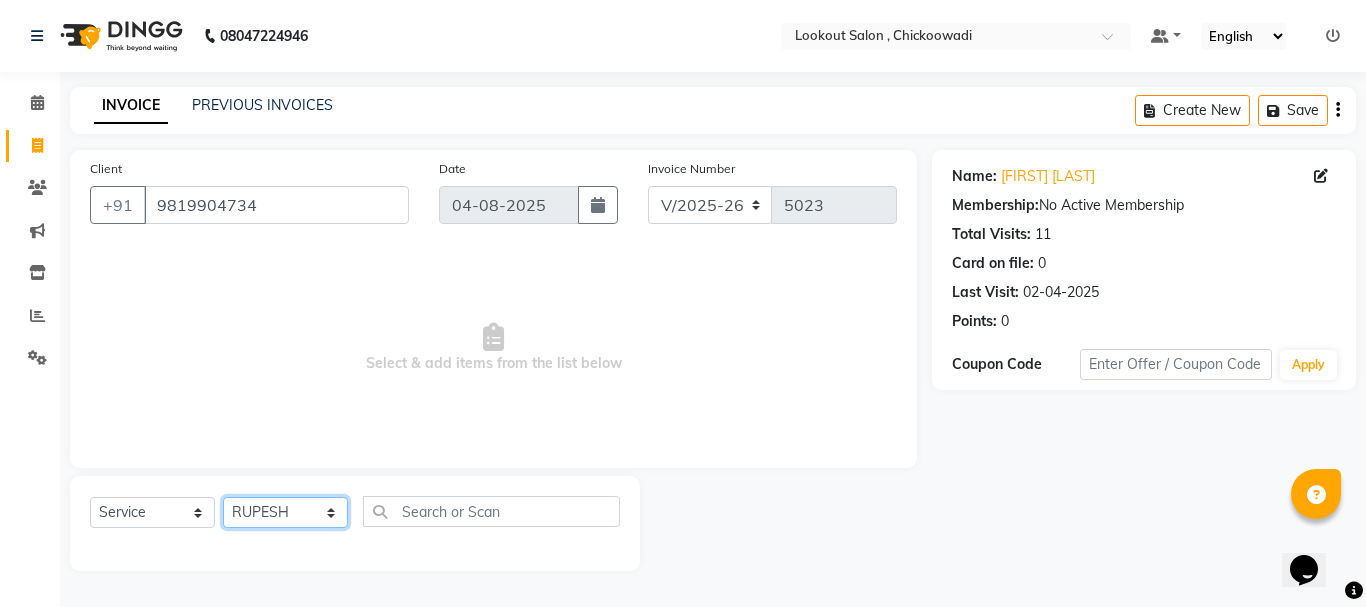 click on "Select Stylist Alizah Bangi AMIT SOLANKI jishan shekh kuldeep MANDAR GOSAVI NANDINI GUPTA NIPUL SIR NISAR AHMED PIRJADE PARVEEN SHAIKH Rizwan ROOPAVATI Rupali  RUPESH SADAF SHAIKH SAHIL TAK SAMREEN DHOLKIYA shweta kashyap" 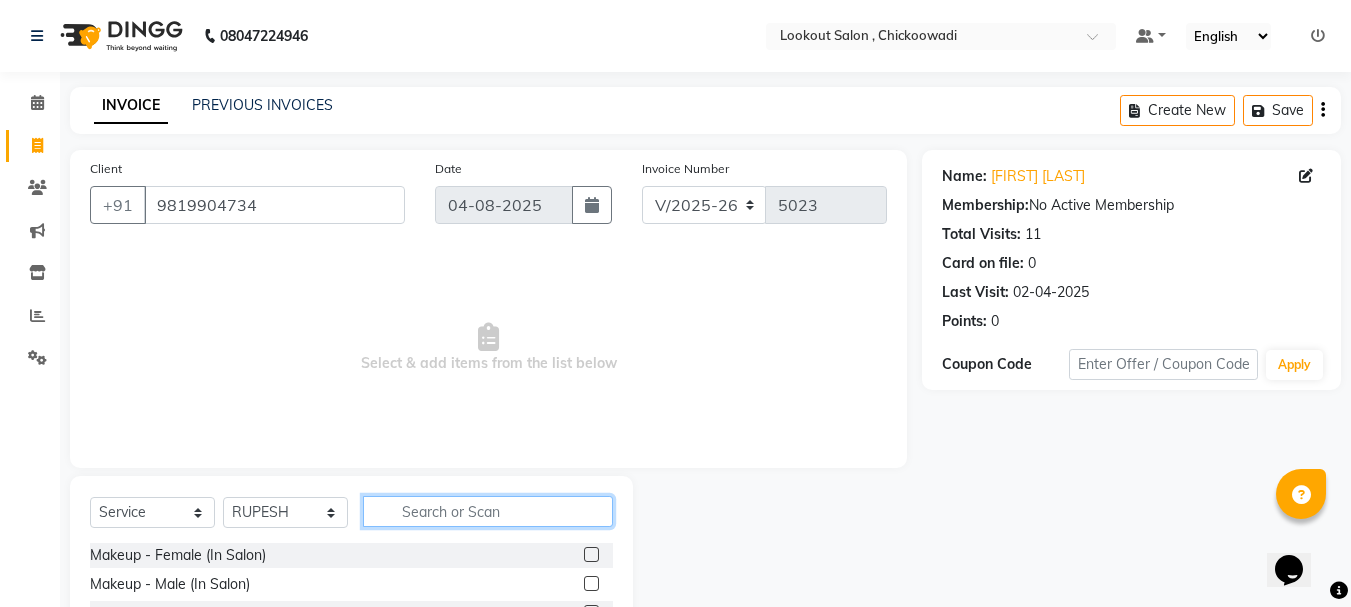 click 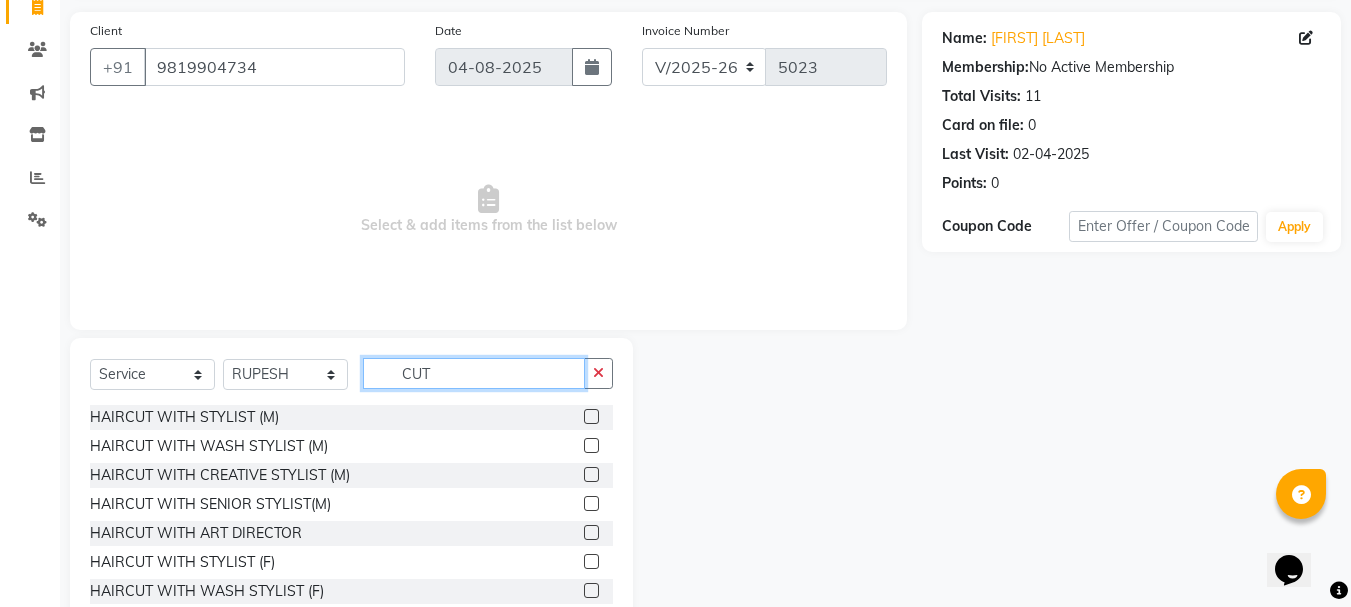 scroll, scrollTop: 194, scrollLeft: 0, axis: vertical 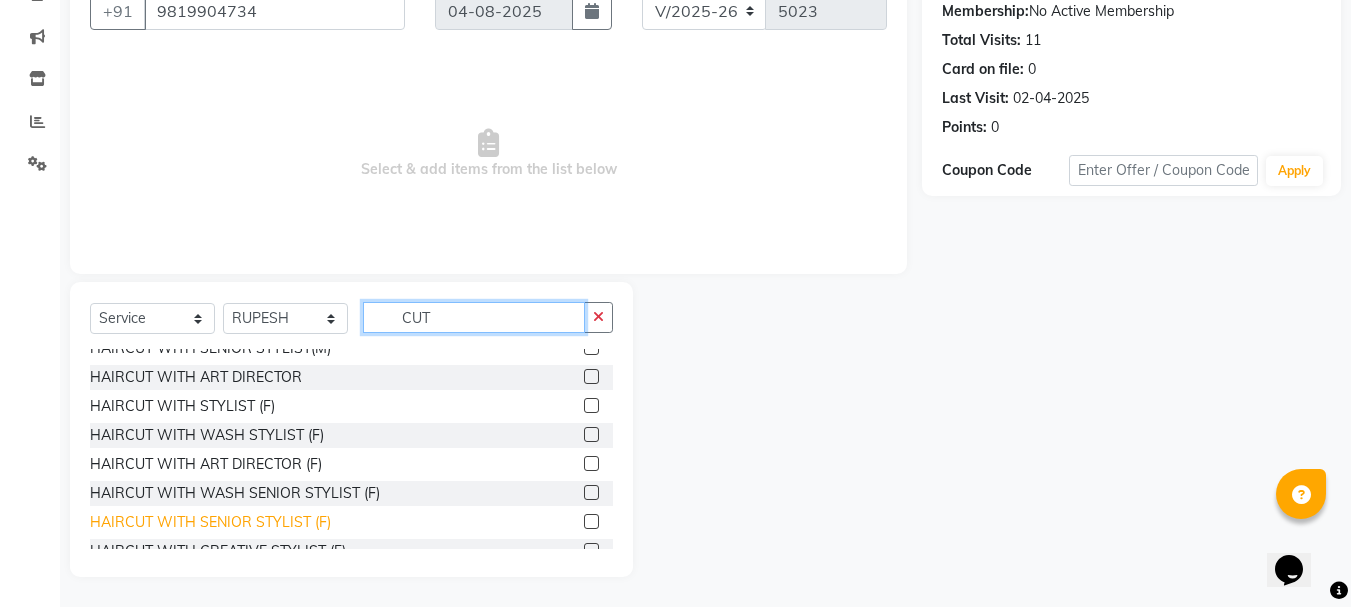 type on "CUT" 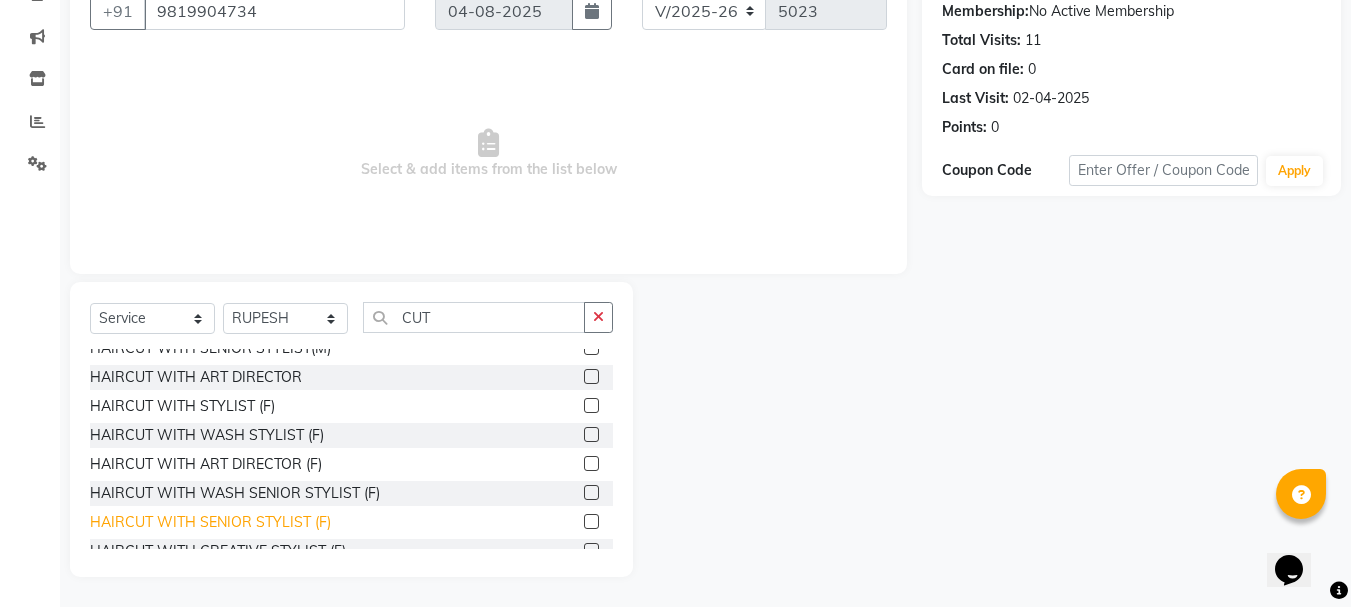 click on "HAIRCUT WITH SENIOR STYLIST (F)" 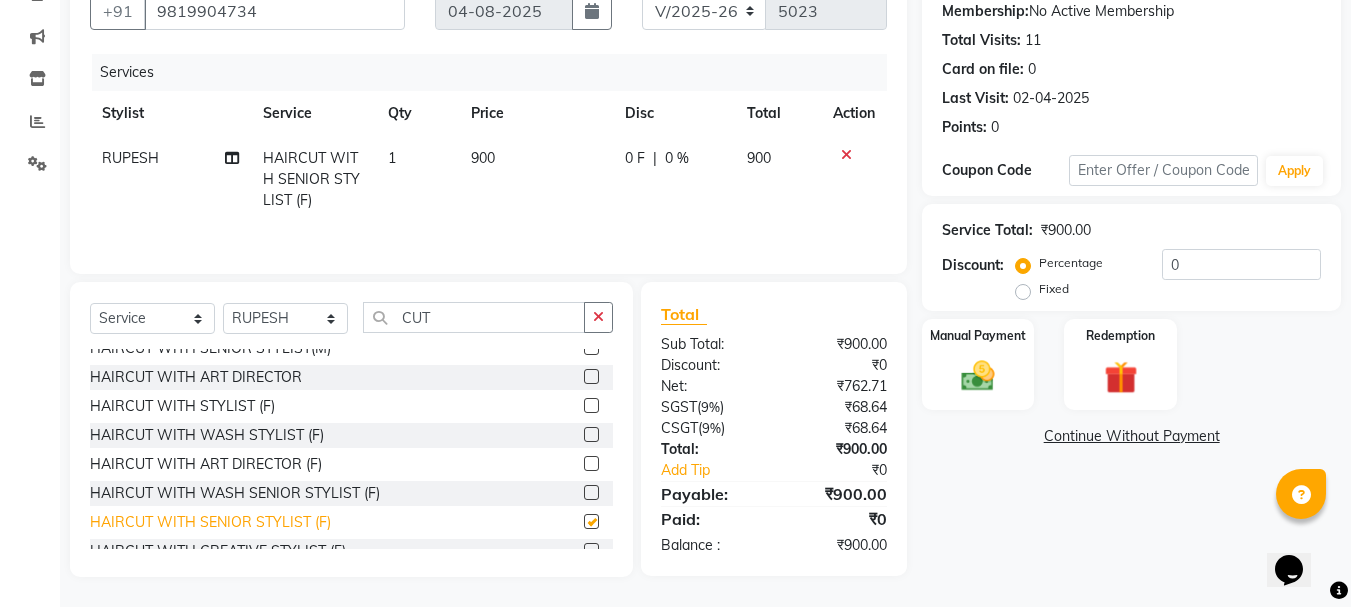 checkbox on "false" 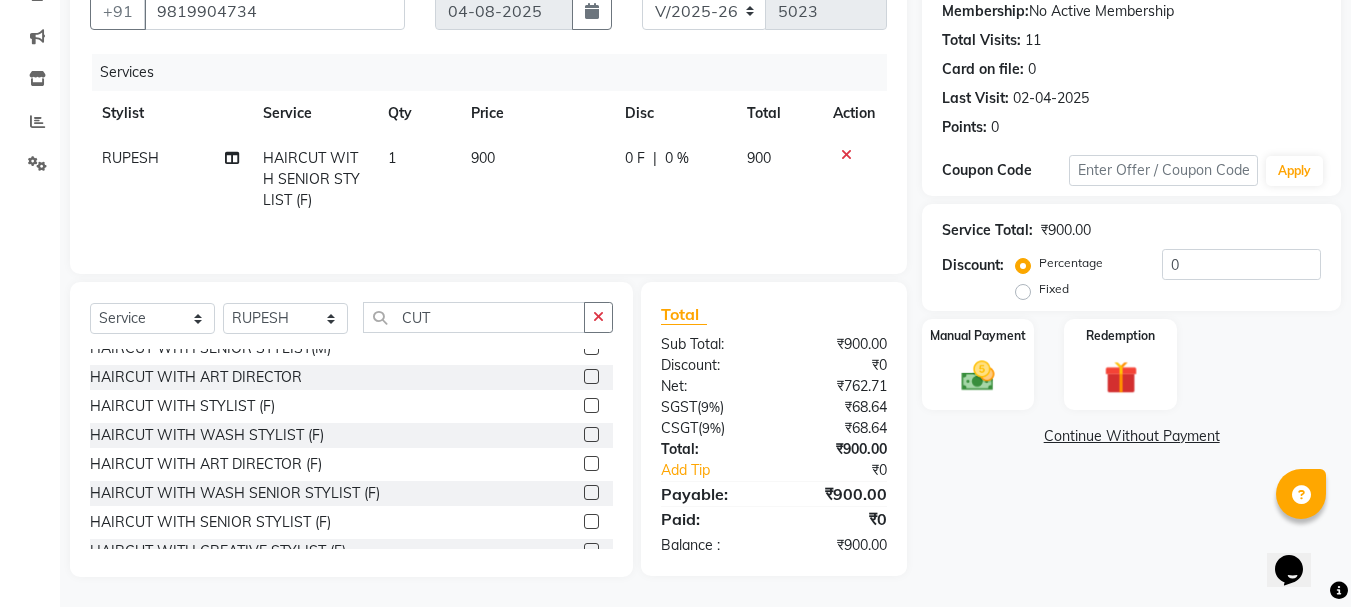scroll, scrollTop: 0, scrollLeft: 0, axis: both 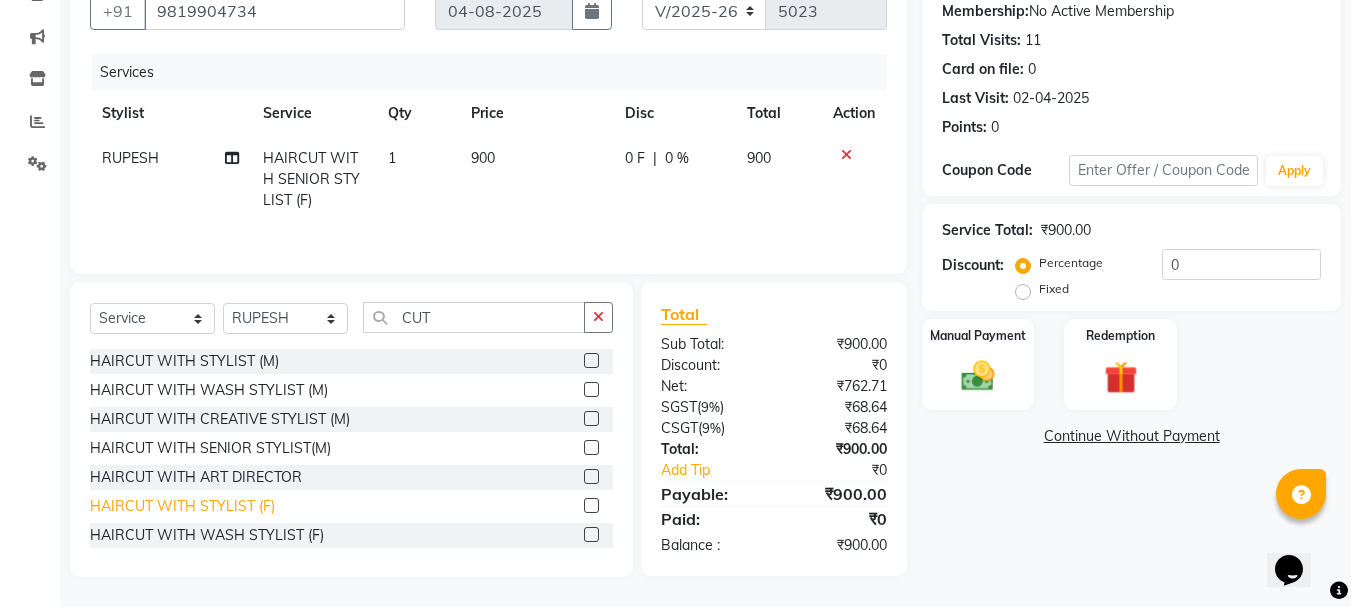 click on "HAIRCUT WITH STYLIST (F)" 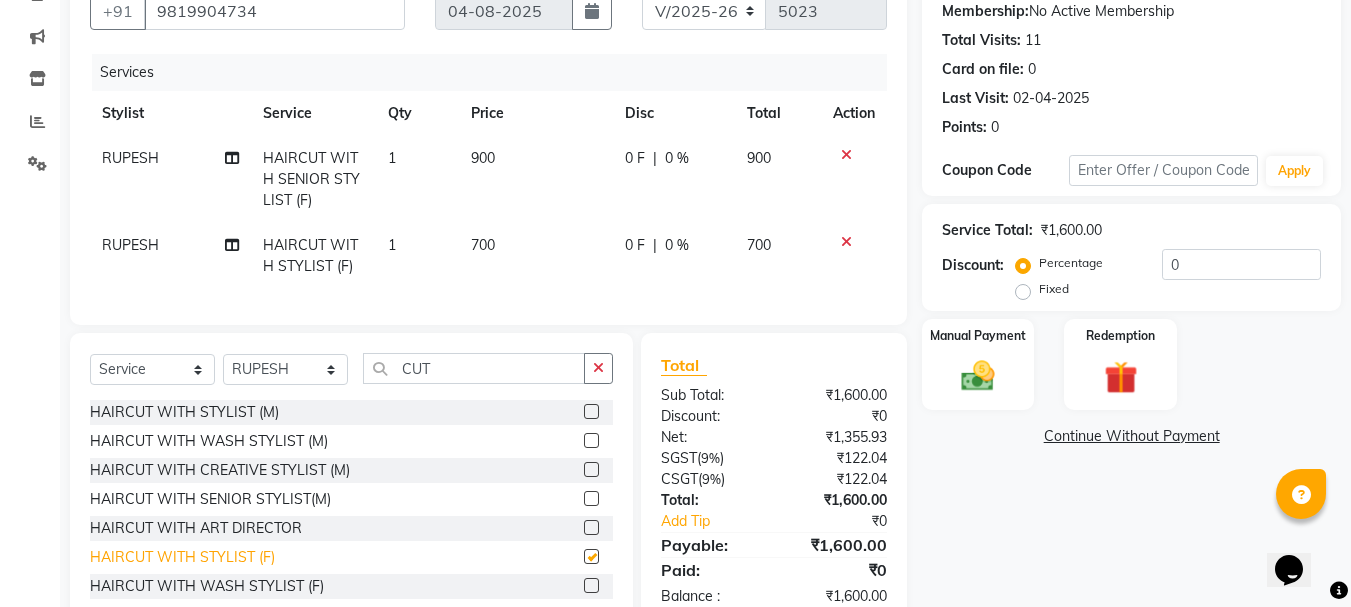 checkbox on "false" 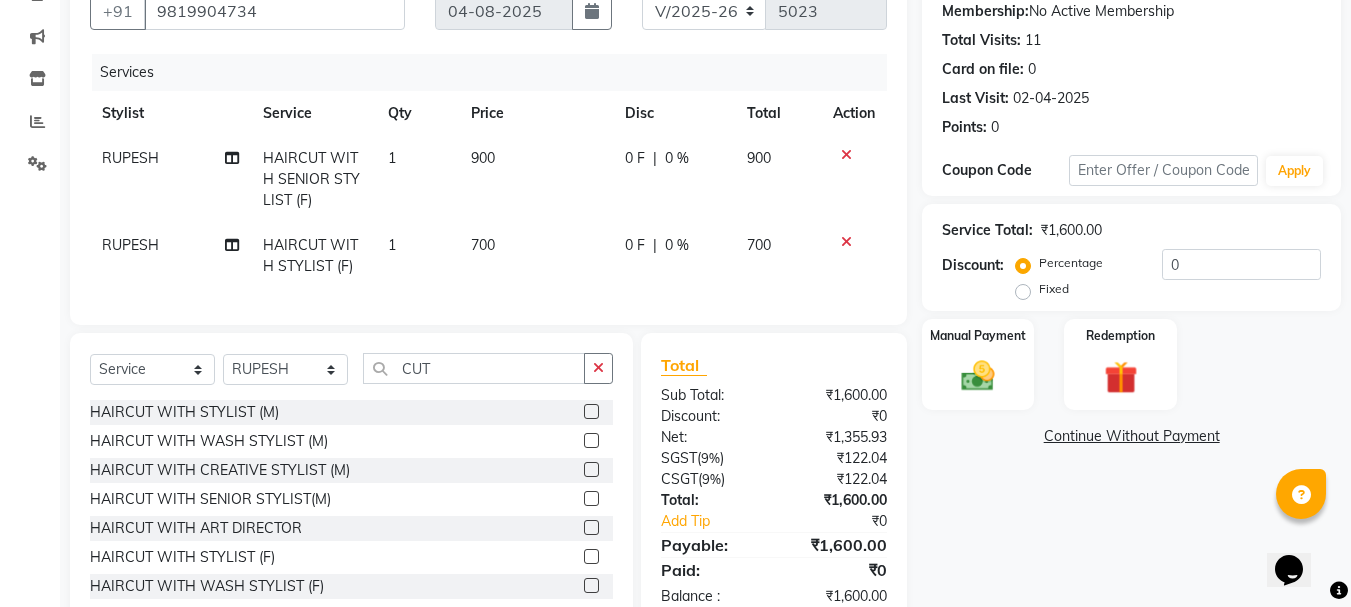 click 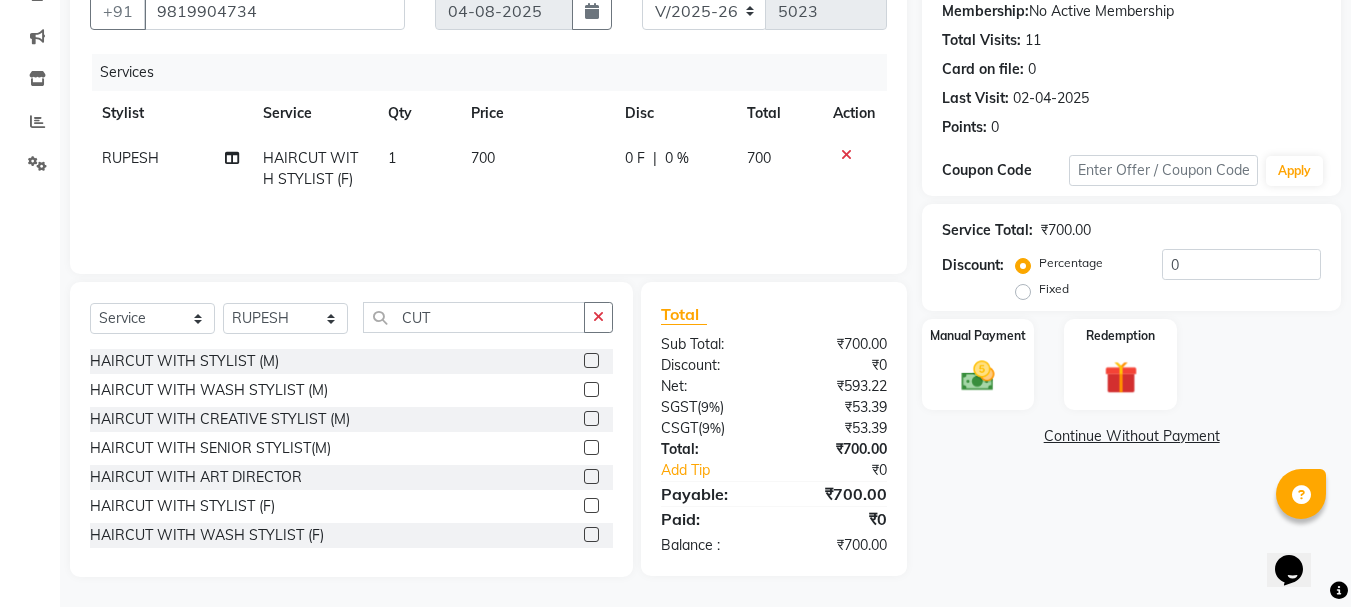 click on "700" 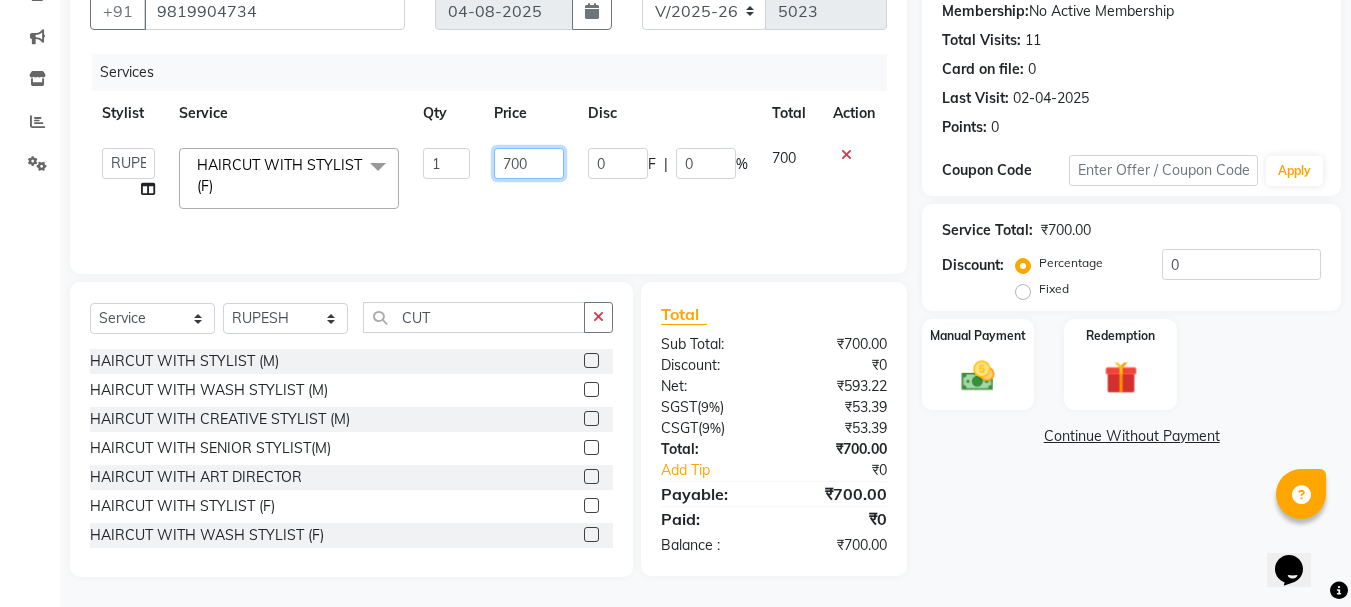 click on "700" 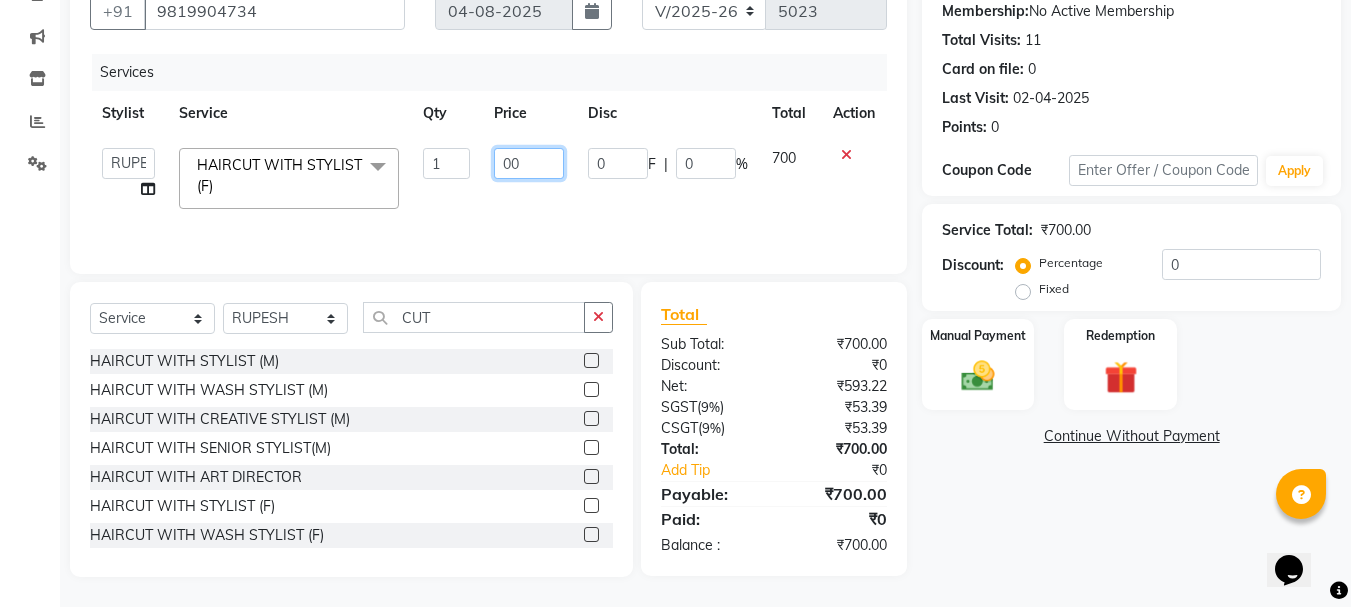 type on "500" 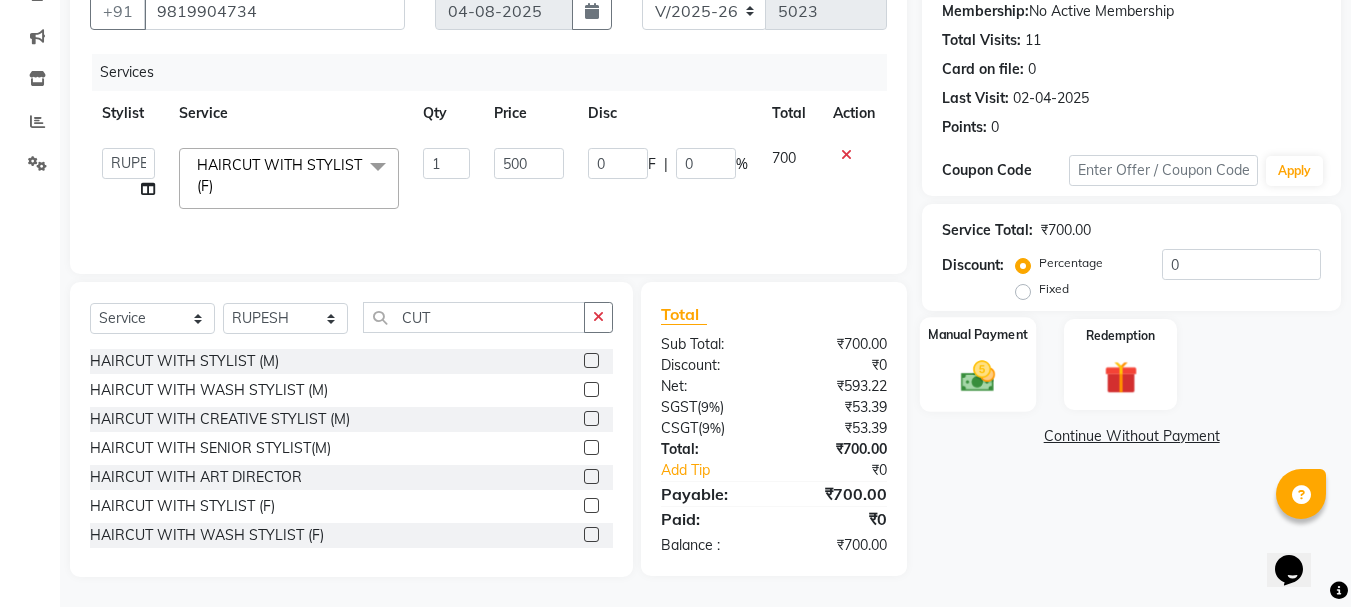 click on "Manual Payment" 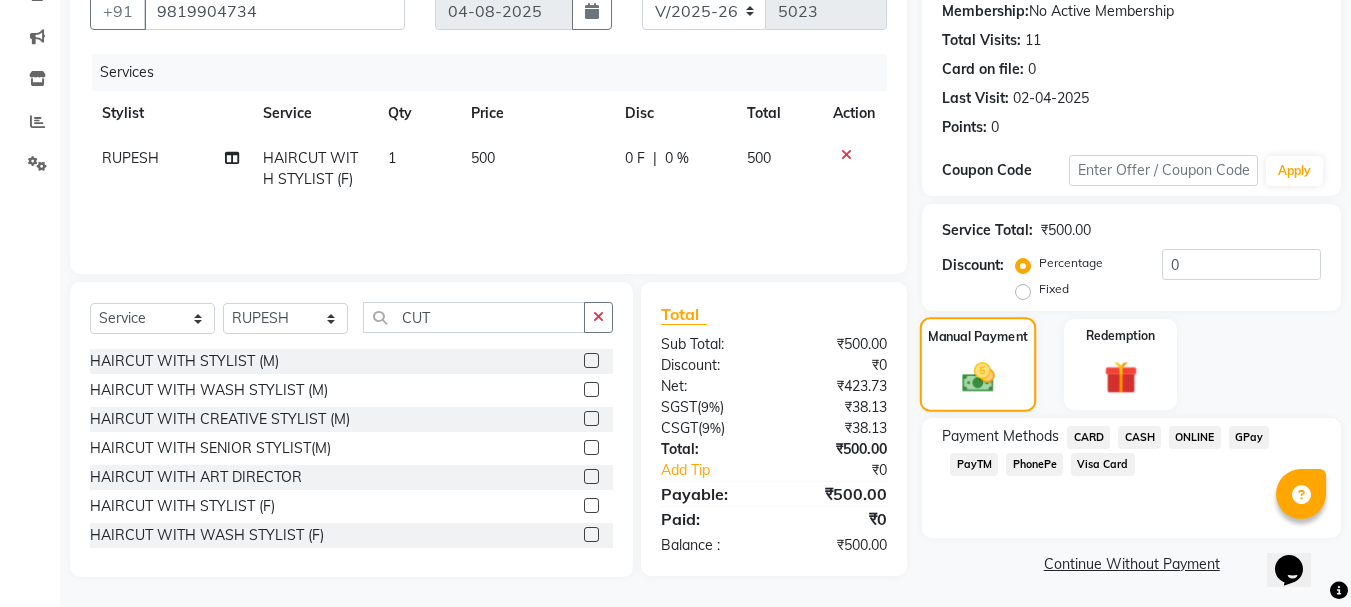 scroll, scrollTop: 196, scrollLeft: 0, axis: vertical 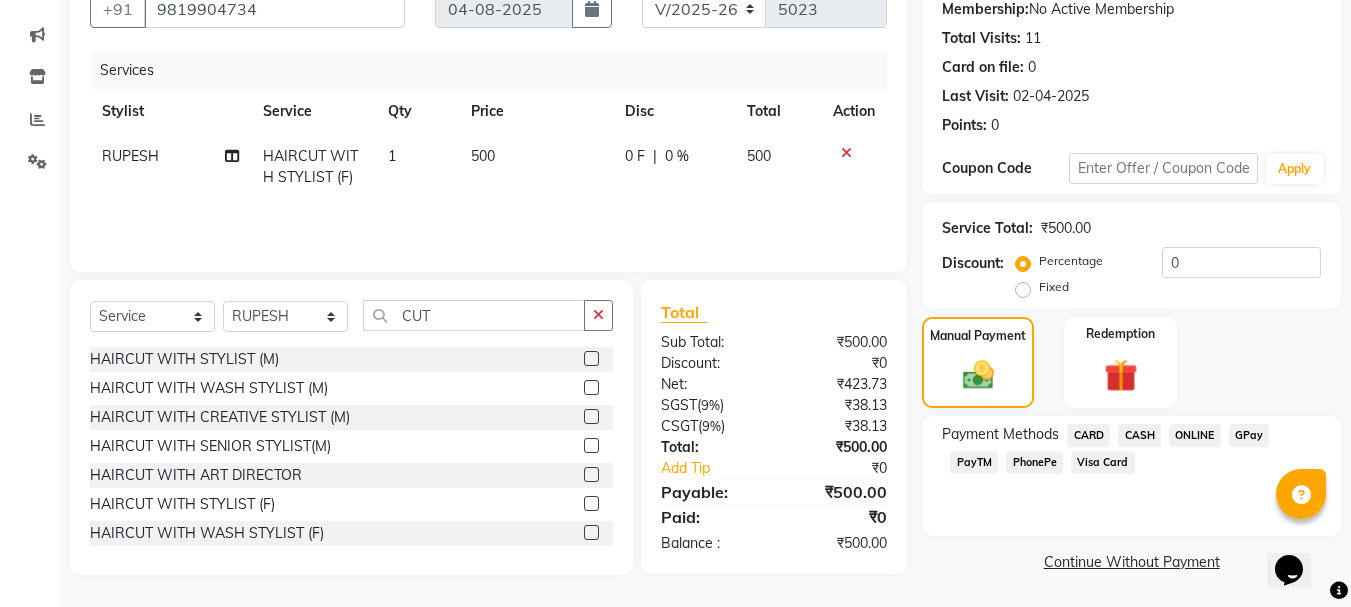 click on "PhonePe" 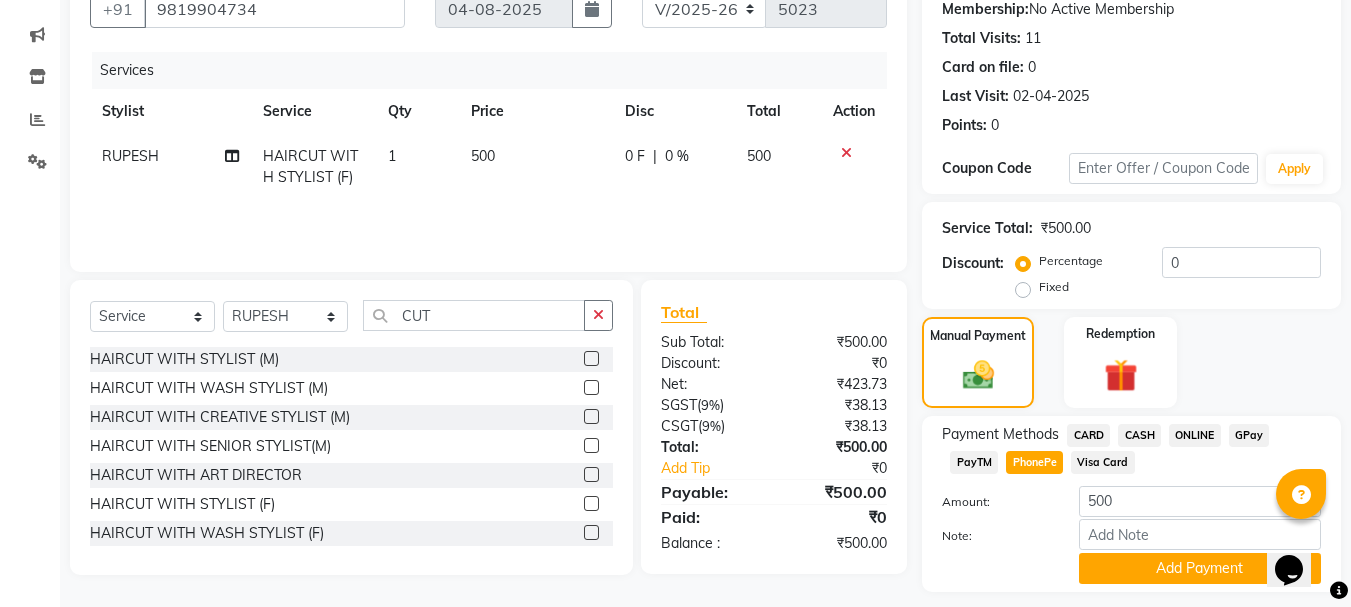 scroll, scrollTop: 252, scrollLeft: 0, axis: vertical 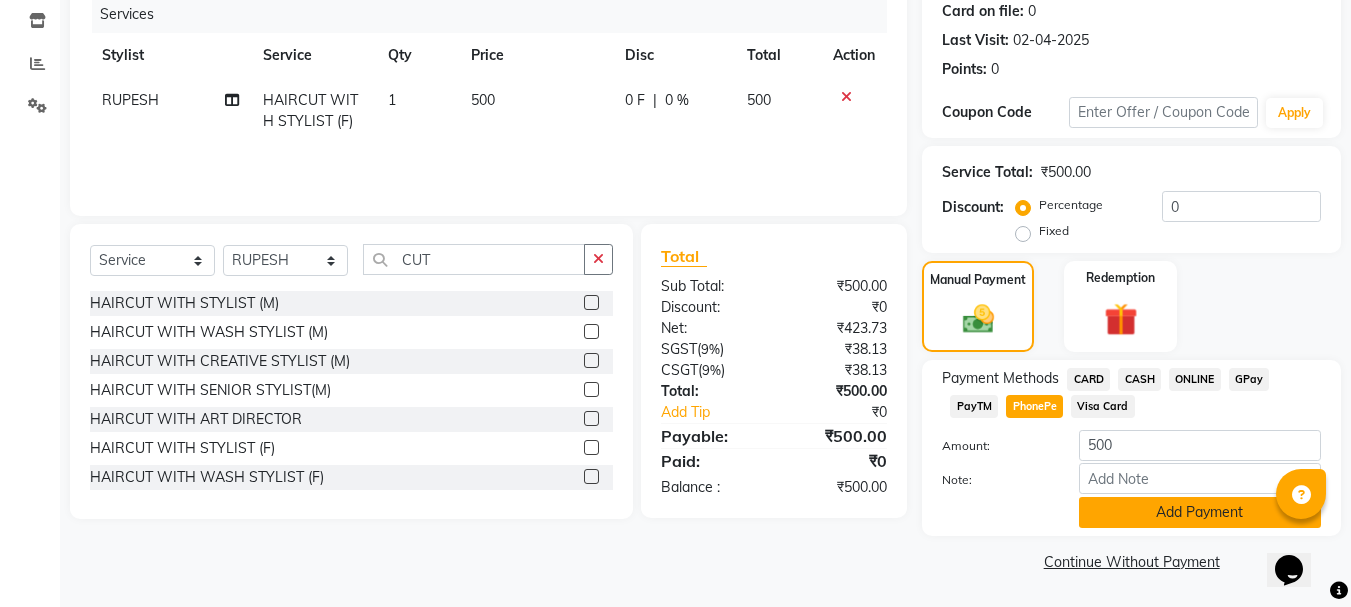 click on "Add Payment" 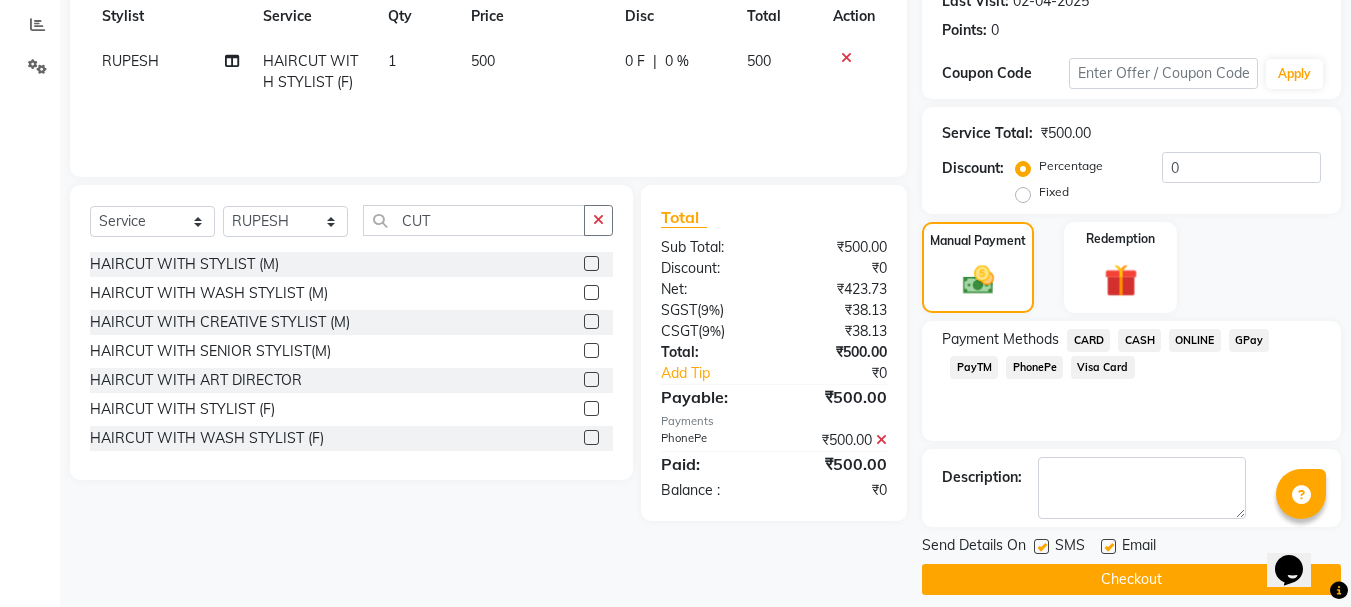 scroll, scrollTop: 309, scrollLeft: 0, axis: vertical 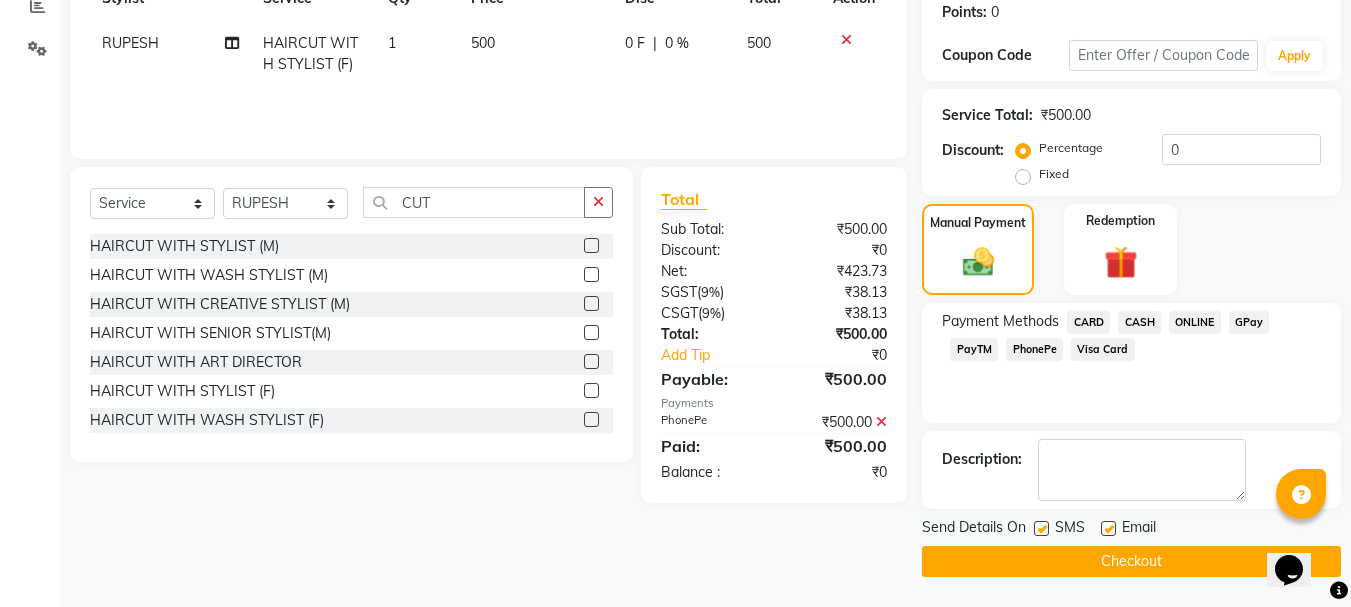 click on "Checkout" 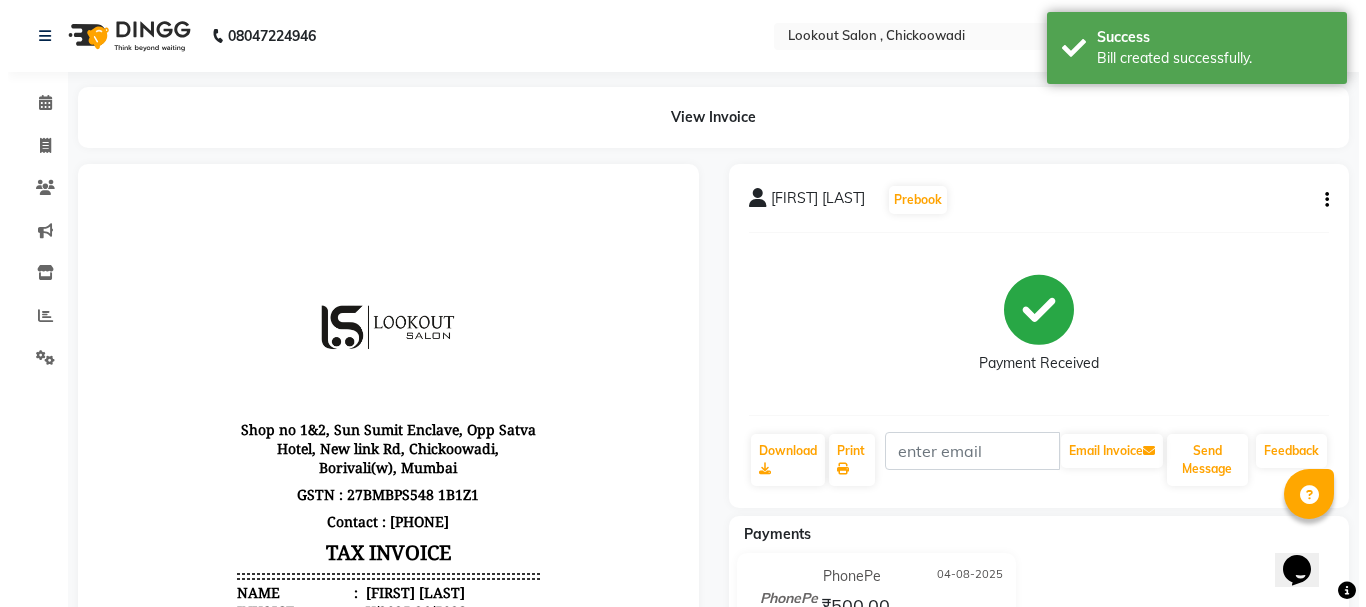 scroll, scrollTop: 0, scrollLeft: 0, axis: both 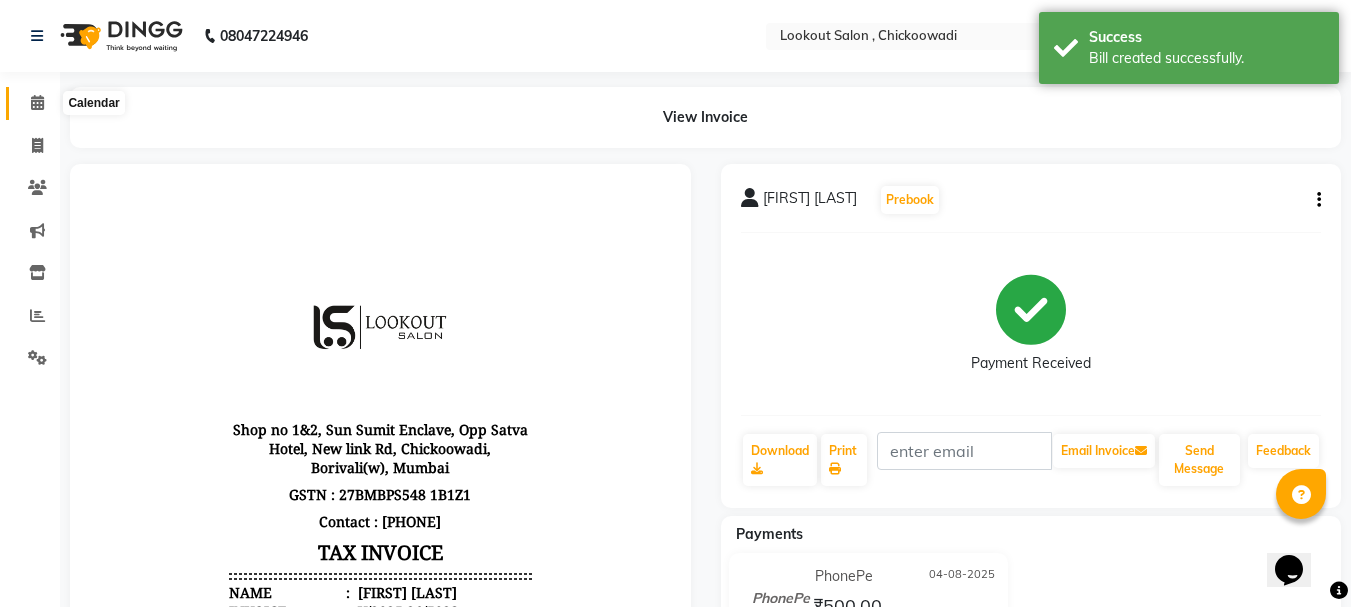click 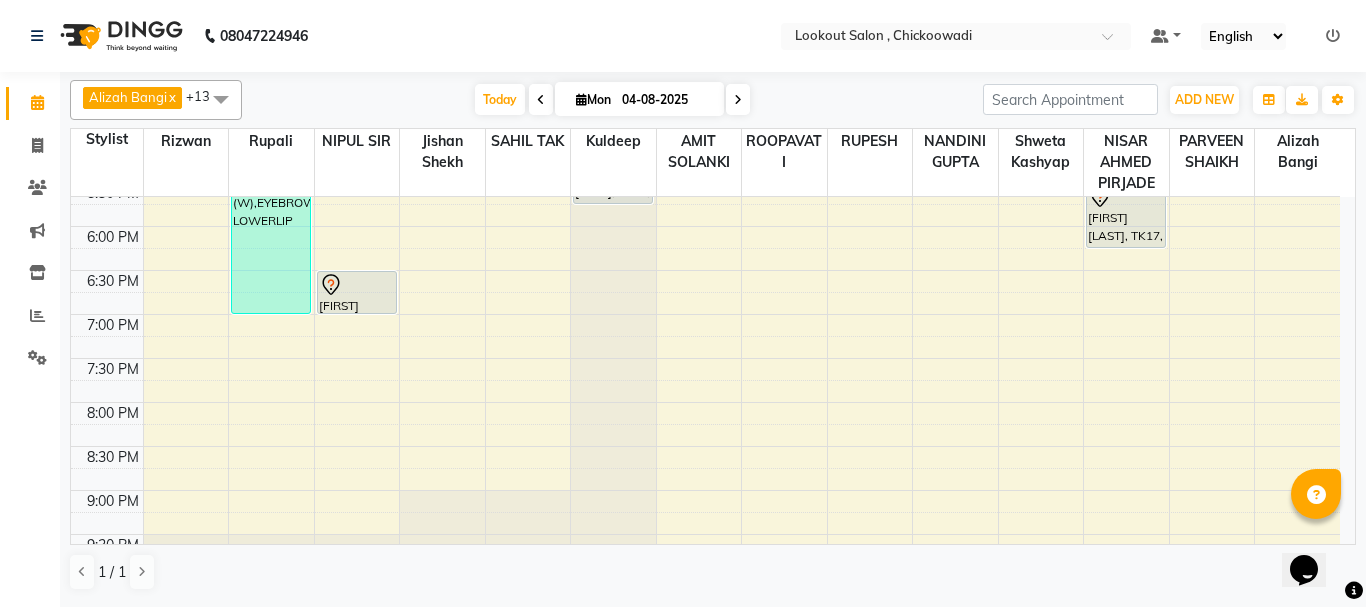 scroll, scrollTop: 1000, scrollLeft: 0, axis: vertical 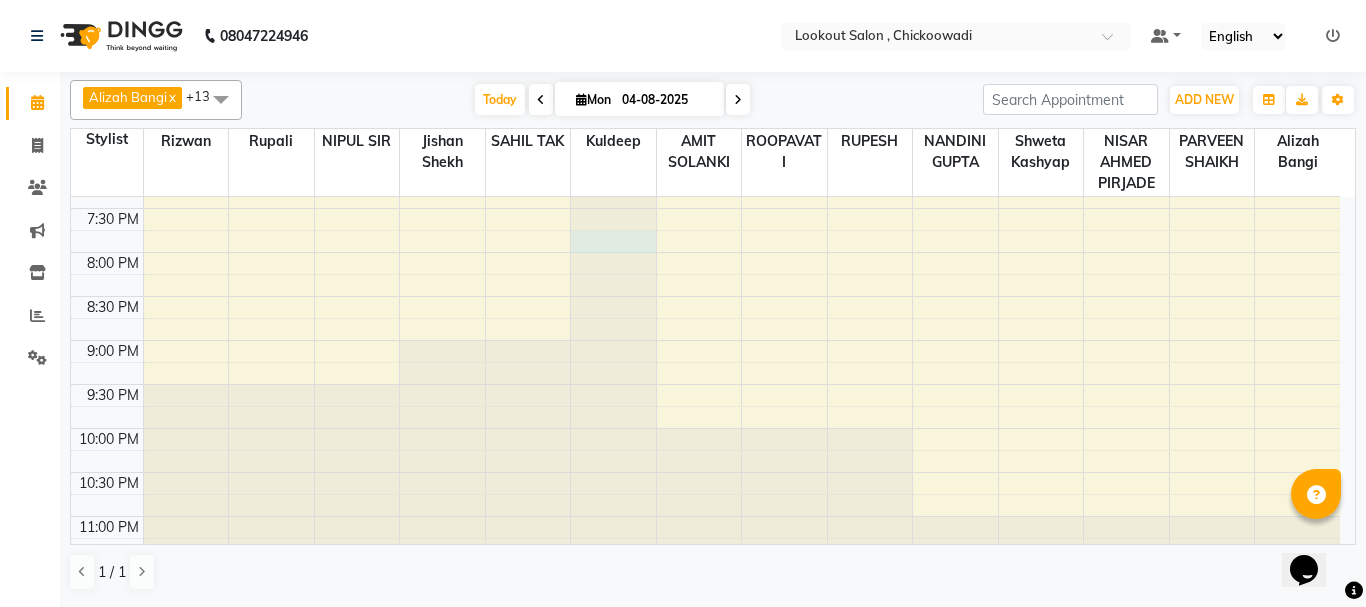 click at bounding box center (613, -803) 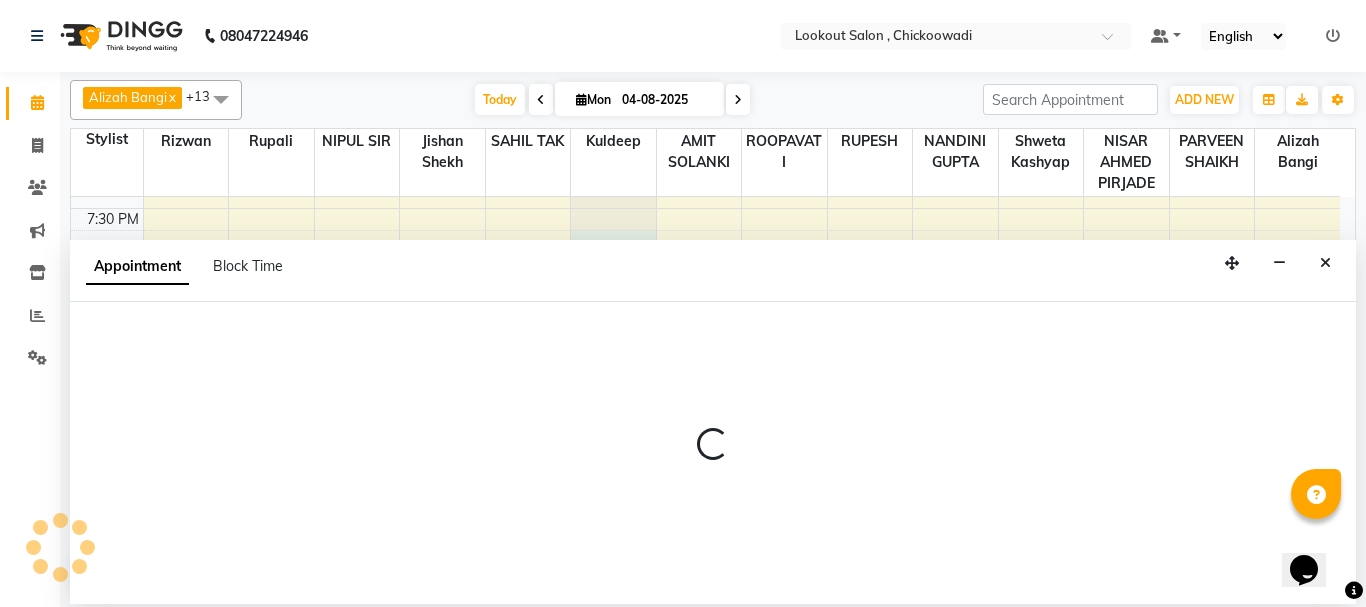select on "19837" 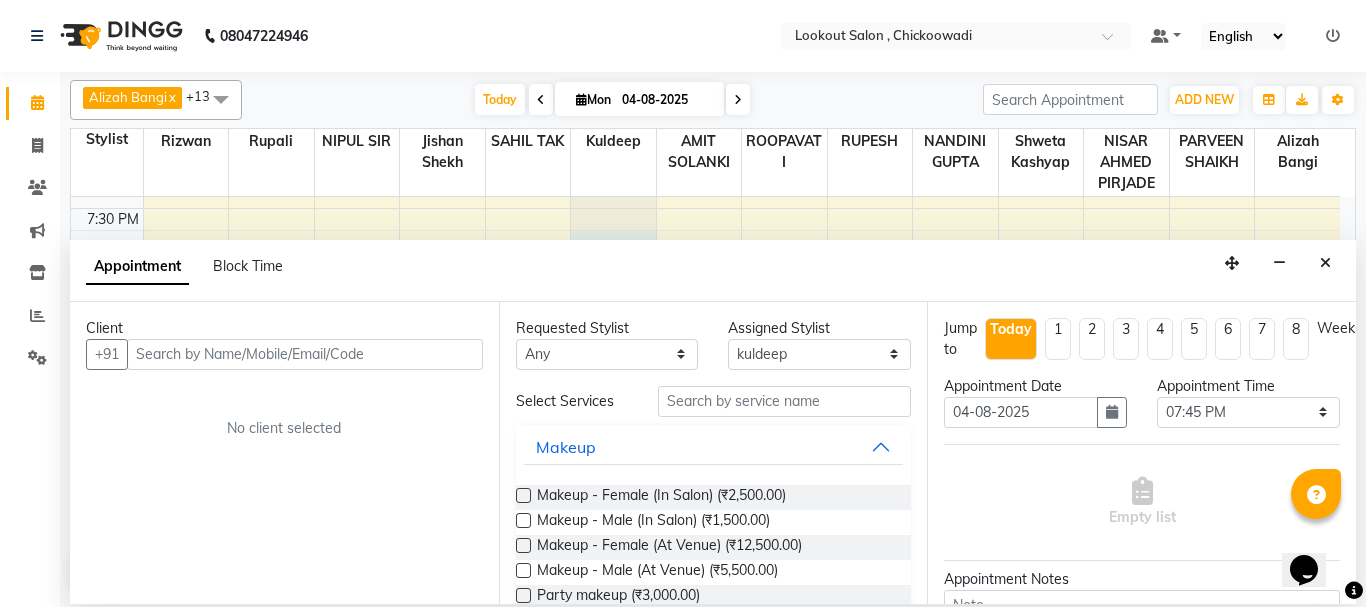 click at bounding box center (305, 354) 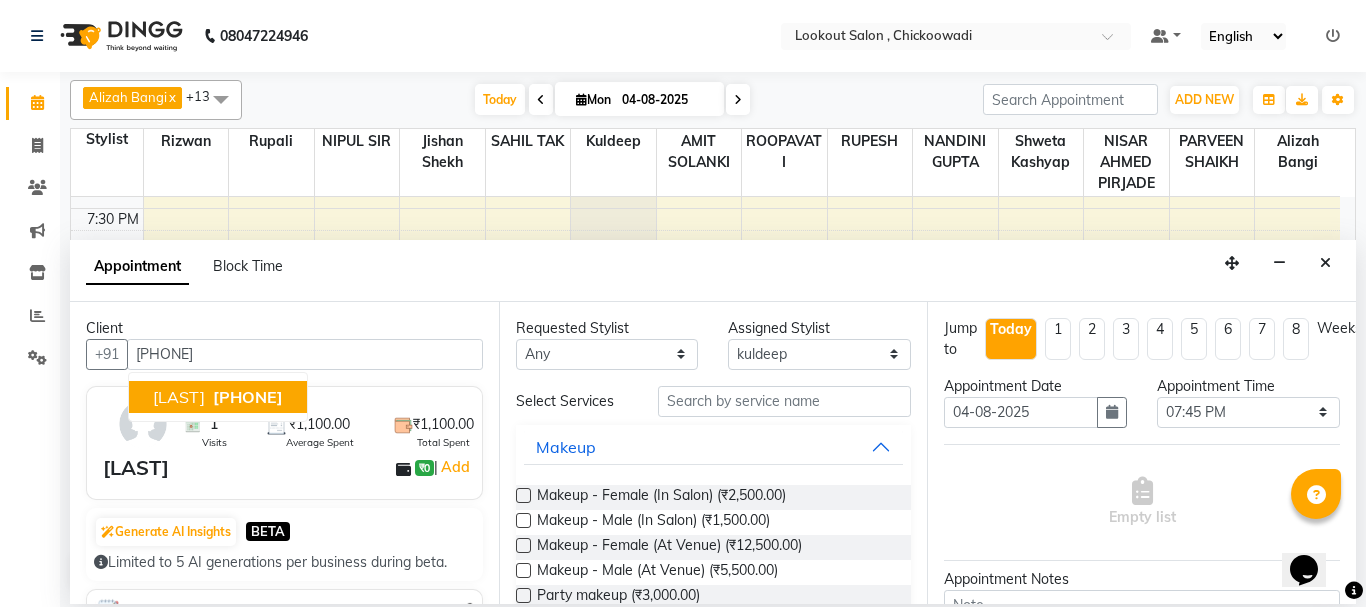 click on "NIVEDITA PARULEKAR   9820669186" at bounding box center (218, 397) 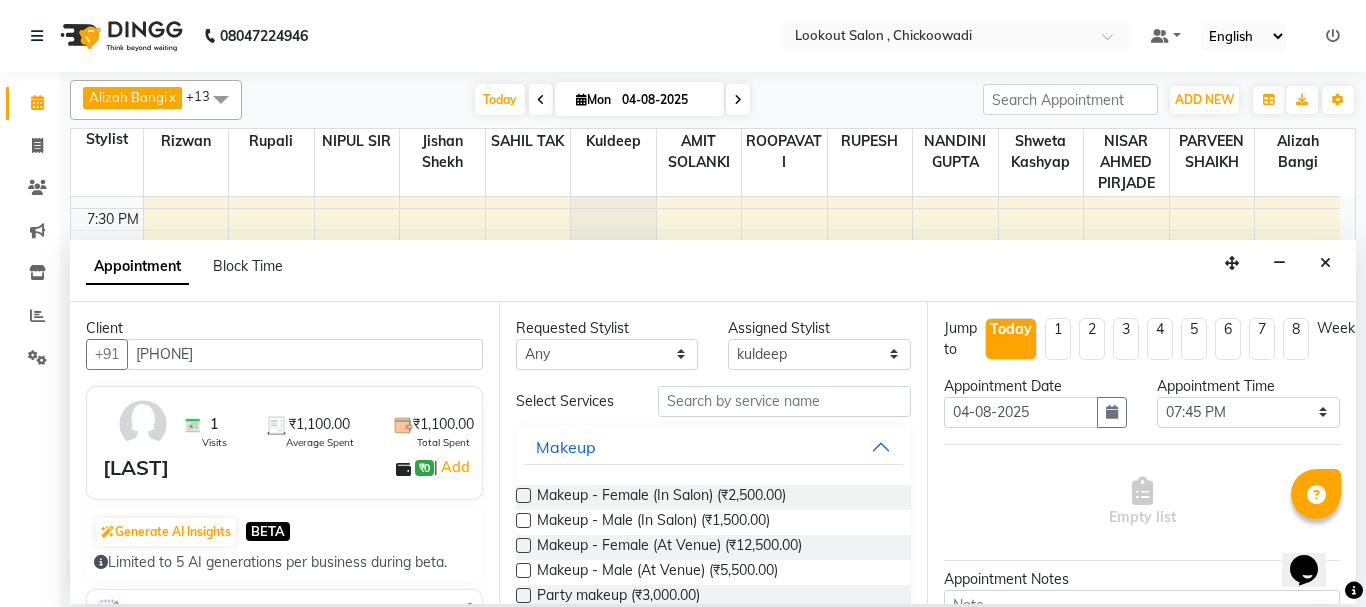 type on "[PHONE]" 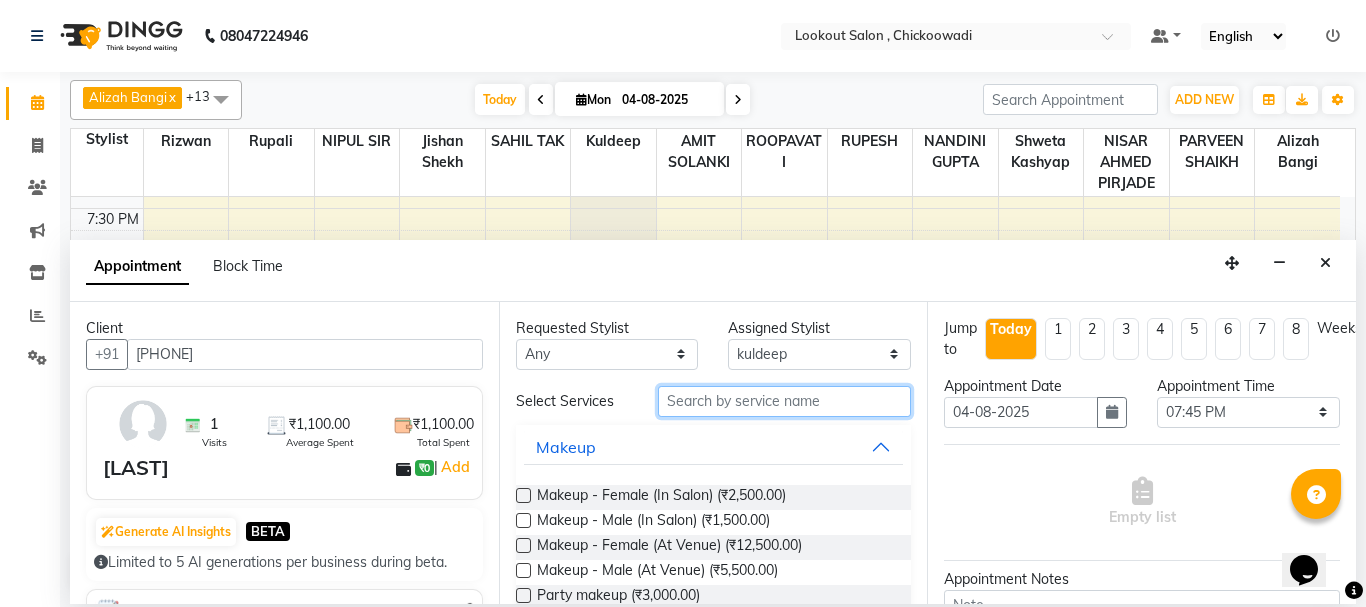 click at bounding box center [785, 401] 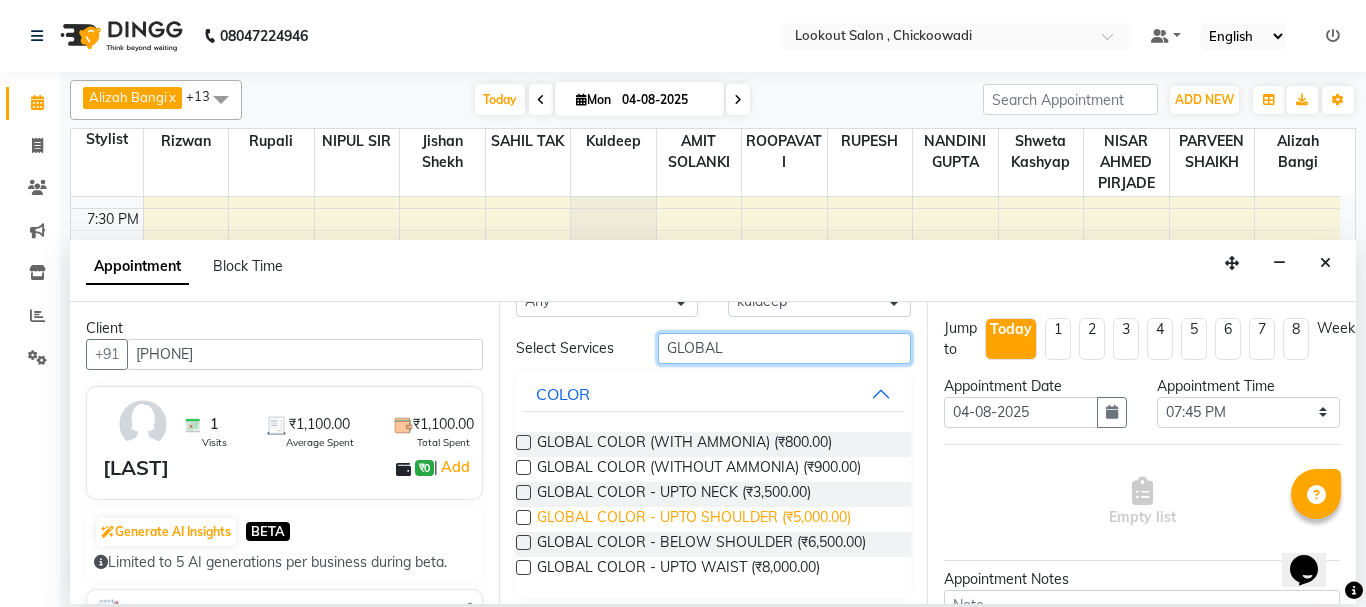 scroll, scrollTop: 63, scrollLeft: 0, axis: vertical 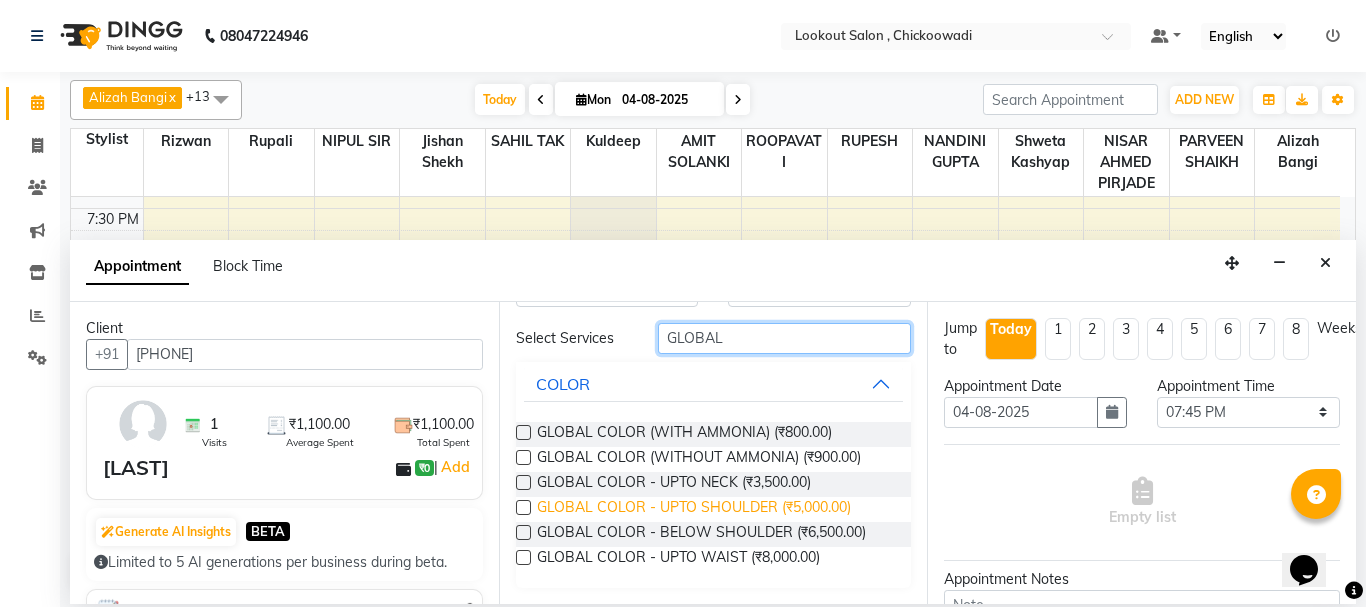 type on "GLOBAL" 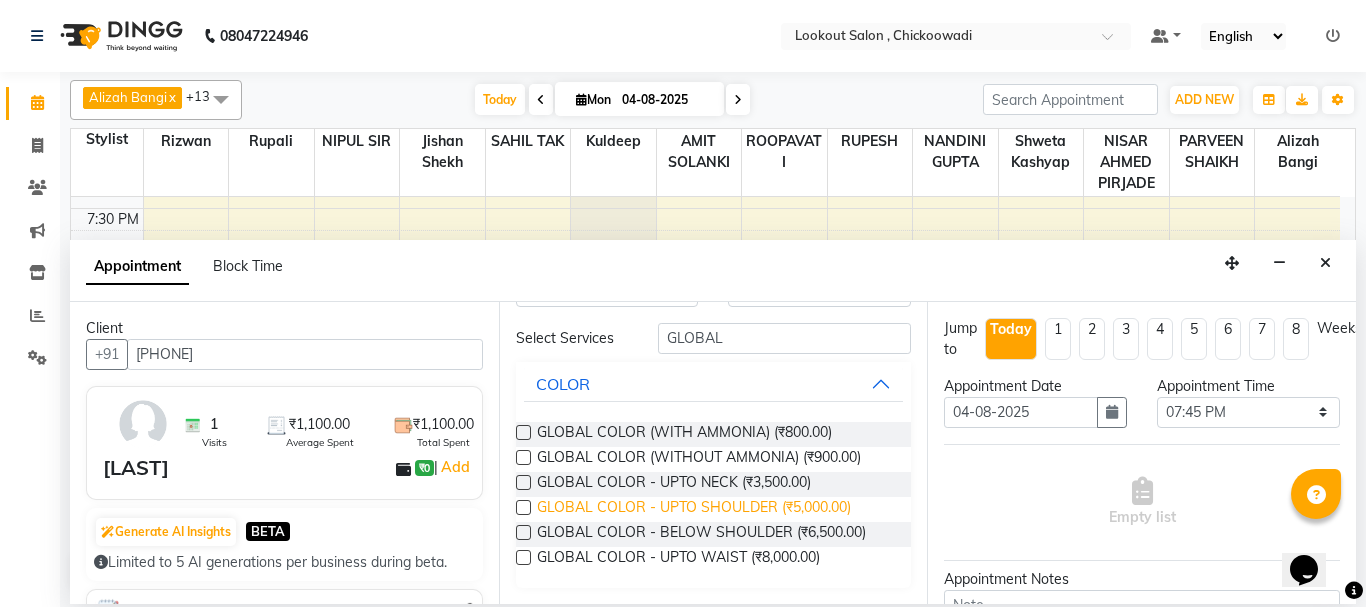 click on "GLOBAL COLOR - UPTO SHOULDER (₹5,000.00)" at bounding box center (694, 509) 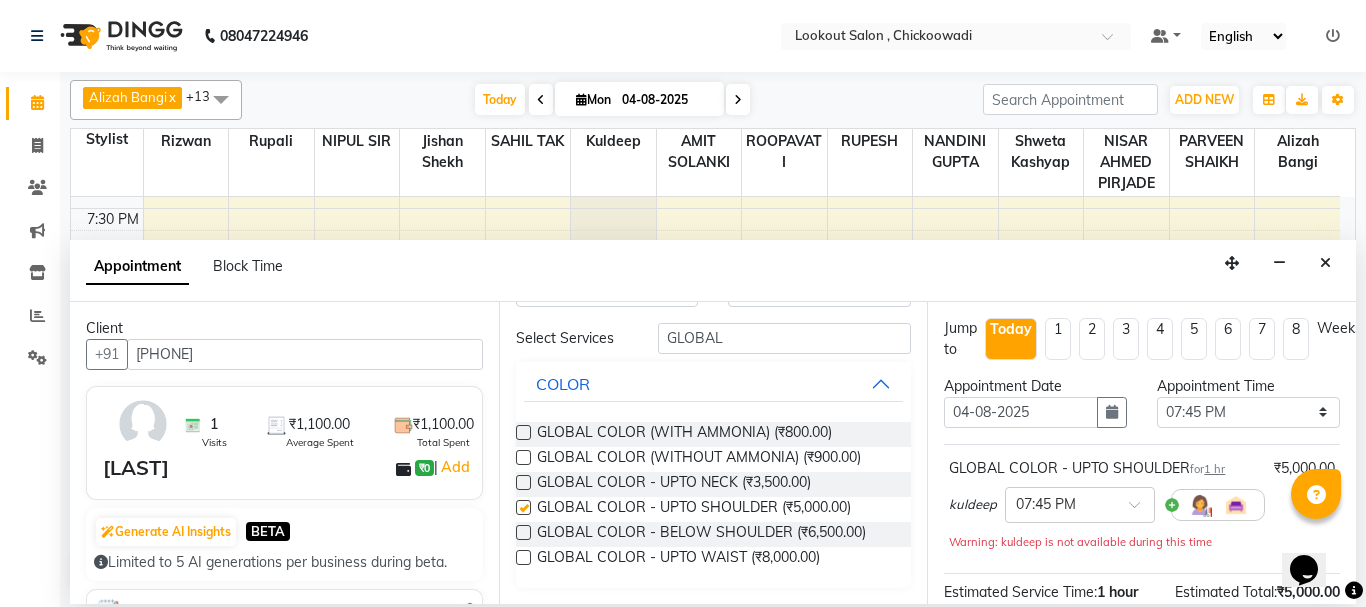 checkbox on "false" 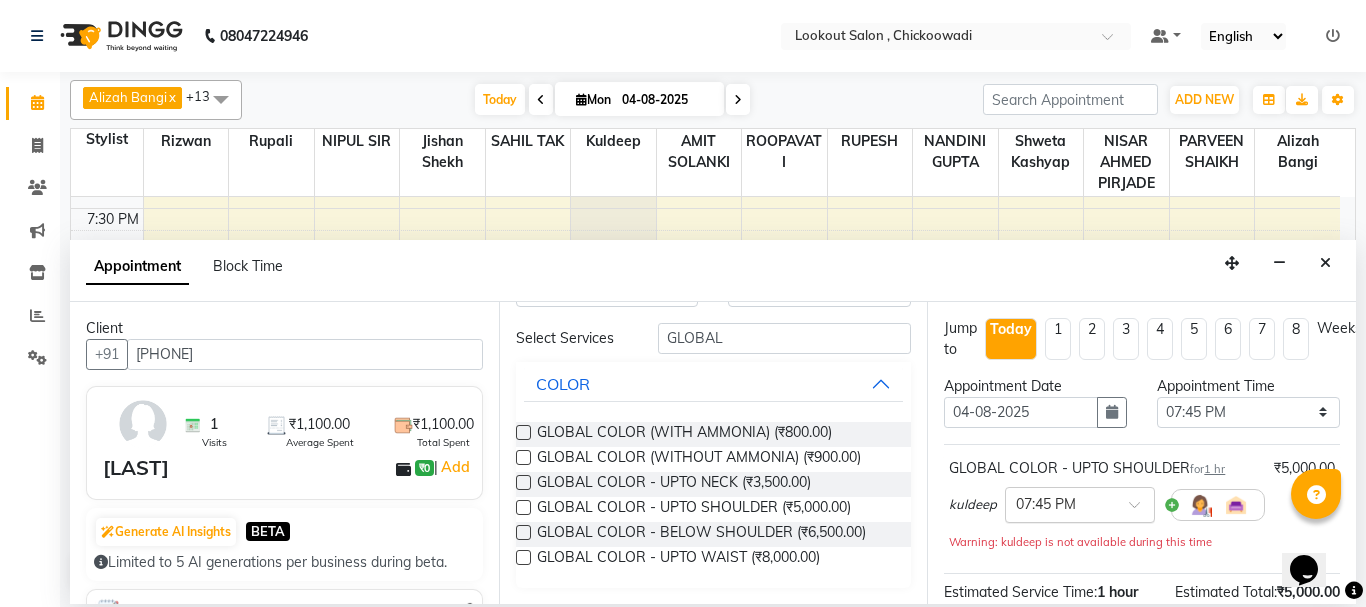 scroll, scrollTop: 260, scrollLeft: 0, axis: vertical 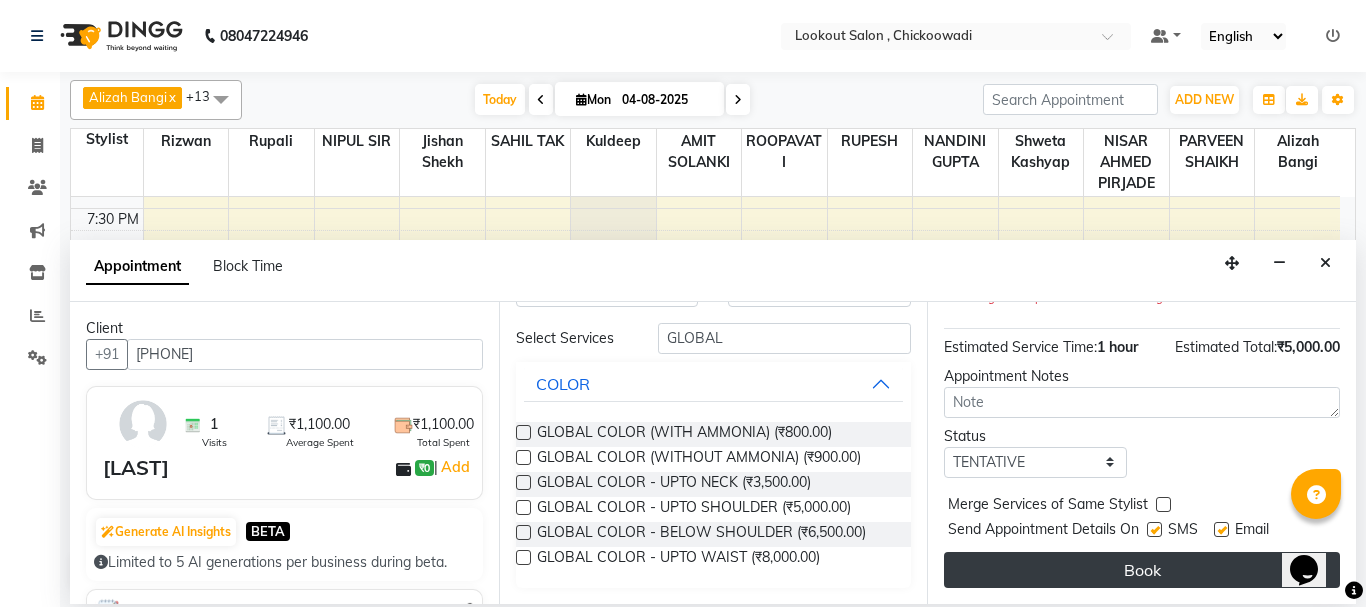 click on "Book" at bounding box center (1142, 570) 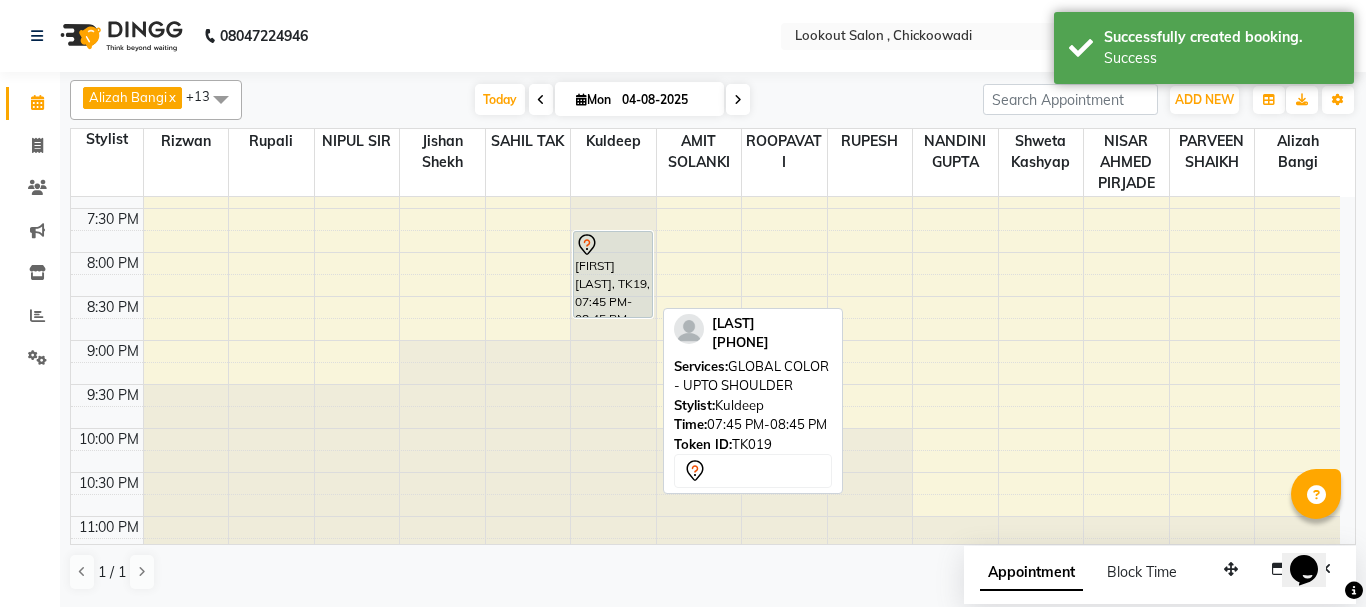 click on "NIVEDITA PARULEKAR, TK19, 07:45 PM-08:45 PM, GLOBAL COLOR - UPTO SHOULDER" at bounding box center (613, 274) 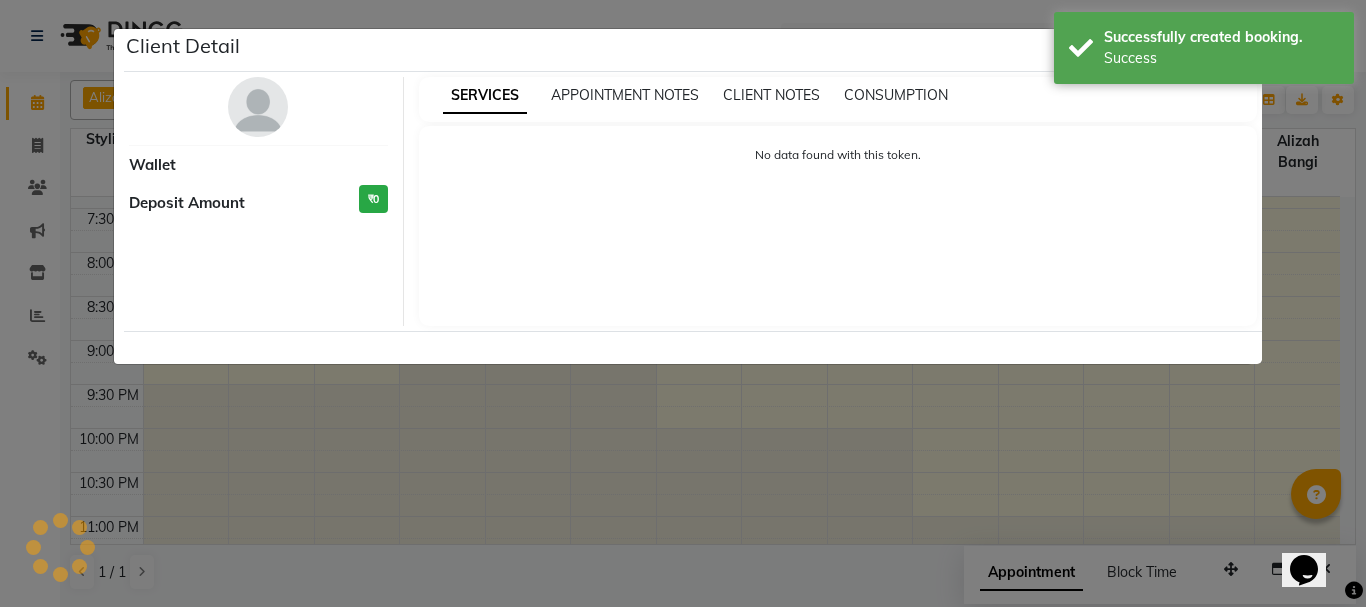 select on "7" 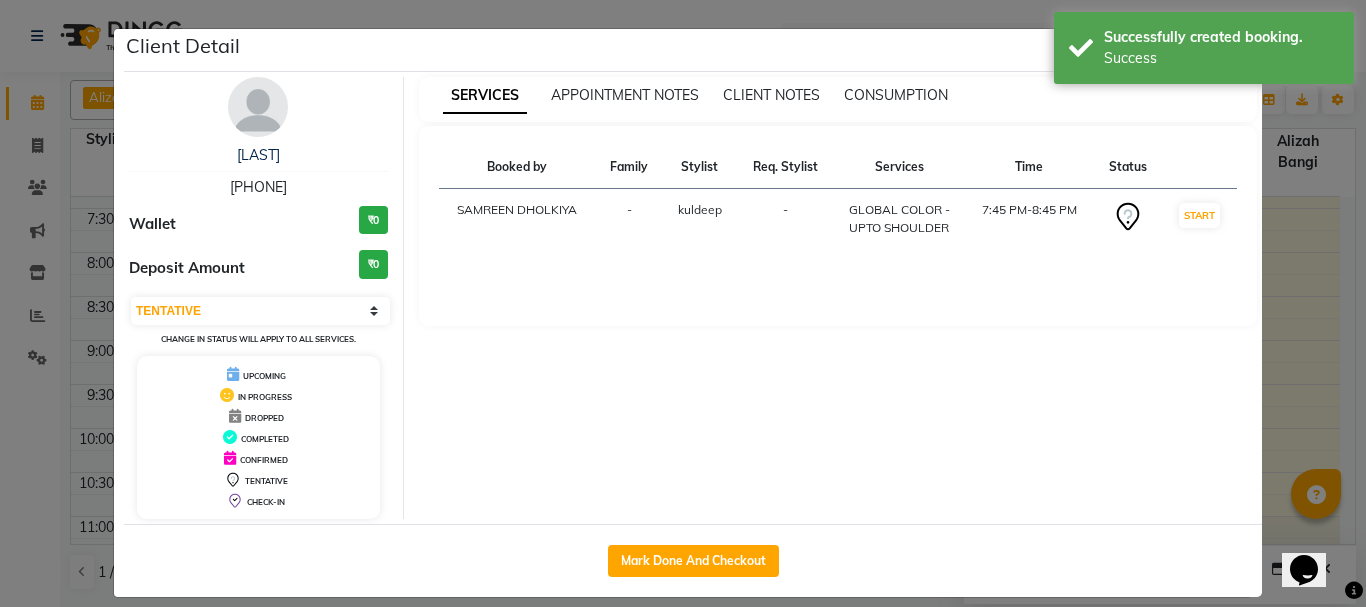 click on "GLOBAL COLOR - UPTO SHOULDER" at bounding box center [899, 219] 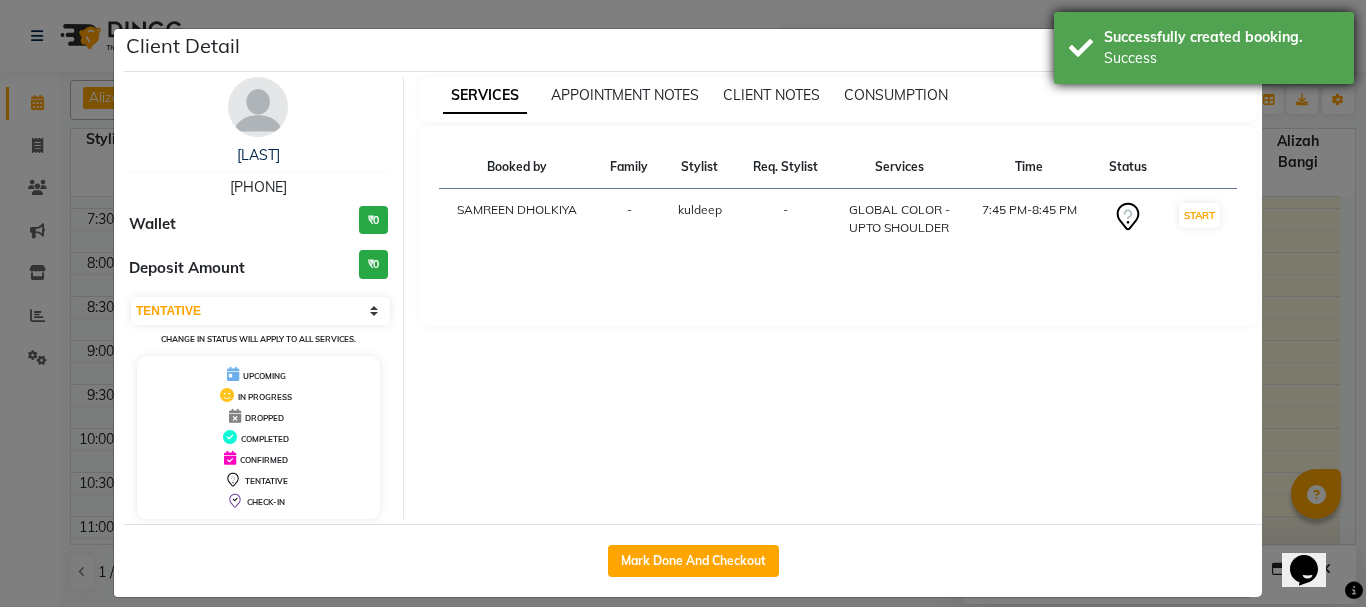 click on "Success" at bounding box center (1221, 58) 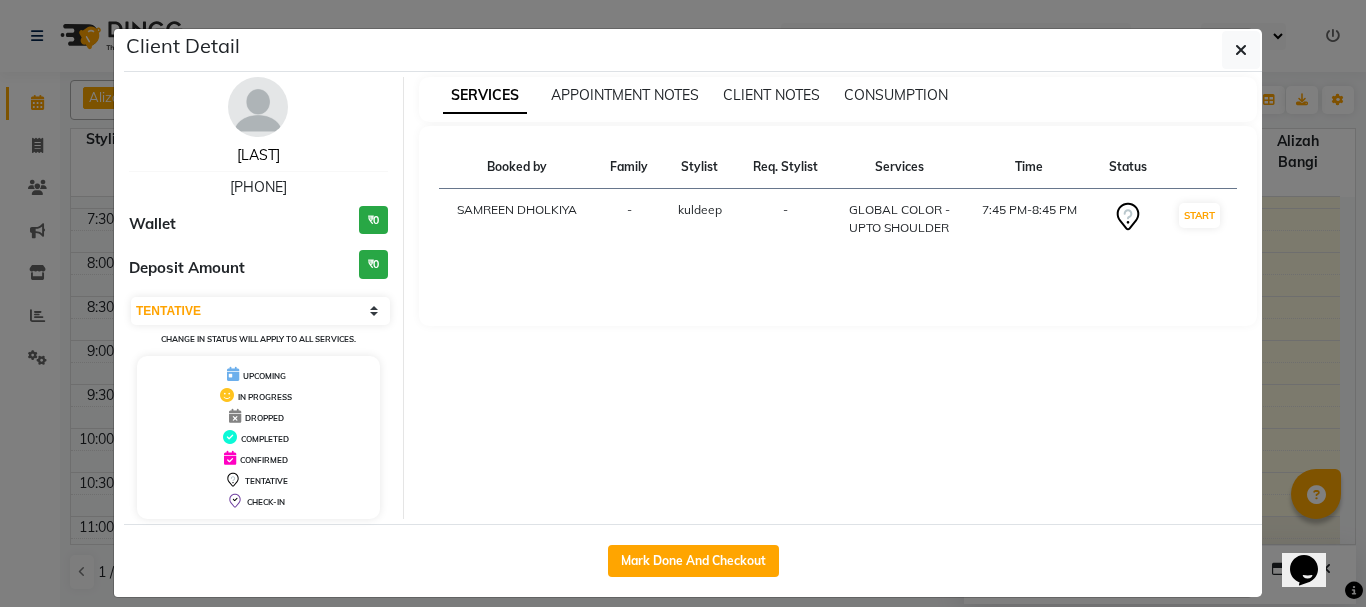 click on "[FIRST] [LAST]" at bounding box center [258, 155] 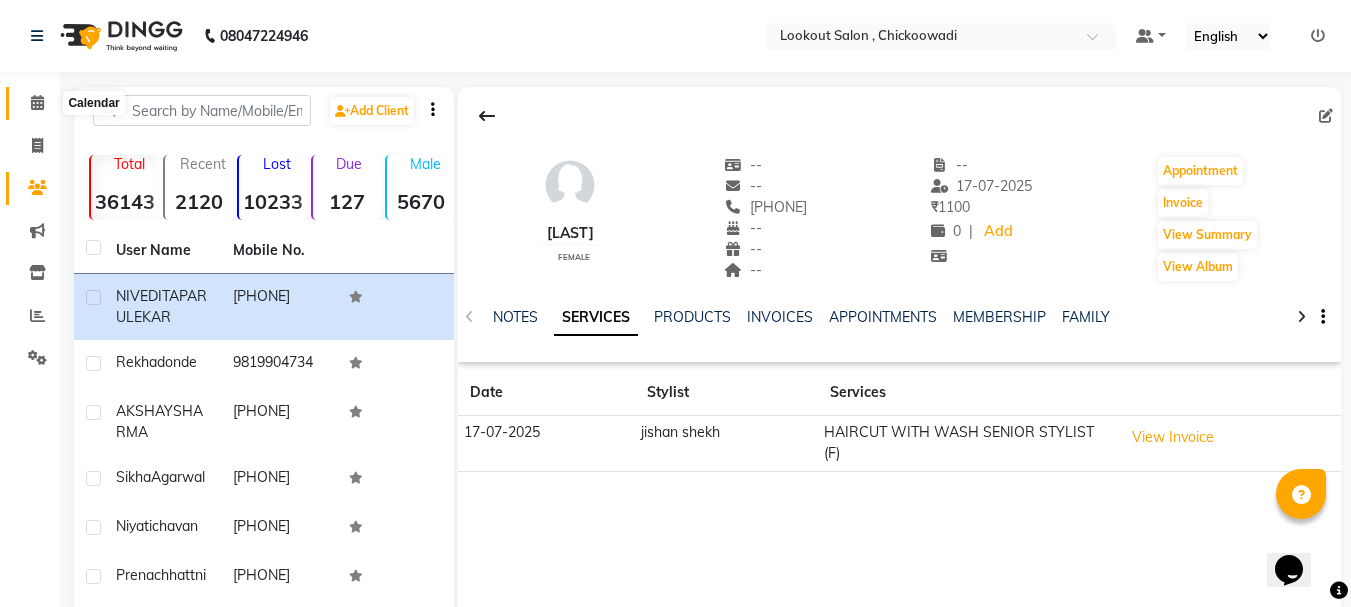 click 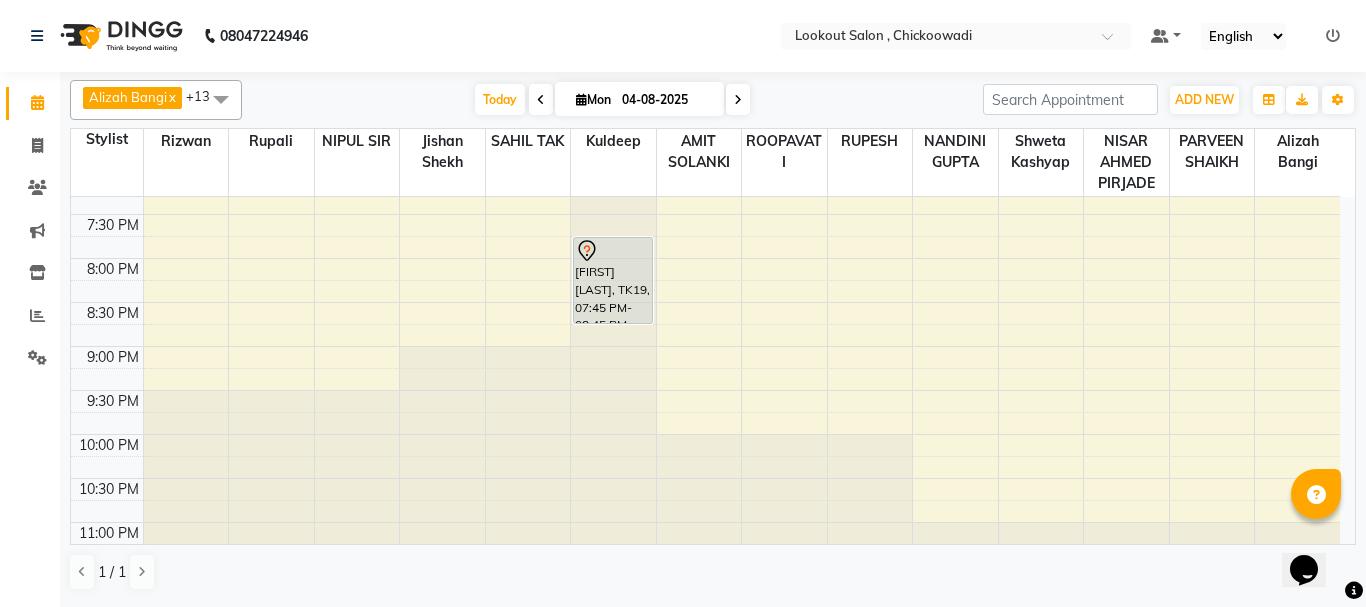 scroll, scrollTop: 1000, scrollLeft: 0, axis: vertical 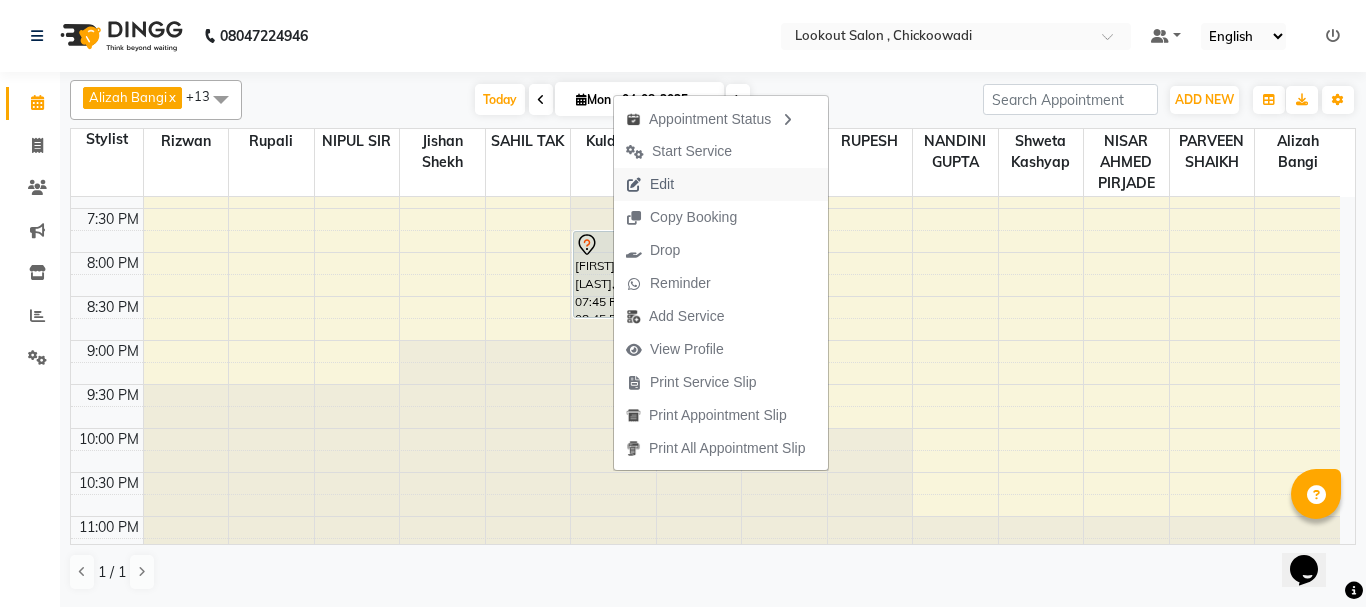 click on "Edit" at bounding box center (662, 184) 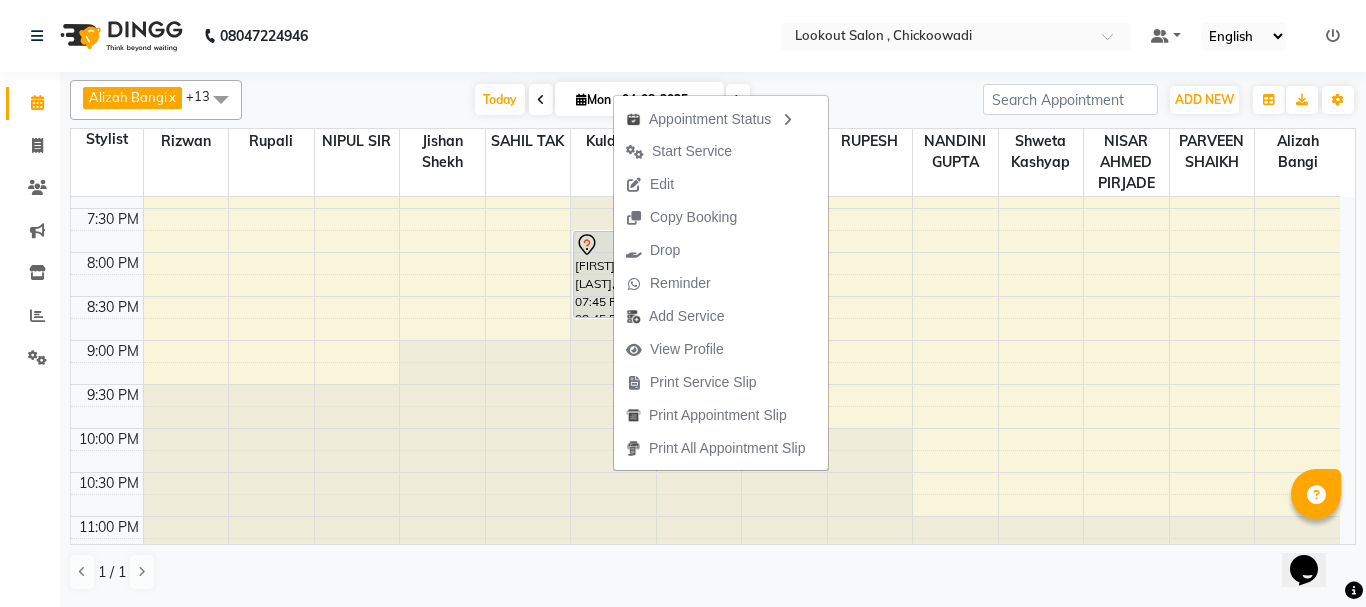 select on "tentative" 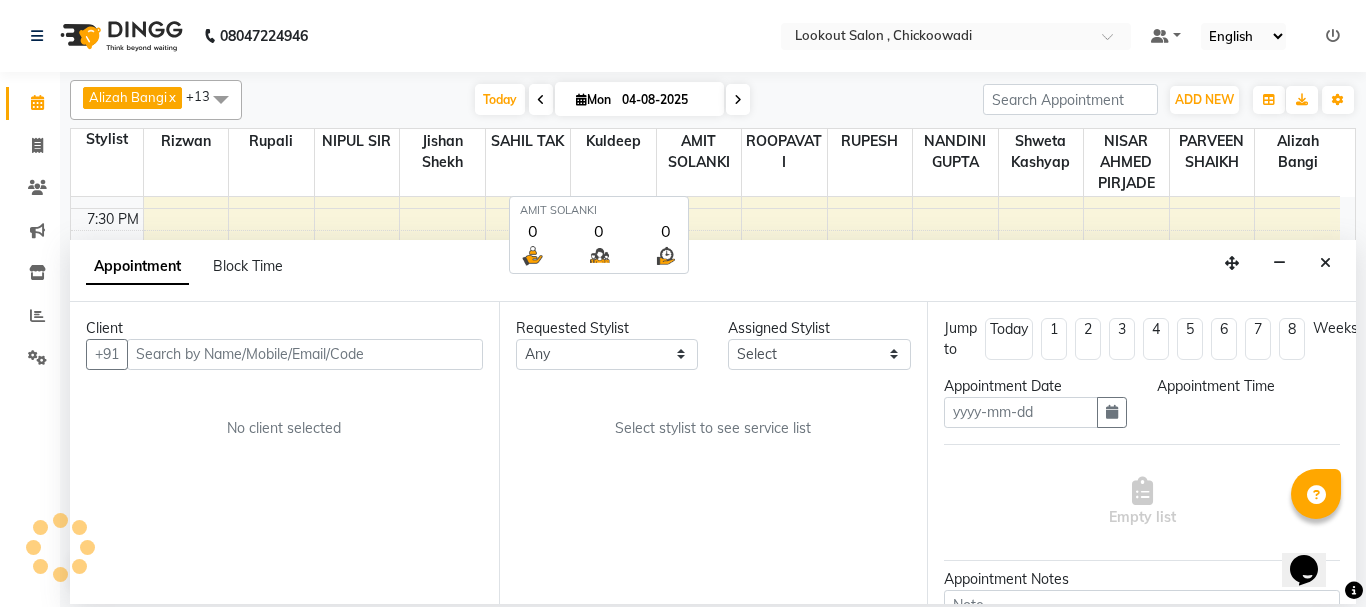type on "04-08-2025" 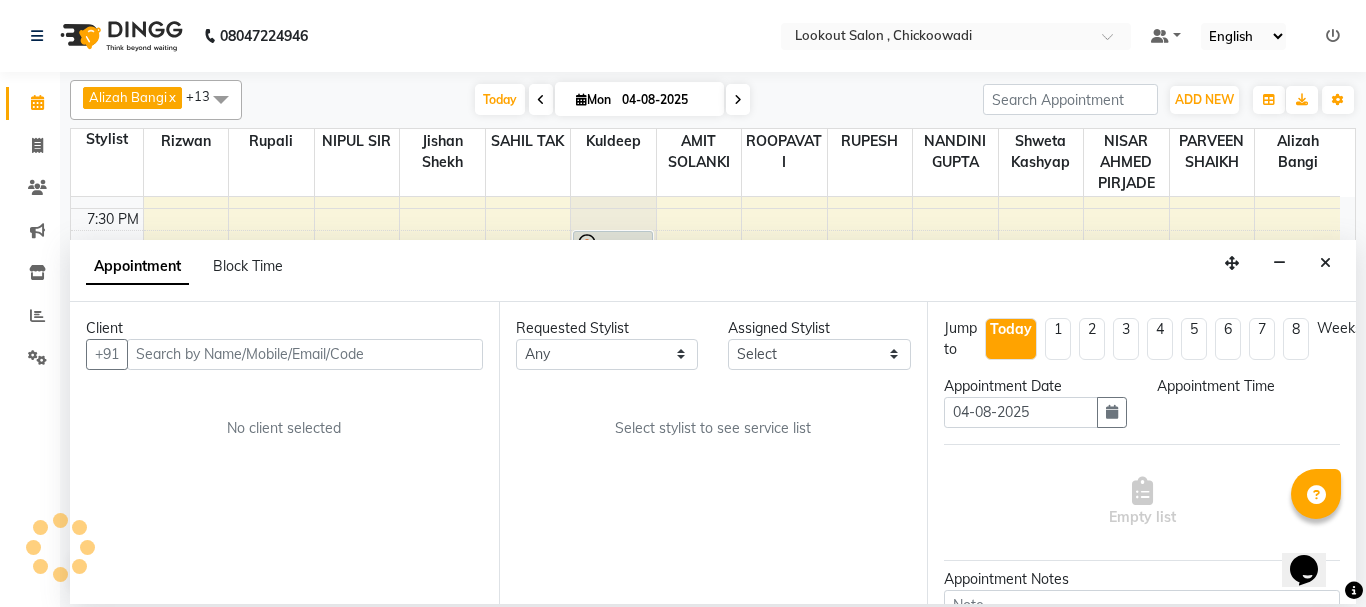 select on "1185" 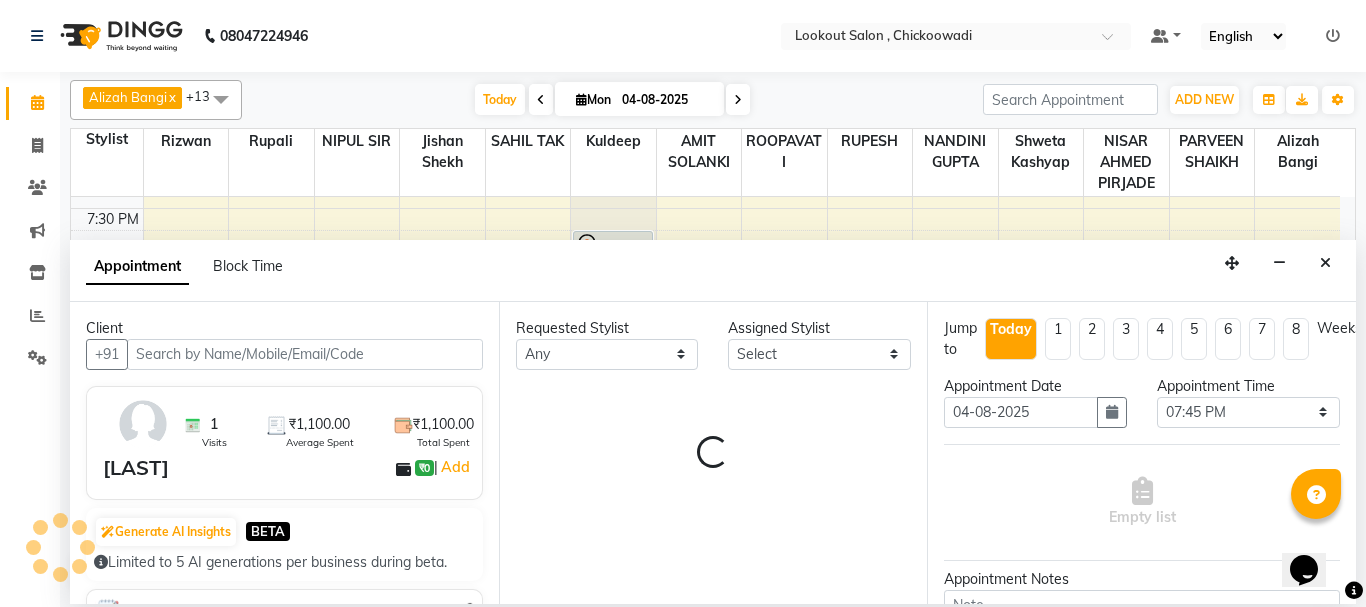 select on "19837" 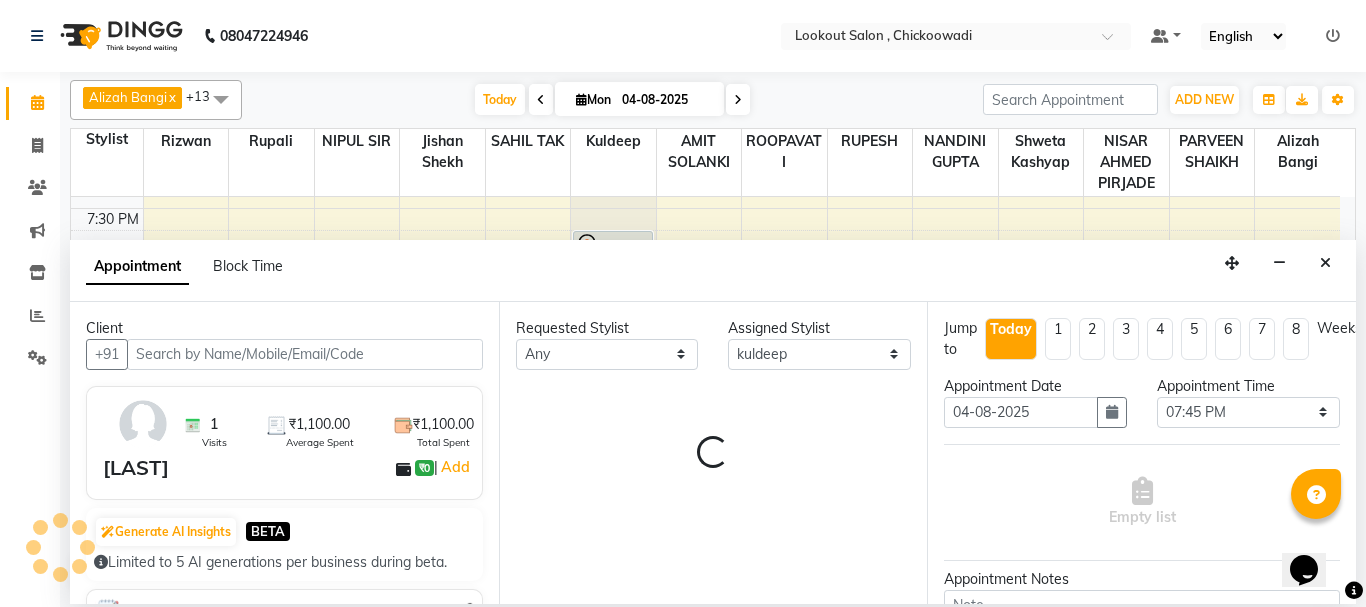 select on "304" 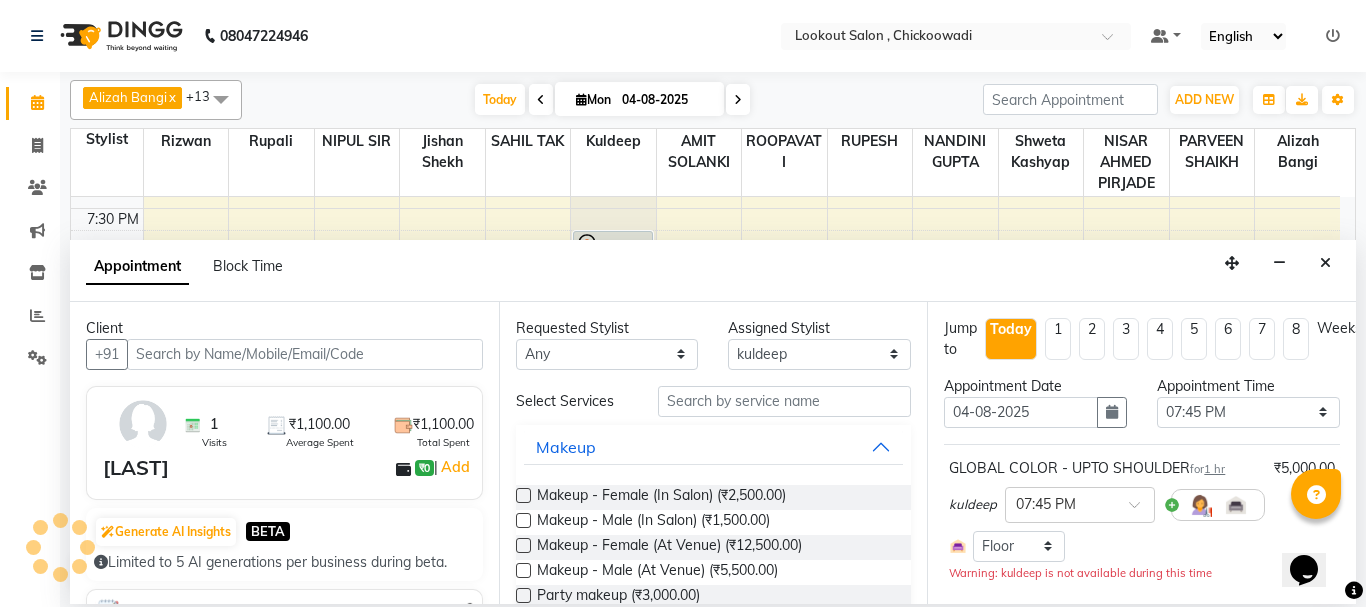 scroll, scrollTop: 793, scrollLeft: 0, axis: vertical 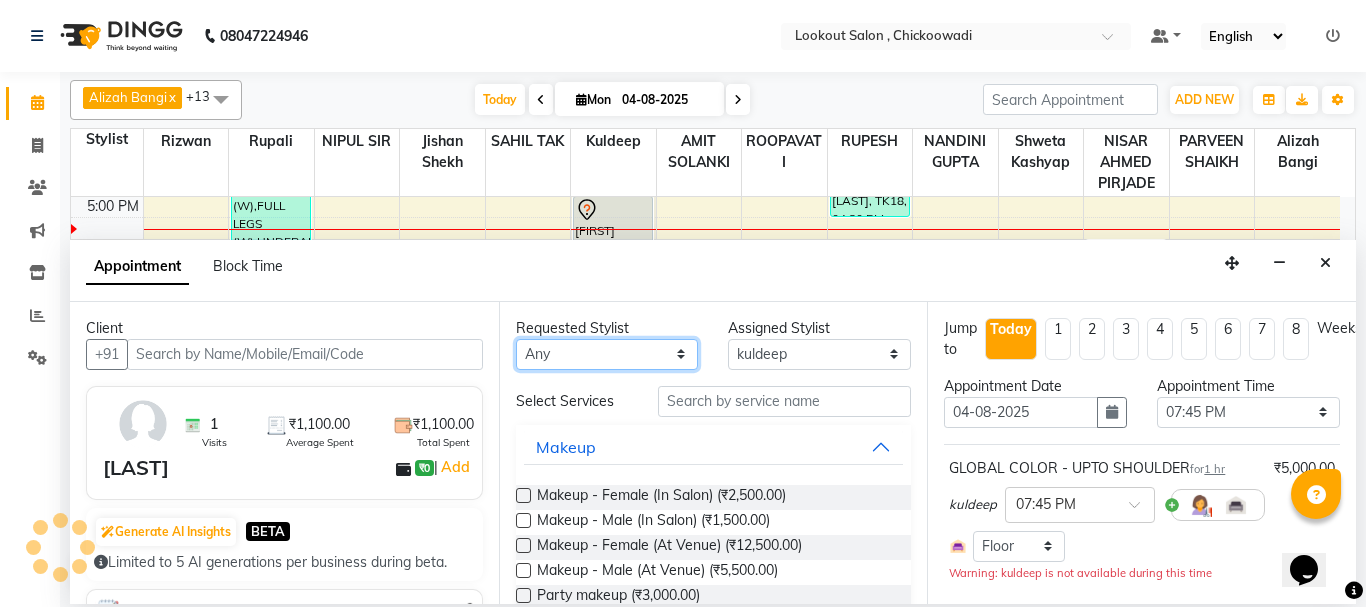 click on "Any Alizah Bangi AMIT SOLANKI jishan shekh kuldeep NANDINI GUPTA NIPUL SIR NISAR AHMED PIRJADE PARVEEN SHAIKH Rizwan ROOPAVATI Rupali  RUPESH SAHIL TAK shweta kashyap" at bounding box center [607, 354] 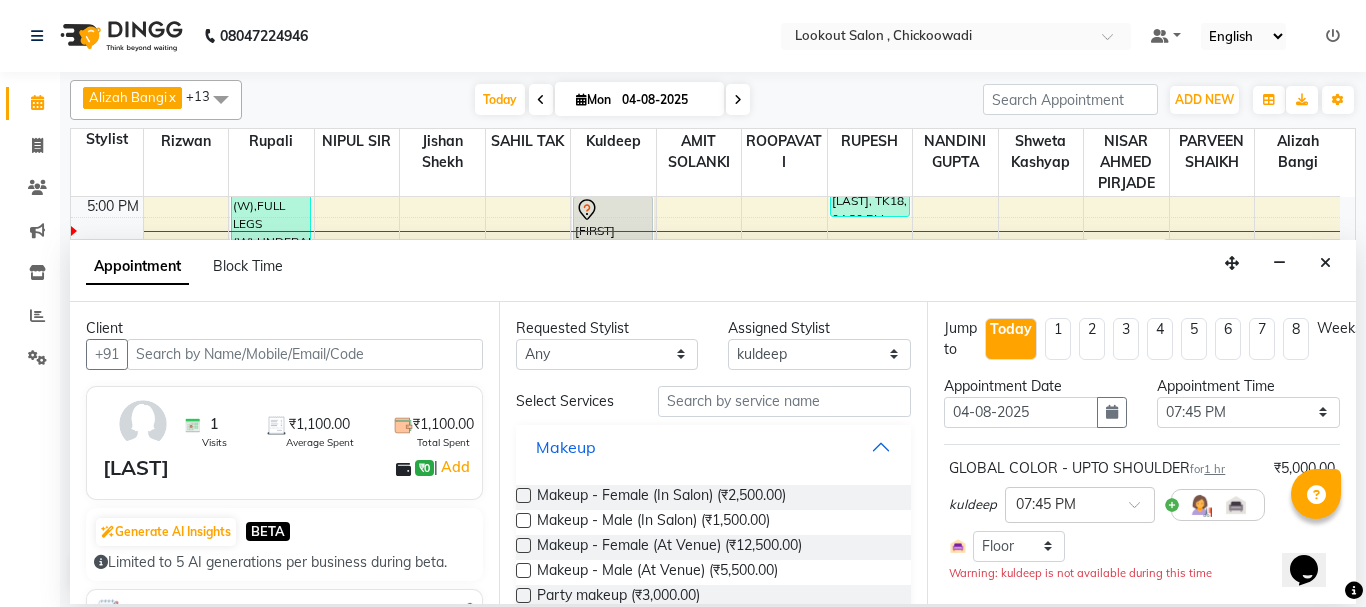 click on "Makeup" at bounding box center (714, 447) 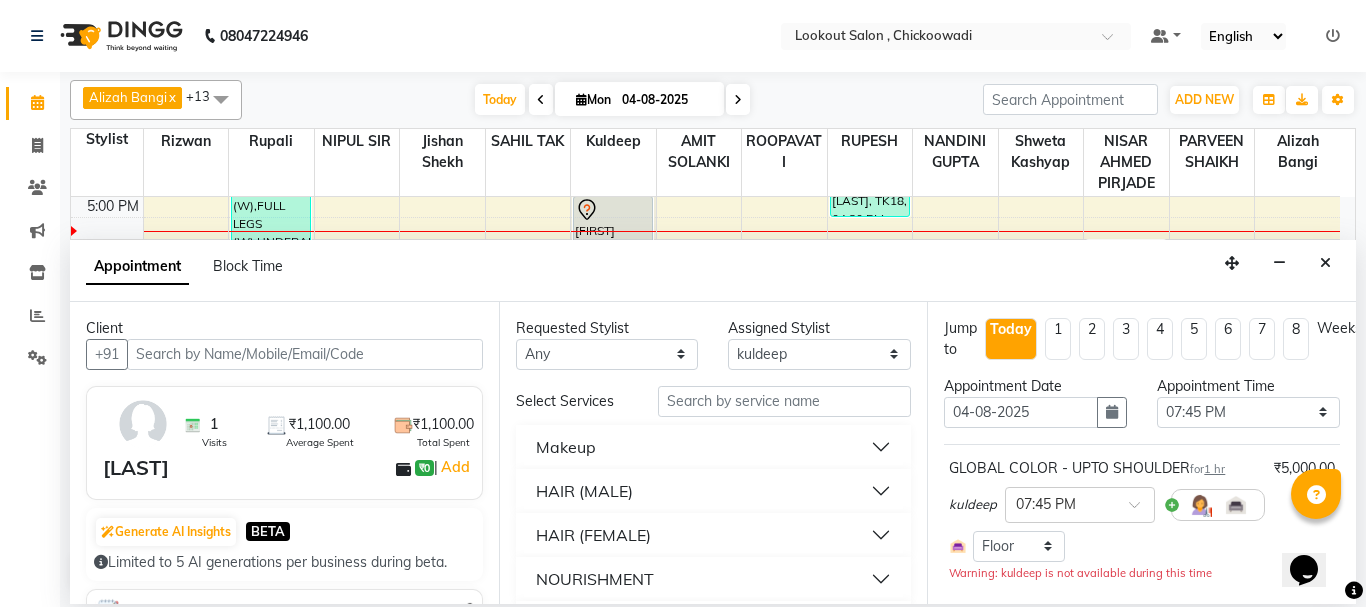drag, startPoint x: 952, startPoint y: 497, endPoint x: 966, endPoint y: 508, distance: 17.804493 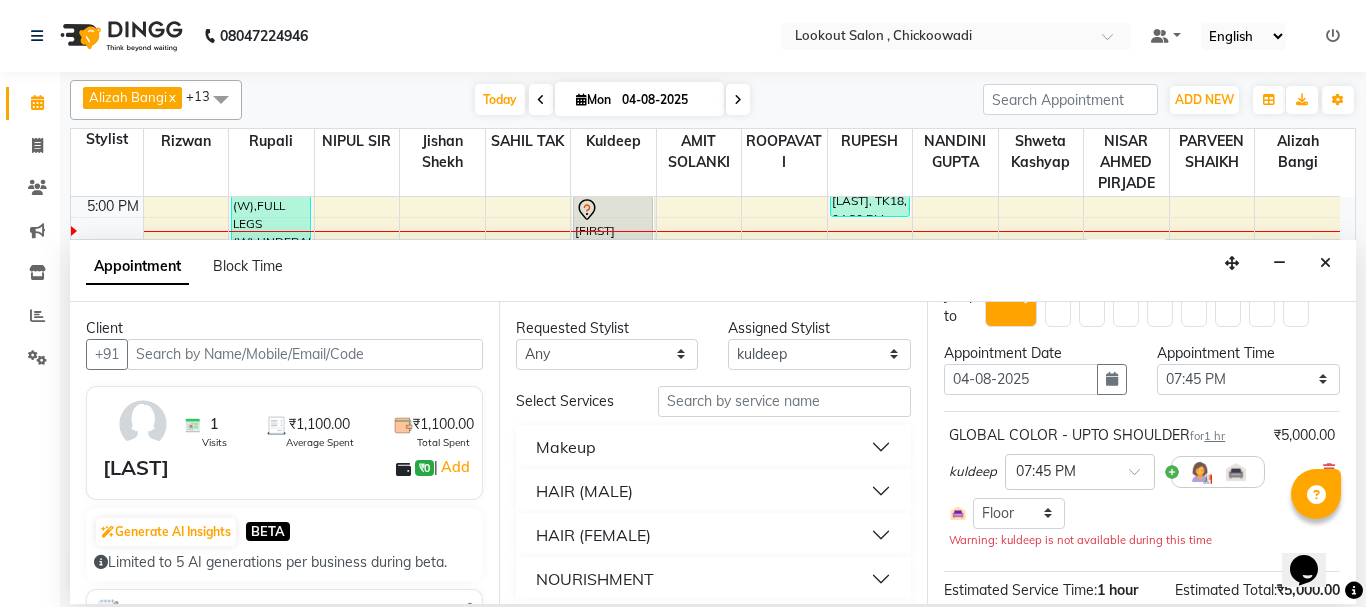 scroll, scrollTop: 133, scrollLeft: 0, axis: vertical 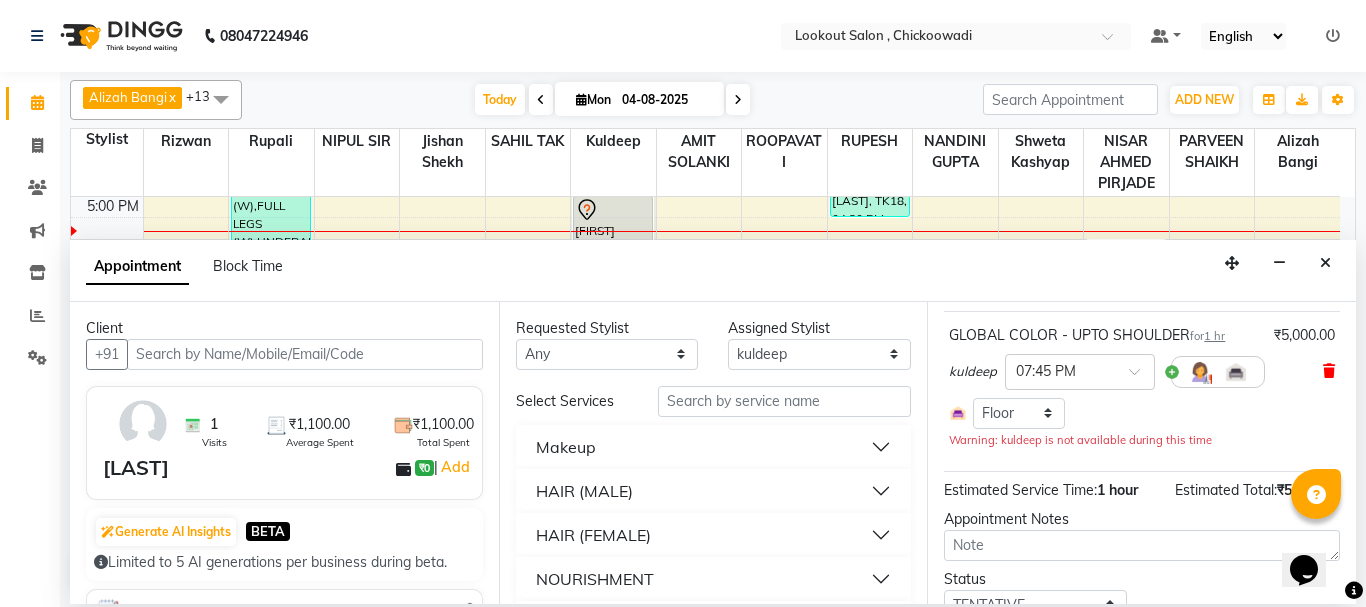 click at bounding box center (1329, 371) 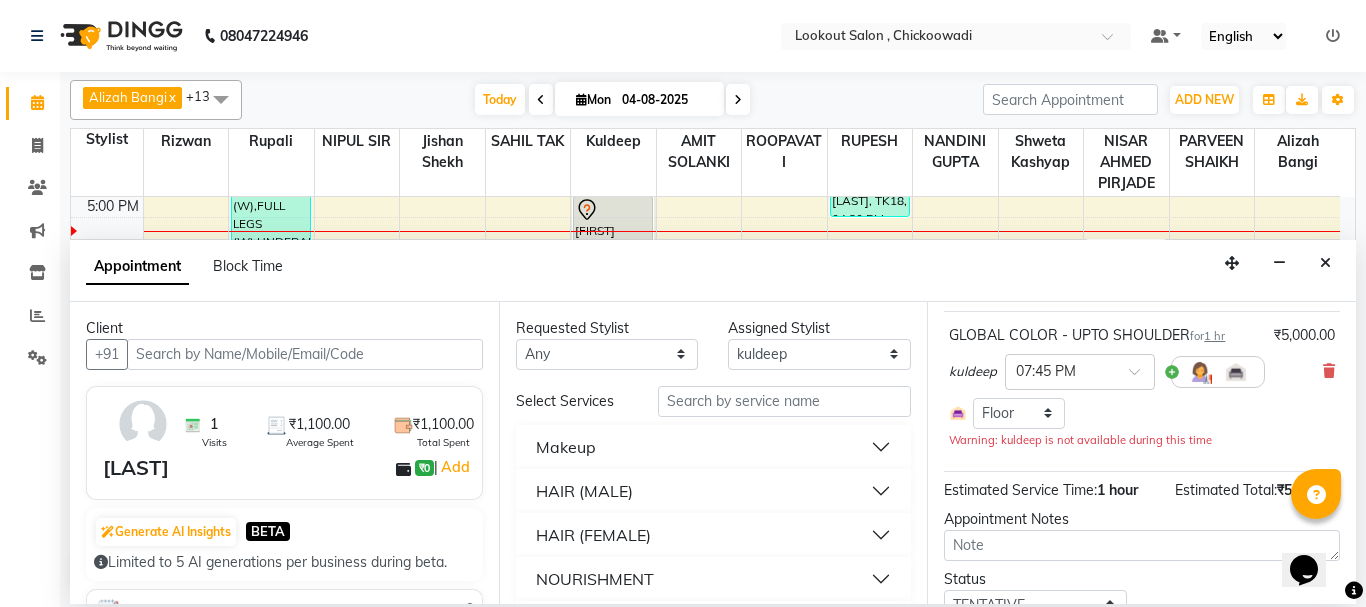 scroll, scrollTop: 108, scrollLeft: 0, axis: vertical 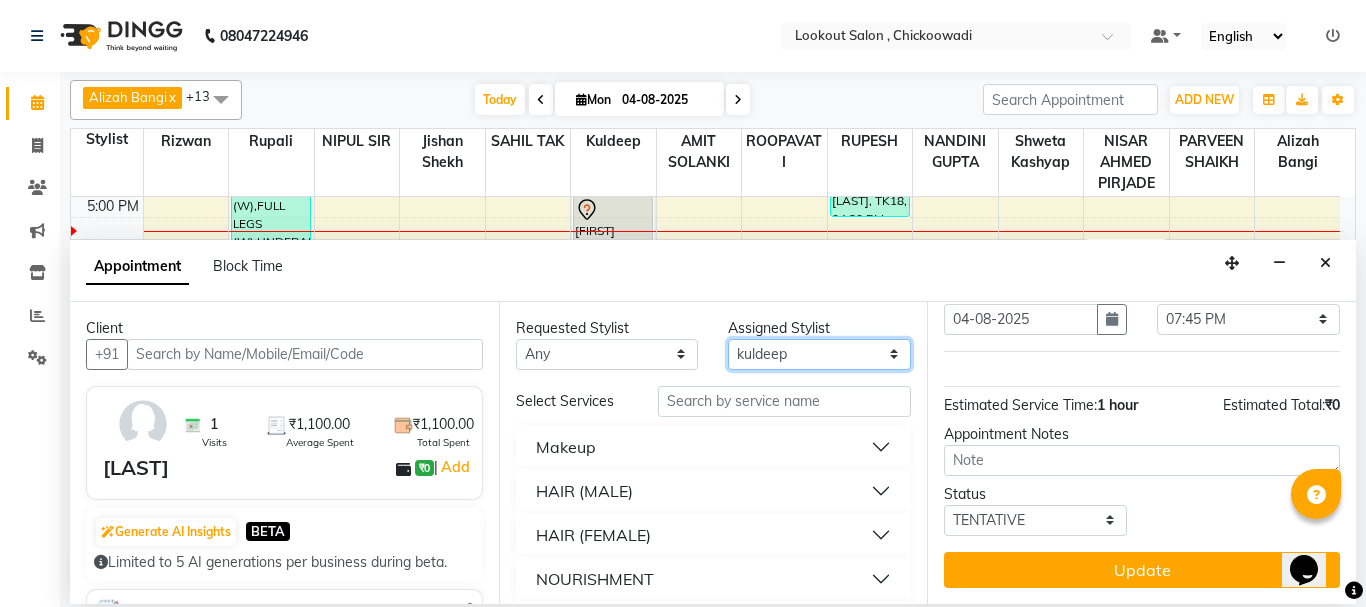 click on "Select Alizah Bangi AMIT SOLANKI jishan shekh kuldeep NANDINI GUPTA NIPUL SIR NISAR AHMED PIRJADE PARVEEN SHAIKH Rizwan ROOPAVATI Rupali  RUPESH SAHIL TAK shweta kashyap" at bounding box center [819, 354] 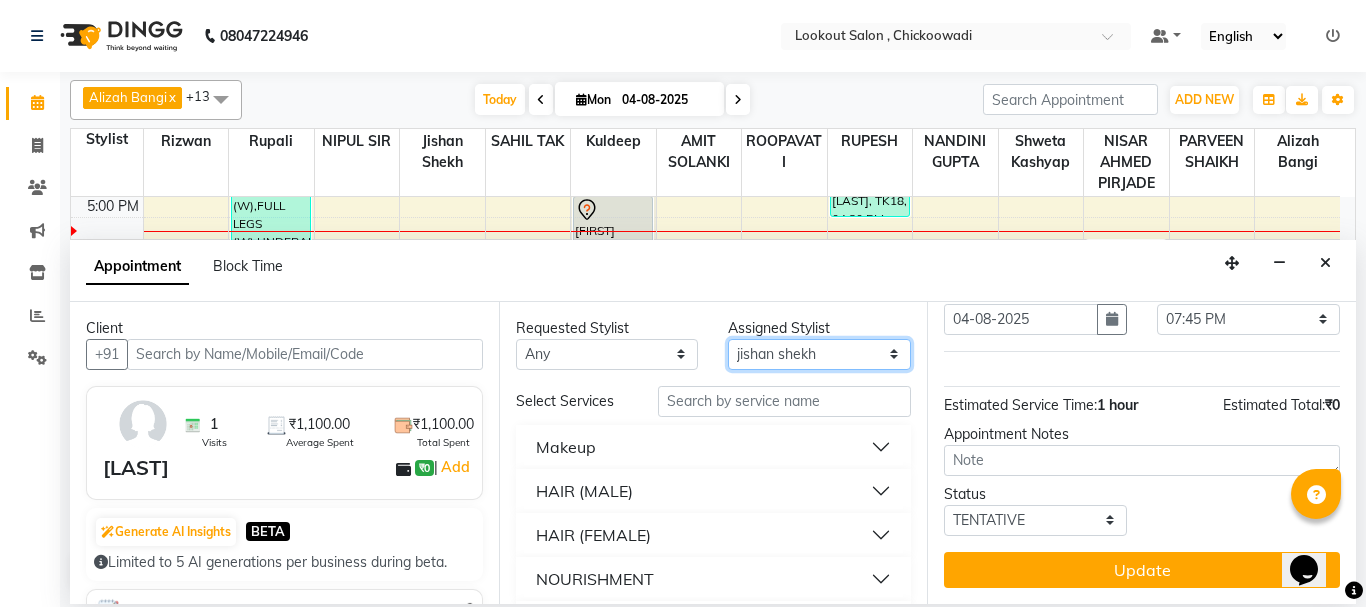 click on "Select Alizah Bangi AMIT SOLANKI jishan shekh kuldeep NANDINI GUPTA NIPUL SIR NISAR AHMED PIRJADE PARVEEN SHAIKH Rizwan ROOPAVATI Rupali  RUPESH SAHIL TAK shweta kashyap" at bounding box center [819, 354] 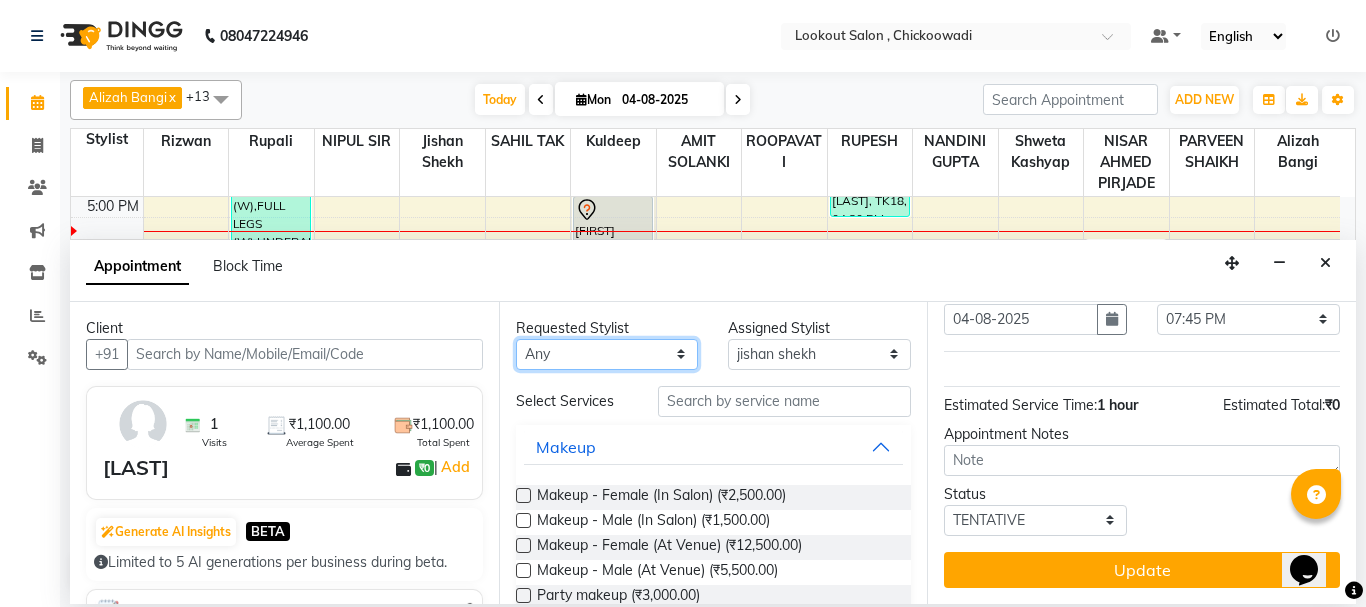click on "Any Alizah Bangi AMIT SOLANKI jishan shekh kuldeep NANDINI GUPTA NIPUL SIR NISAR AHMED PIRJADE PARVEEN SHAIKH Rizwan ROOPAVATI Rupali  RUPESH SAHIL TAK shweta kashyap" at bounding box center [607, 354] 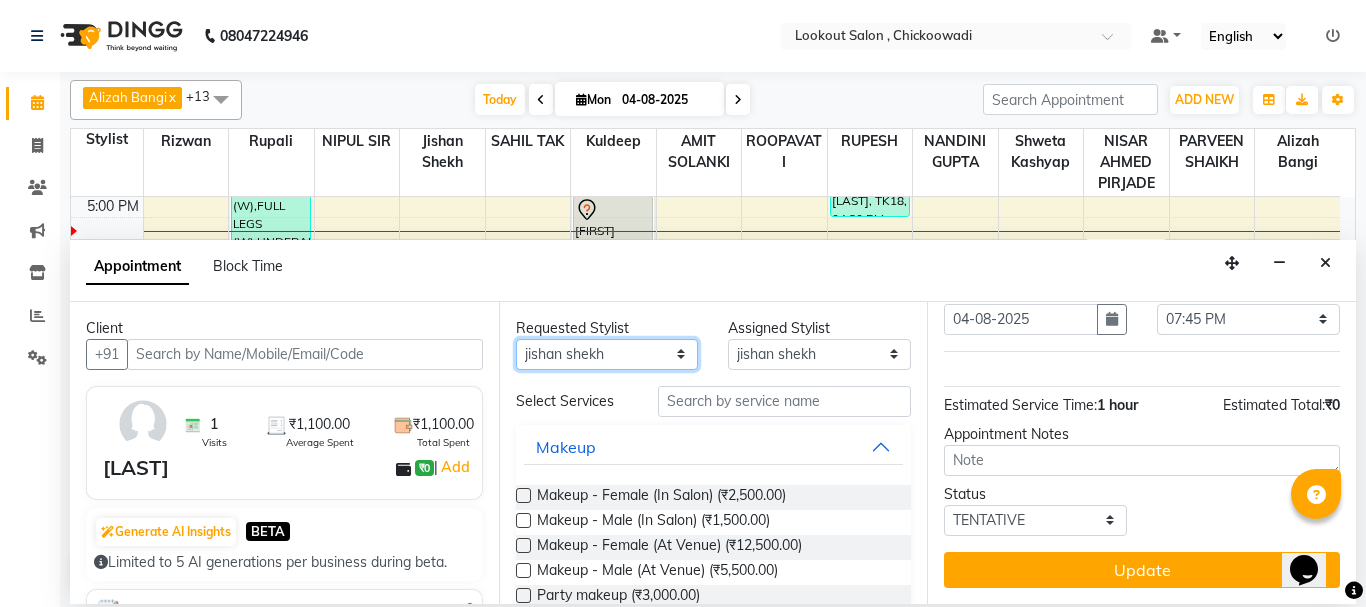 click on "Any Alizah Bangi AMIT SOLANKI jishan shekh kuldeep NANDINI GUPTA NIPUL SIR NISAR AHMED PIRJADE PARVEEN SHAIKH Rizwan ROOPAVATI Rupali  RUPESH SAHIL TAK shweta kashyap" at bounding box center [607, 354] 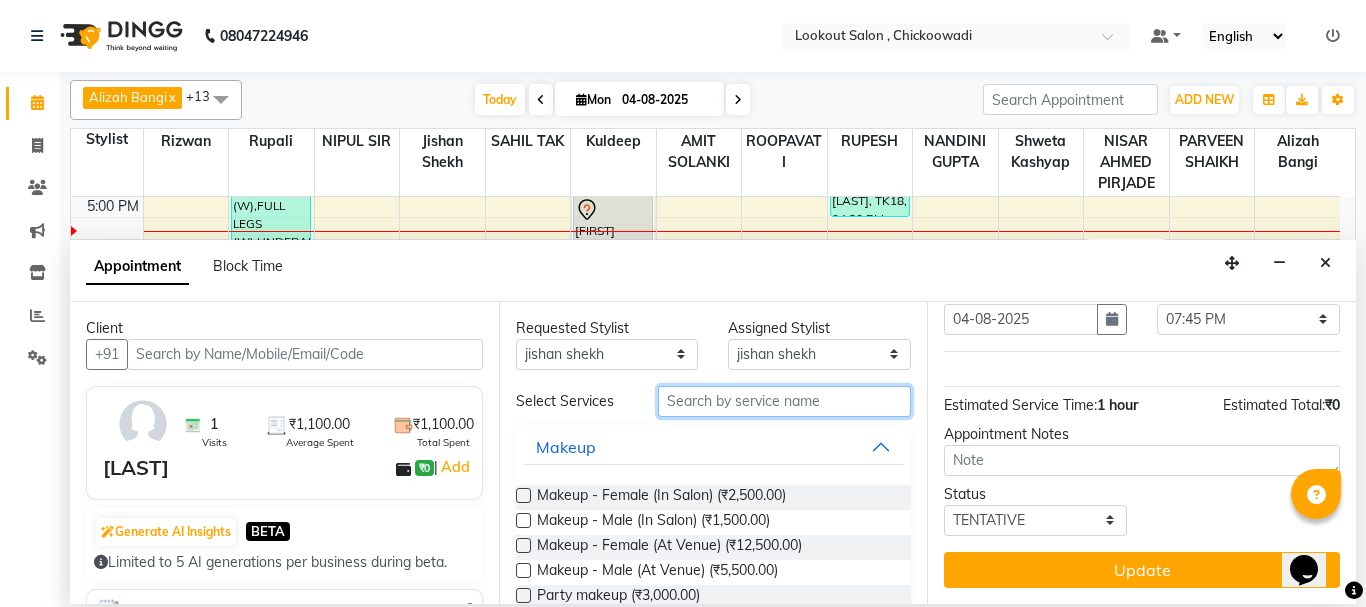 click at bounding box center (785, 401) 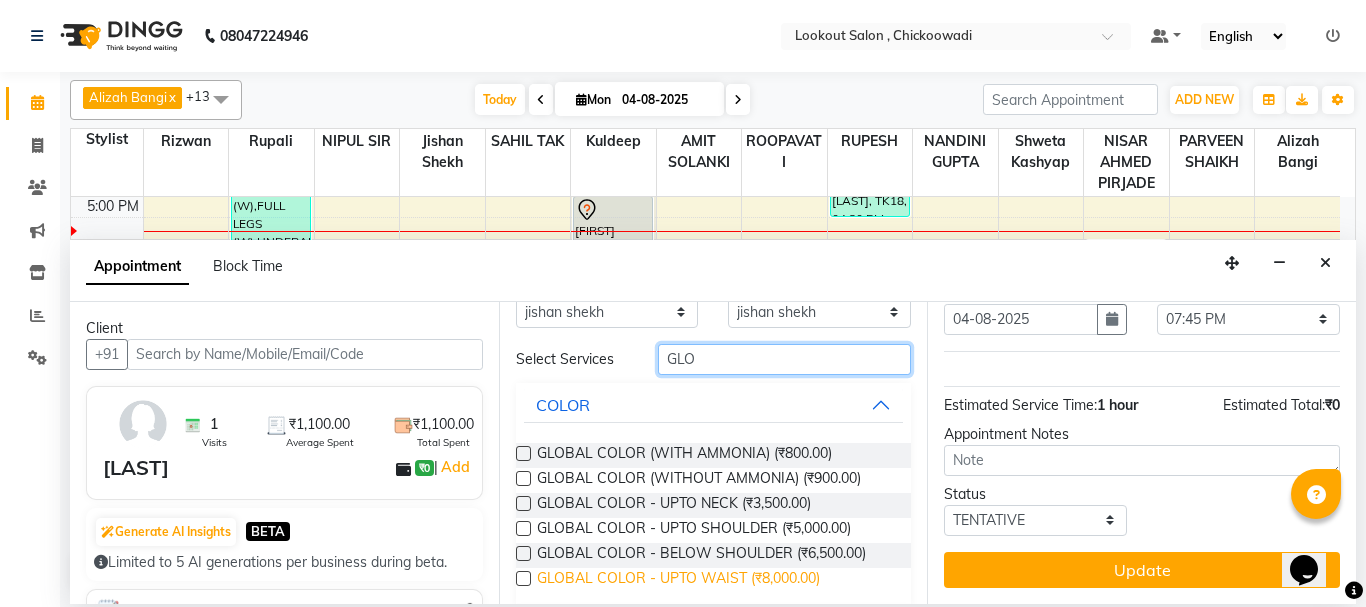 scroll, scrollTop: 100, scrollLeft: 0, axis: vertical 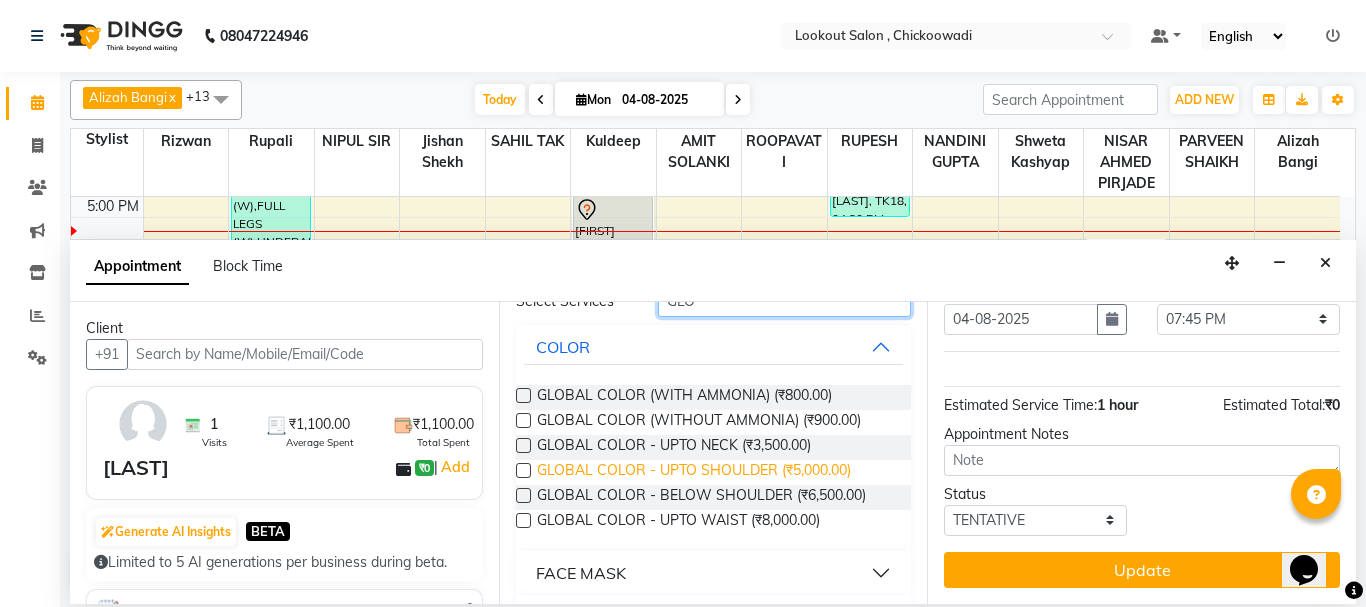 type on "GLO" 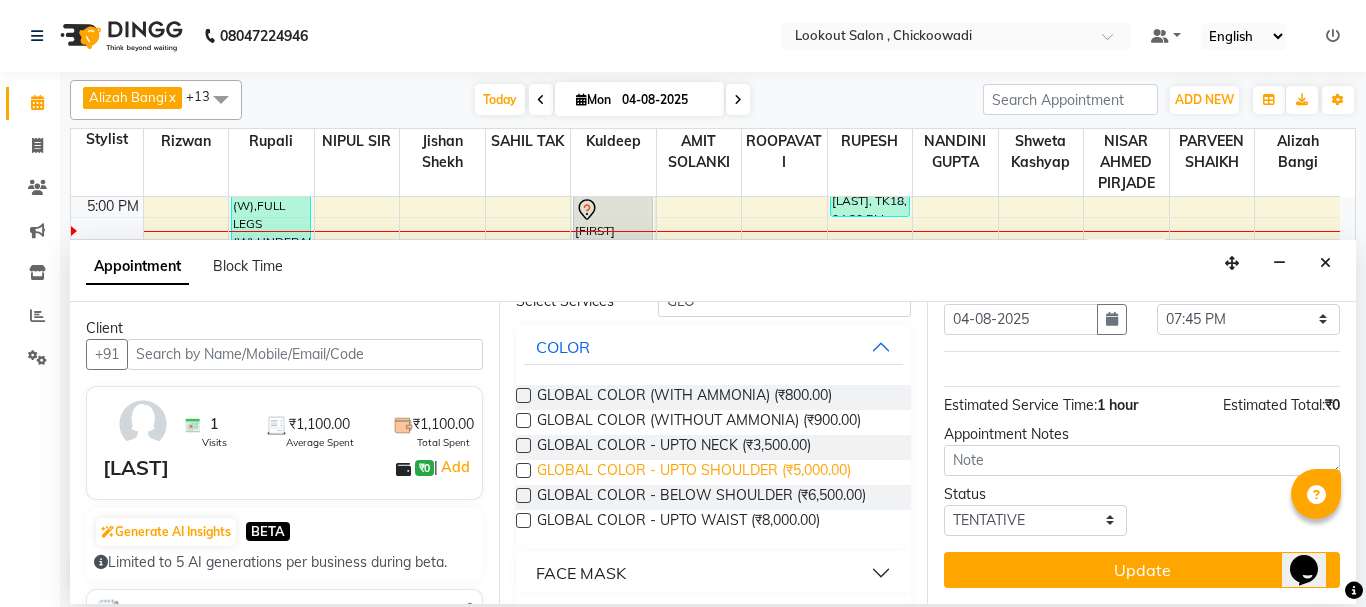 click on "GLOBAL COLOR - UPTO SHOULDER (₹5,000.00)" at bounding box center [694, 472] 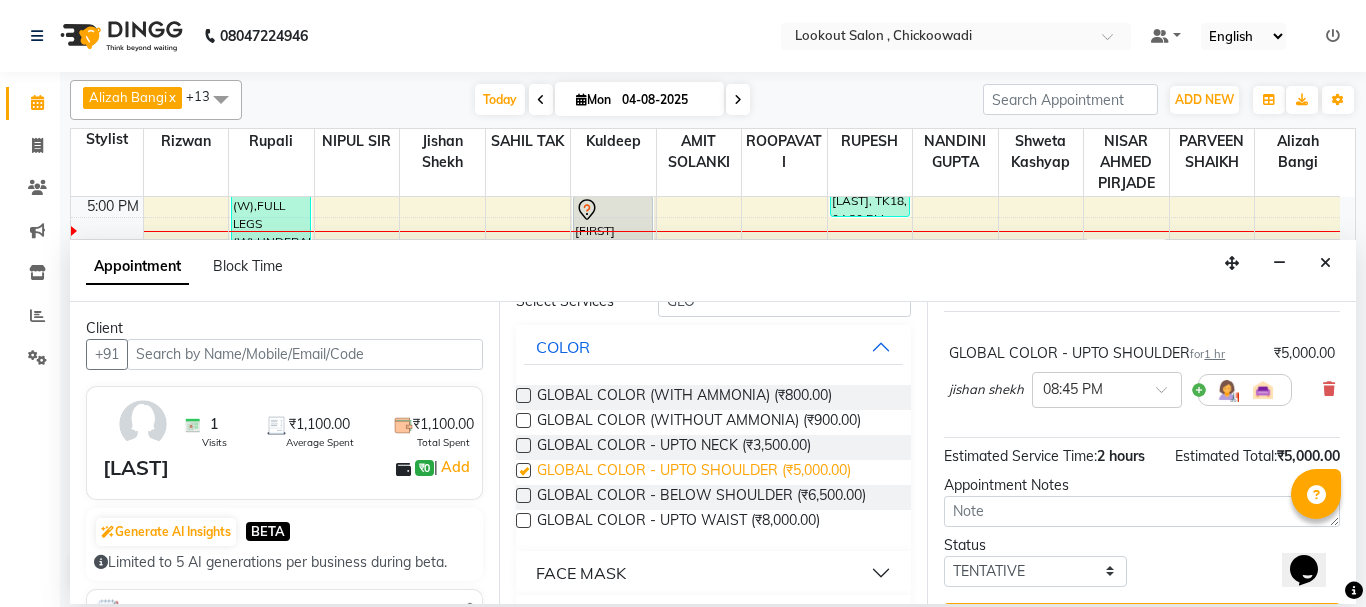 checkbox on "false" 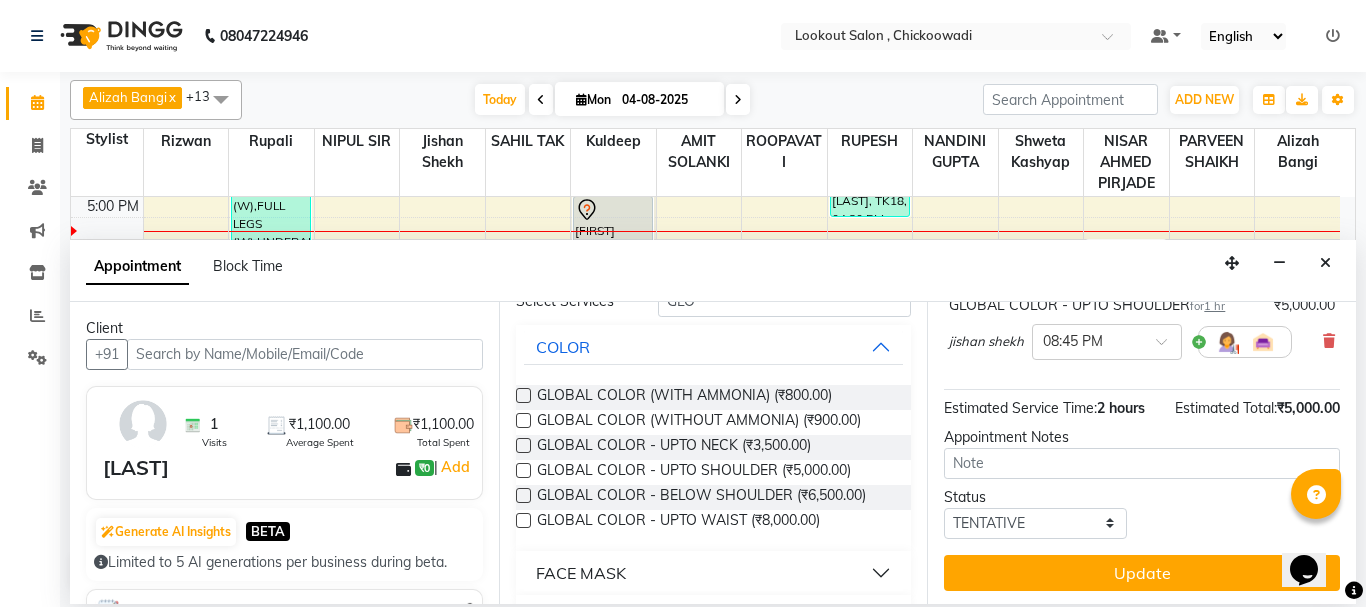 scroll, scrollTop: 220, scrollLeft: 0, axis: vertical 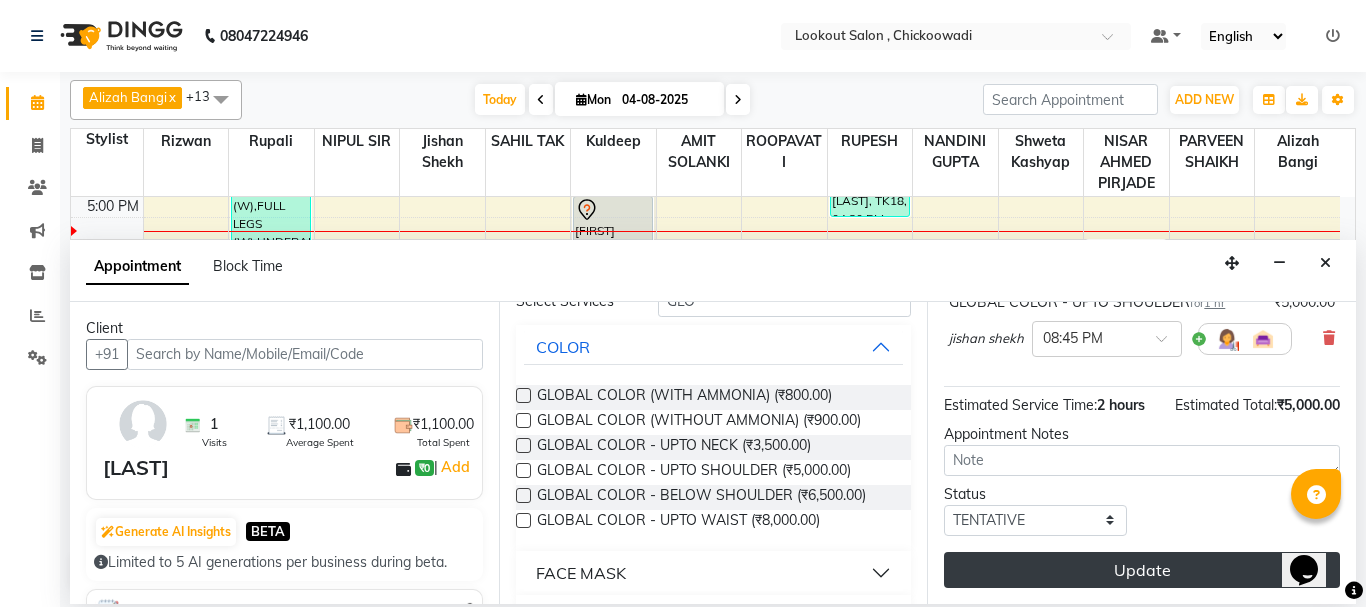 click on "Update" at bounding box center [1142, 570] 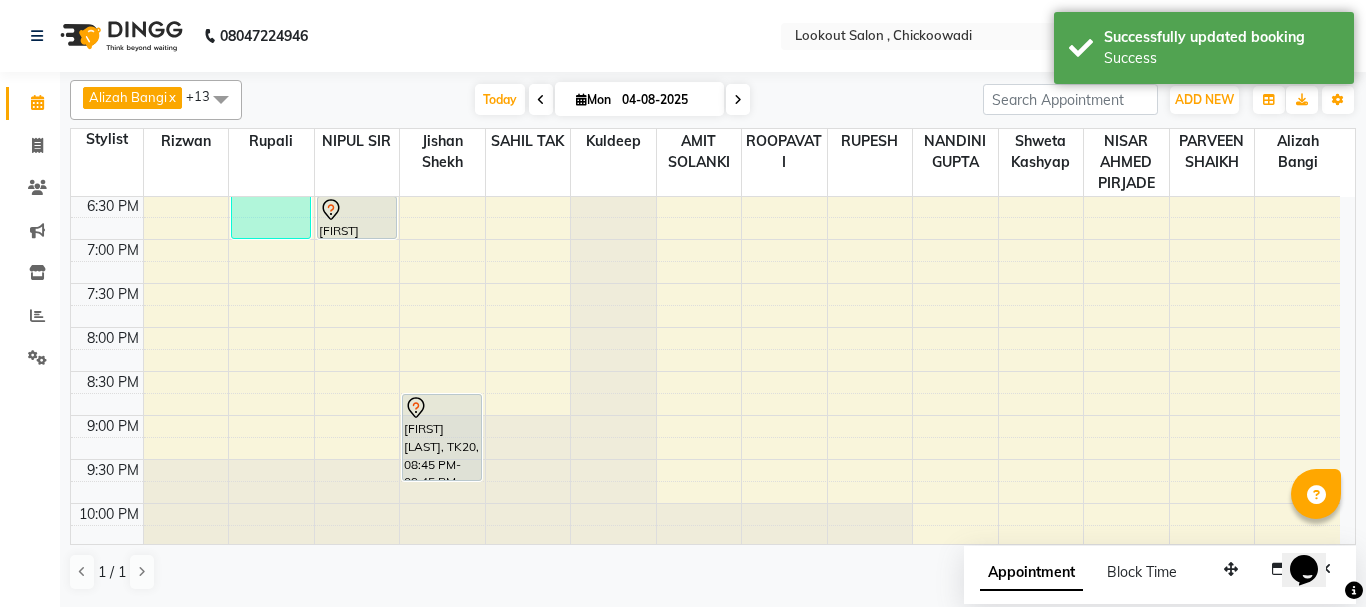 scroll, scrollTop: 993, scrollLeft: 0, axis: vertical 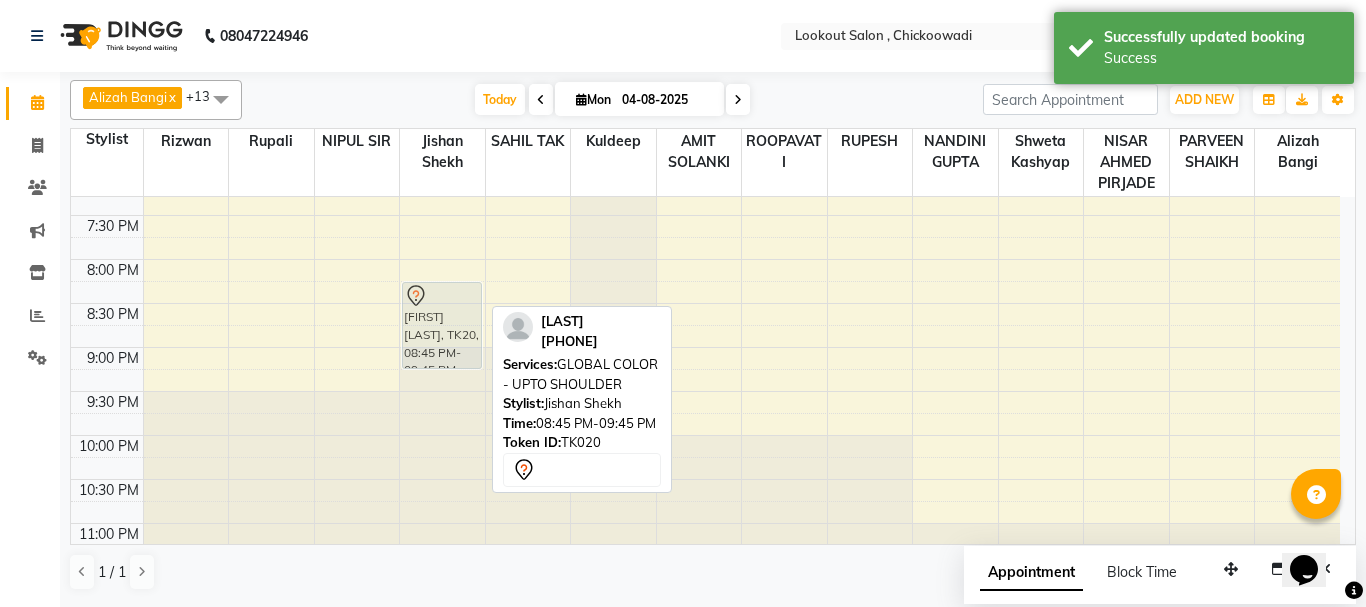 drag, startPoint x: 440, startPoint y: 364, endPoint x: 456, endPoint y: 305, distance: 61.13101 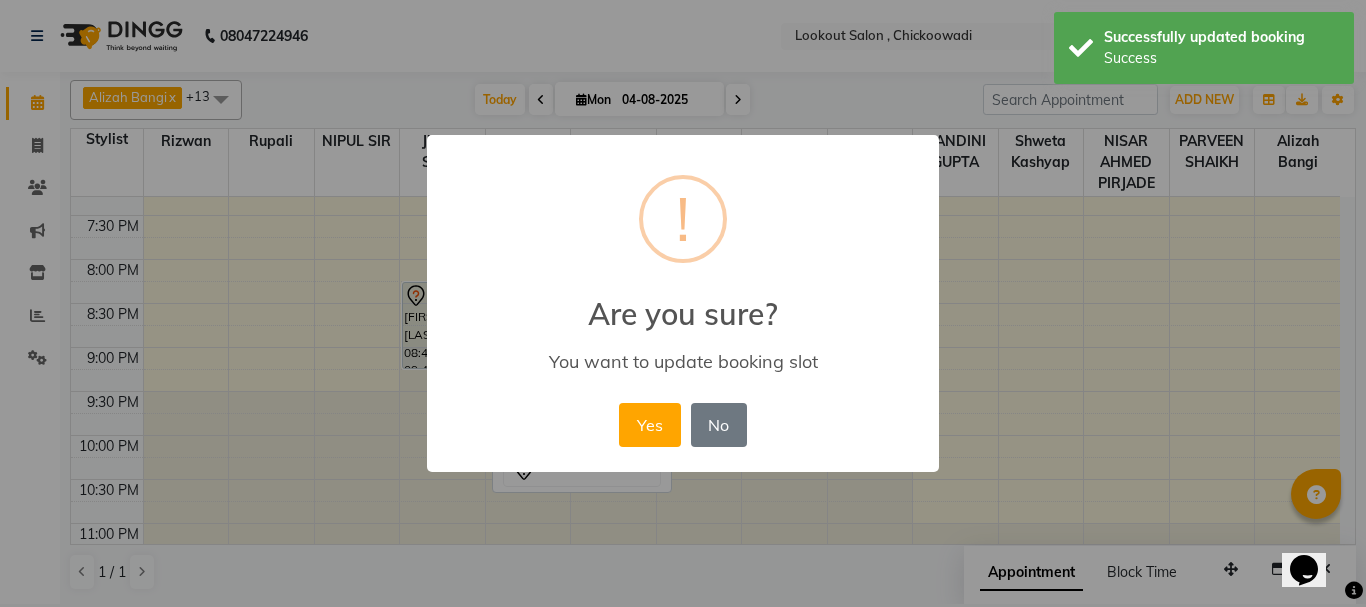 click on "× ! Are you sure? You want to update booking slot Yes No No" at bounding box center [683, 303] 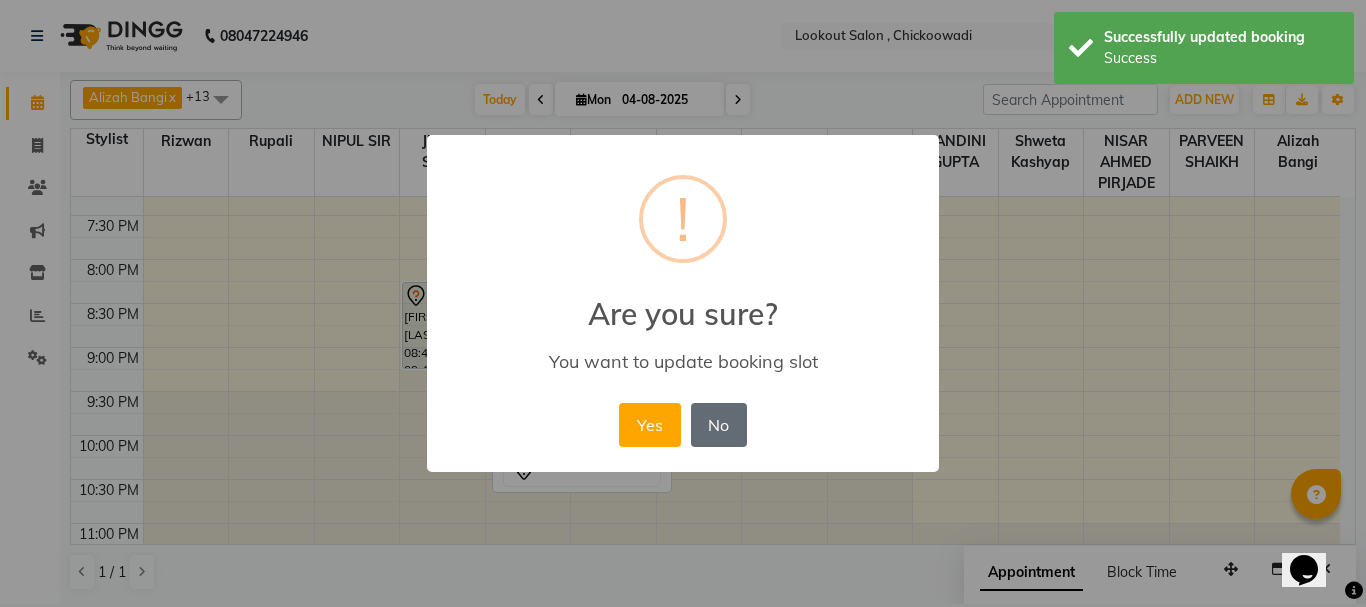 click on "No" at bounding box center [719, 425] 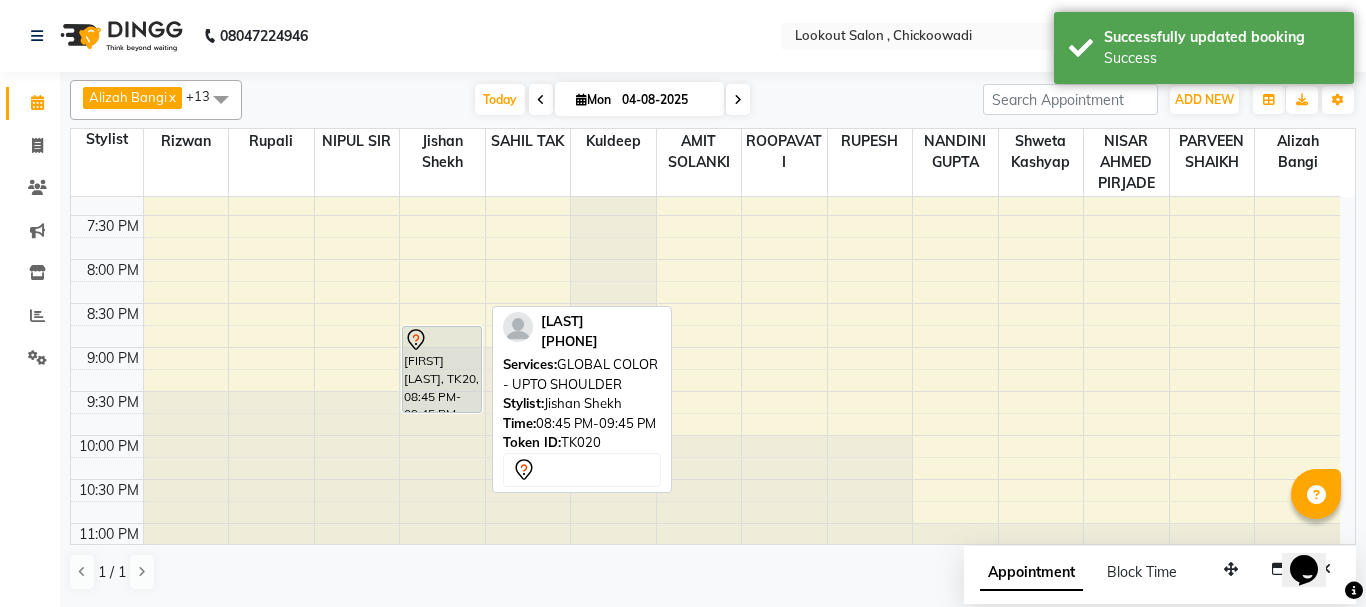 click on "JAY D, TK08, 10:20 AM-11:30 AM, HAIRCUT WITH WASH STYLIST (M),BEARD CRAFTING             daksha bagat, TK03, 11:00 AM-12:00 PM, GLOBAL COLOR -  BELOW SHOULDER     manav zaveri, TK05, 11:30 AM-12:00 PM, HAIRCUT WITH SENIOR STYLIST(M)             daksha bagat, TK03, 12:00 PM-12:30 PM, EYEBROW     manav zaveri, TK05, 12:00 PM-12:25 PM, BEARD CRAFTING     vaishvi, TK13, 02:05 PM-03:05 PM, HAIRCUT WITH WASH STYLIST (F)             NIVEDITA PARULEKAR, TK20, 08:45 PM-09:45 PM, GLOBAL COLOR - UPTO SHOULDER" at bounding box center (442, -93) 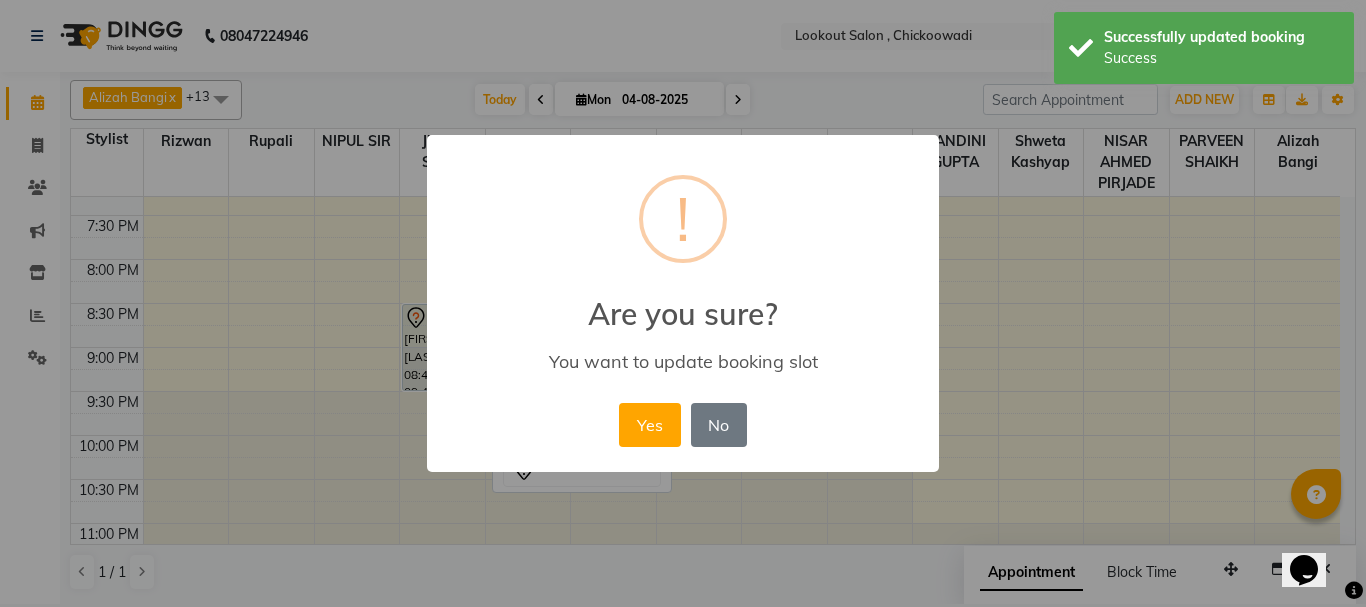 click on "× ! Are you sure? You want to update booking slot Yes No No" at bounding box center [683, 303] 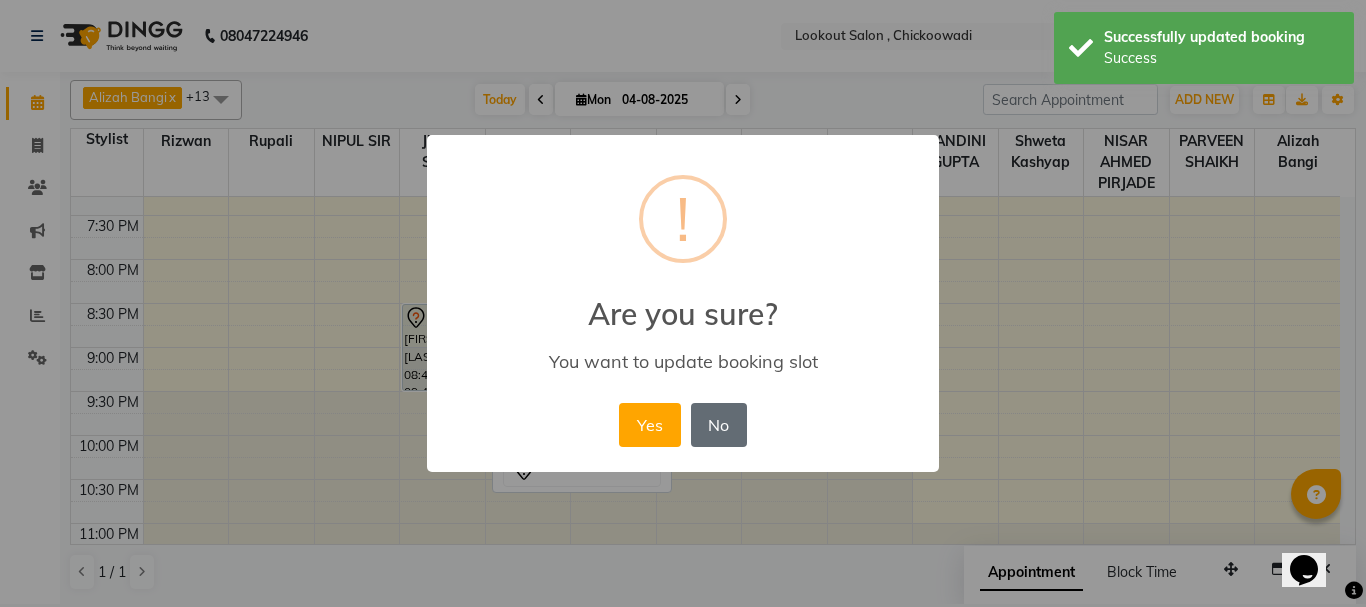 click on "No" at bounding box center [719, 425] 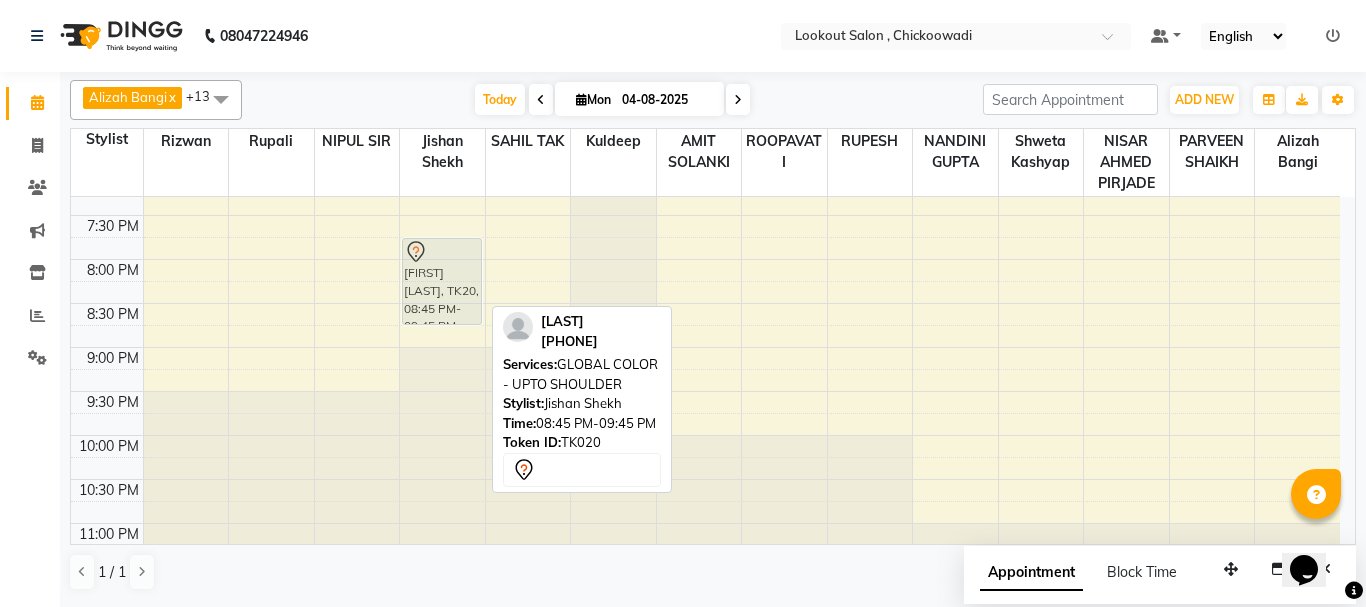 drag, startPoint x: 427, startPoint y: 342, endPoint x: 431, endPoint y: 251, distance: 91.08787 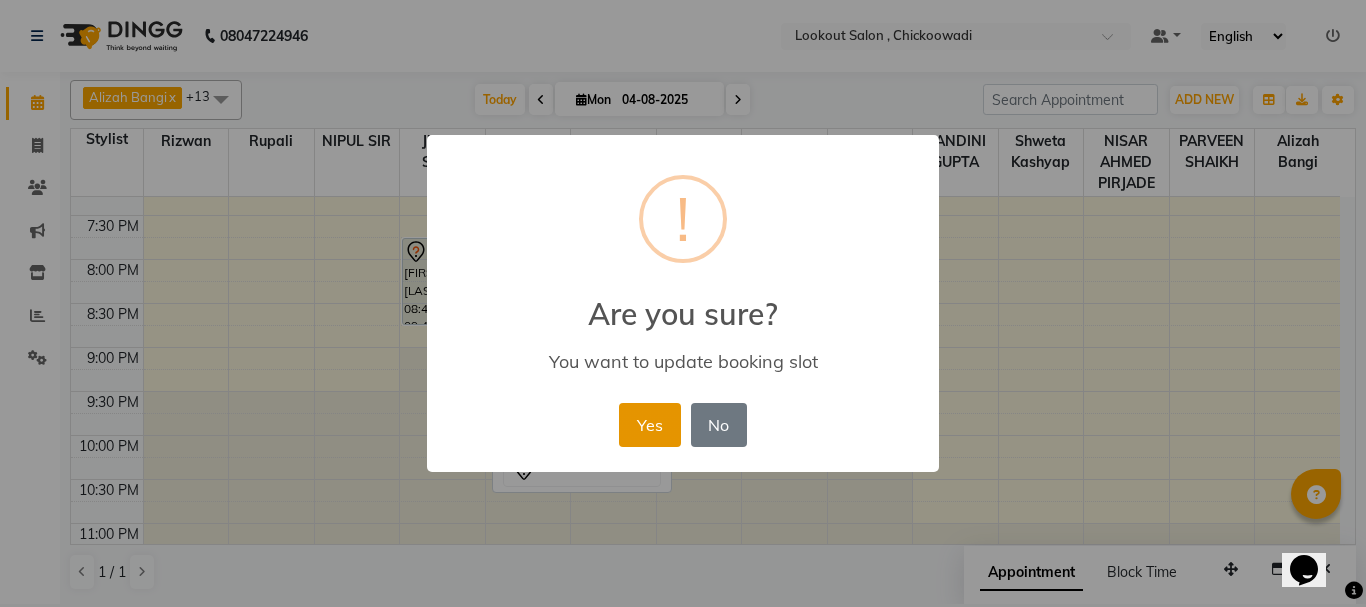 click on "Yes" at bounding box center [649, 425] 